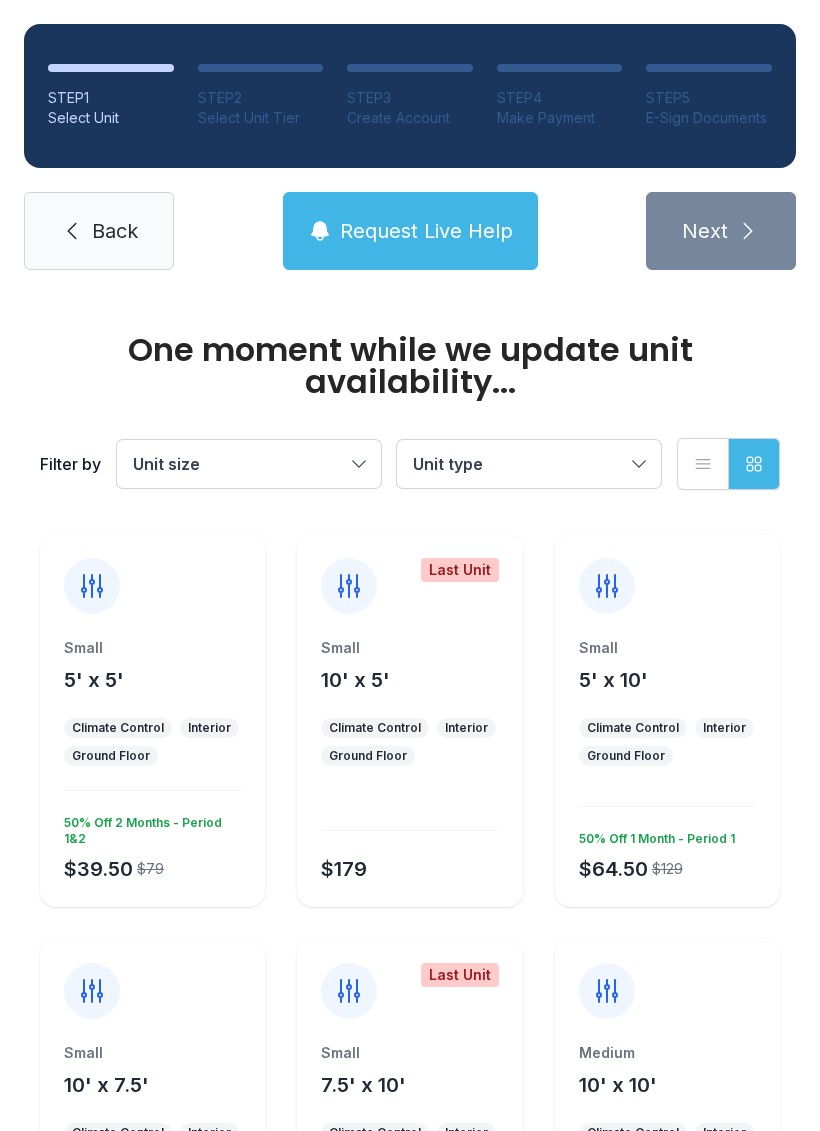scroll, scrollTop: 0, scrollLeft: 0, axis: both 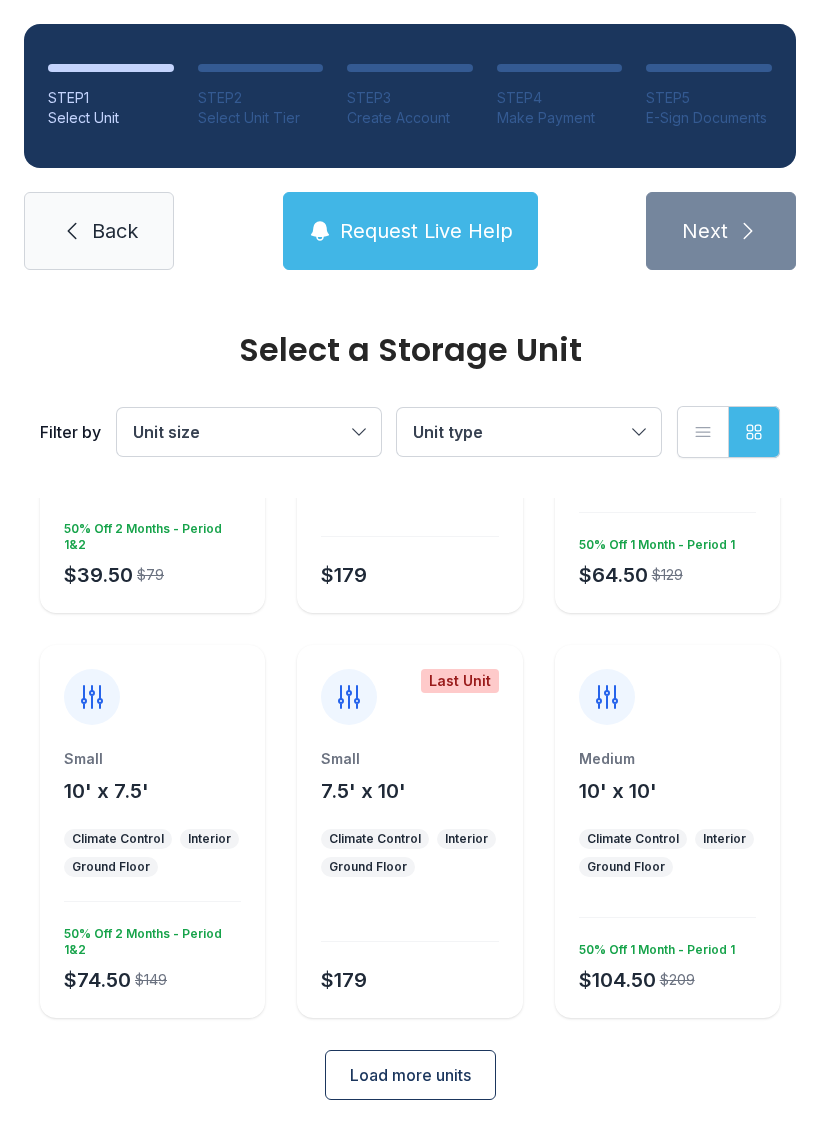 click on "Load more units" at bounding box center (410, 1075) 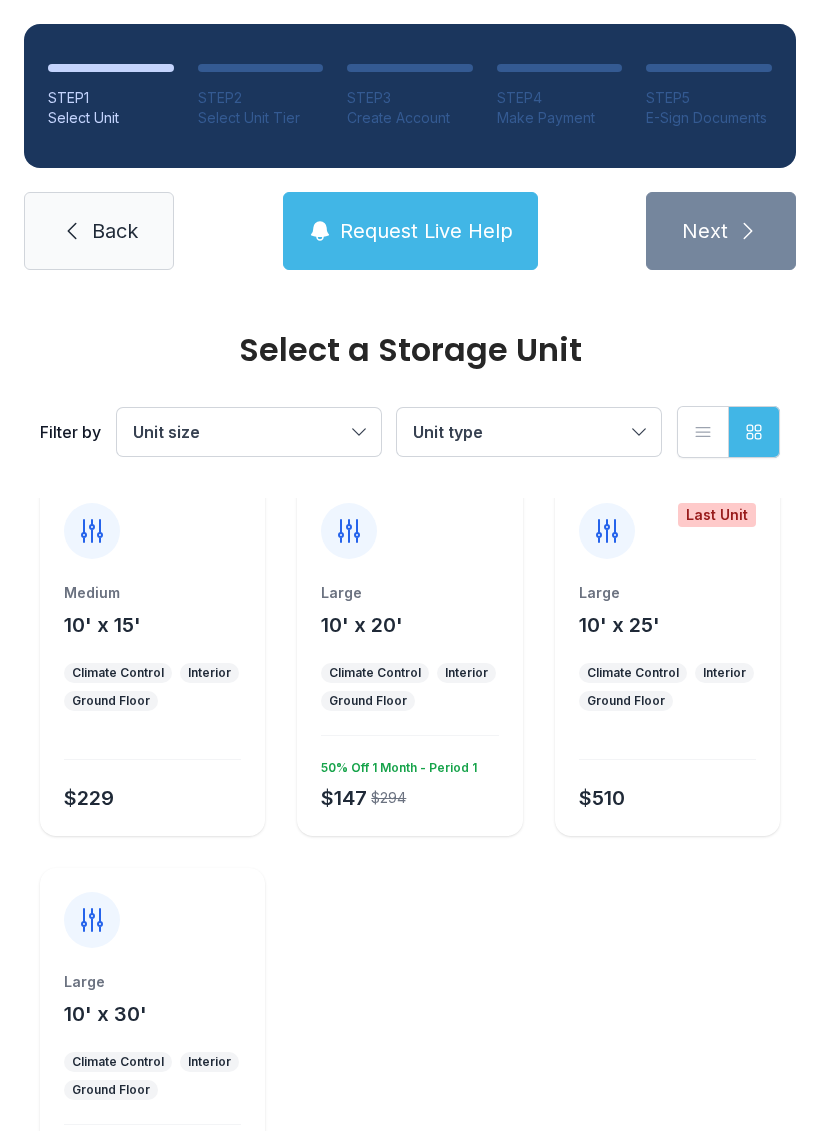 scroll, scrollTop: 832, scrollLeft: 0, axis: vertical 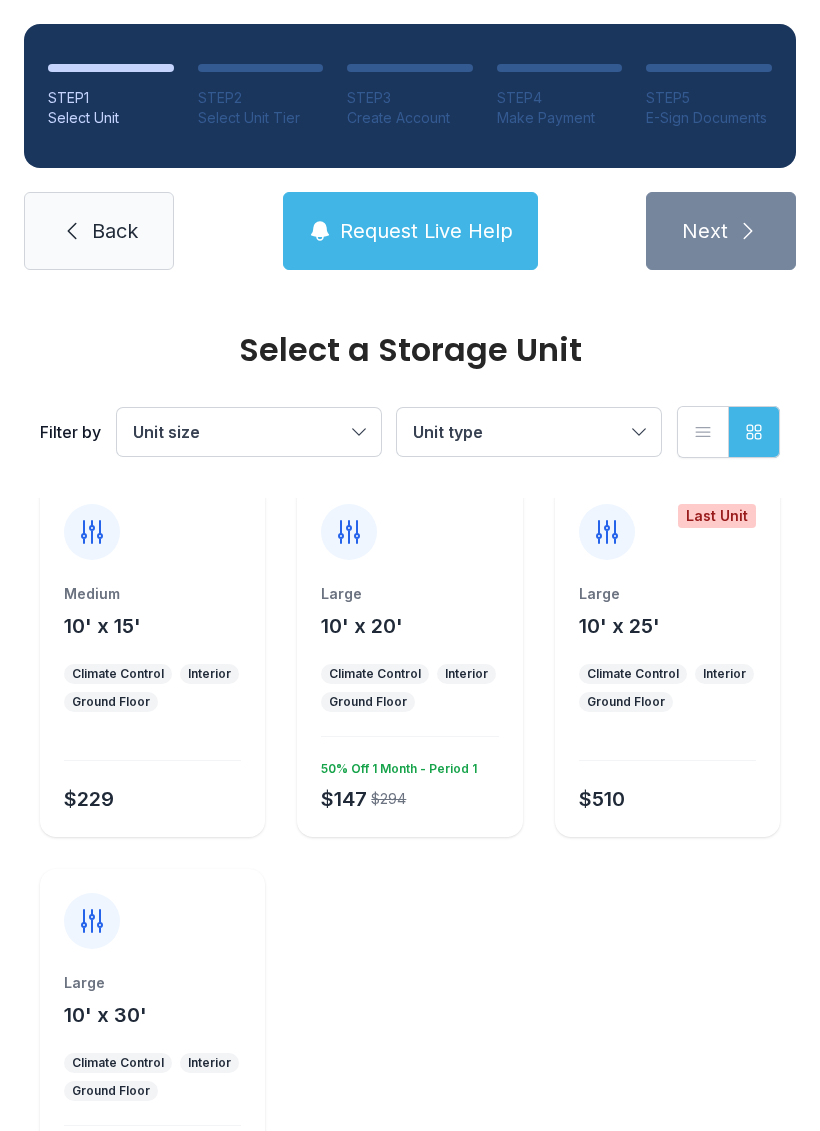 click on "Large 10' x 20' Climate Control Interior Ground Floor $147 $294 50% Off 1 Month - Period 1" at bounding box center (409, 710) 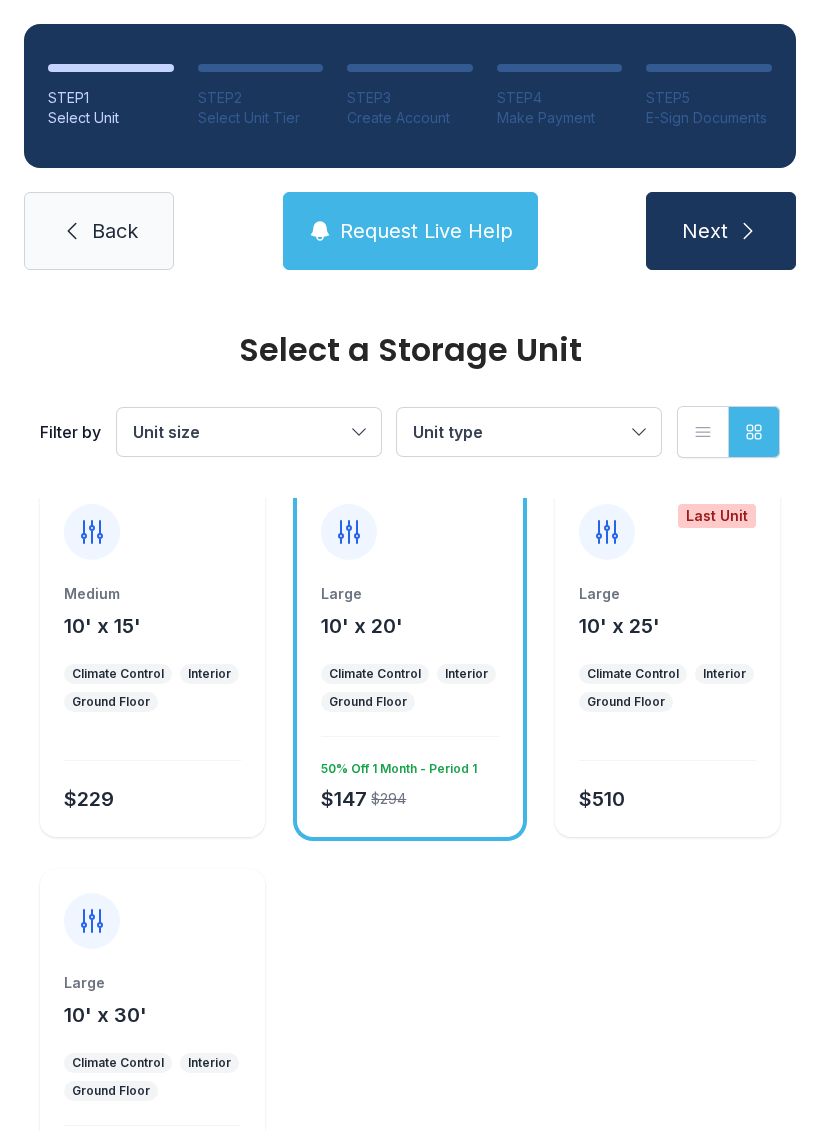 click 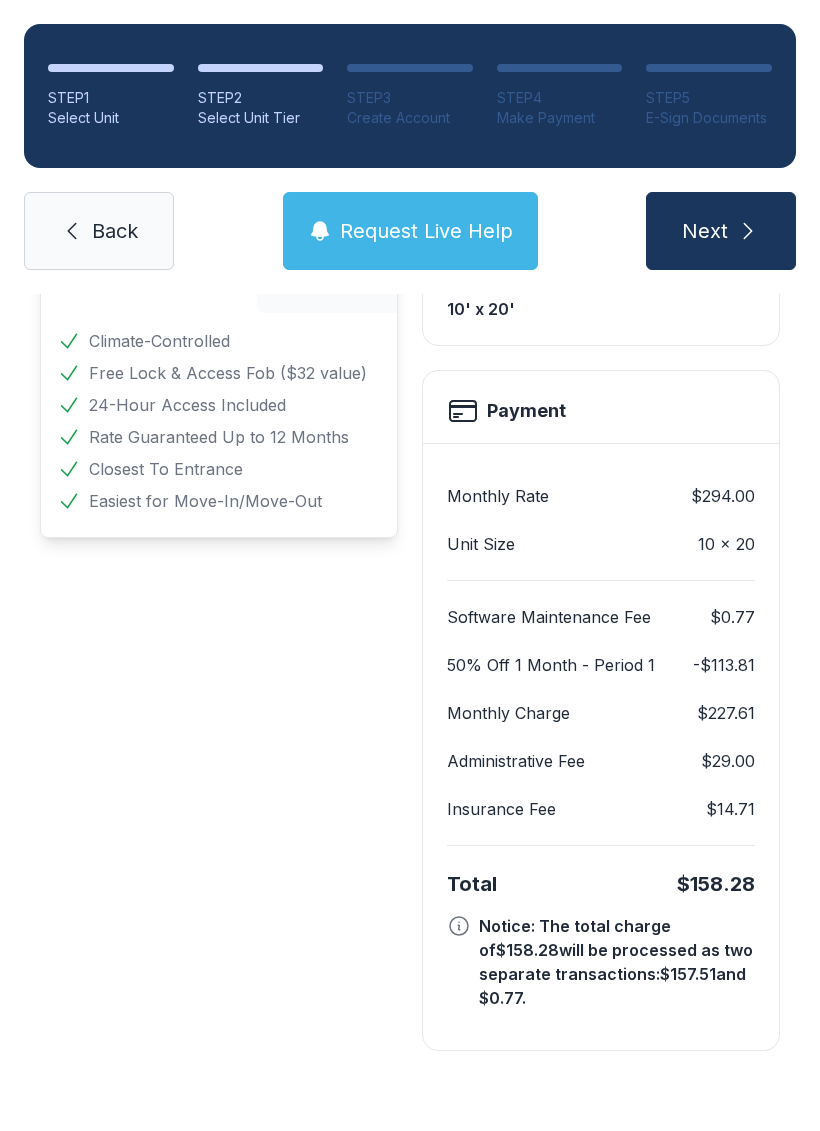 scroll, scrollTop: 0, scrollLeft: 0, axis: both 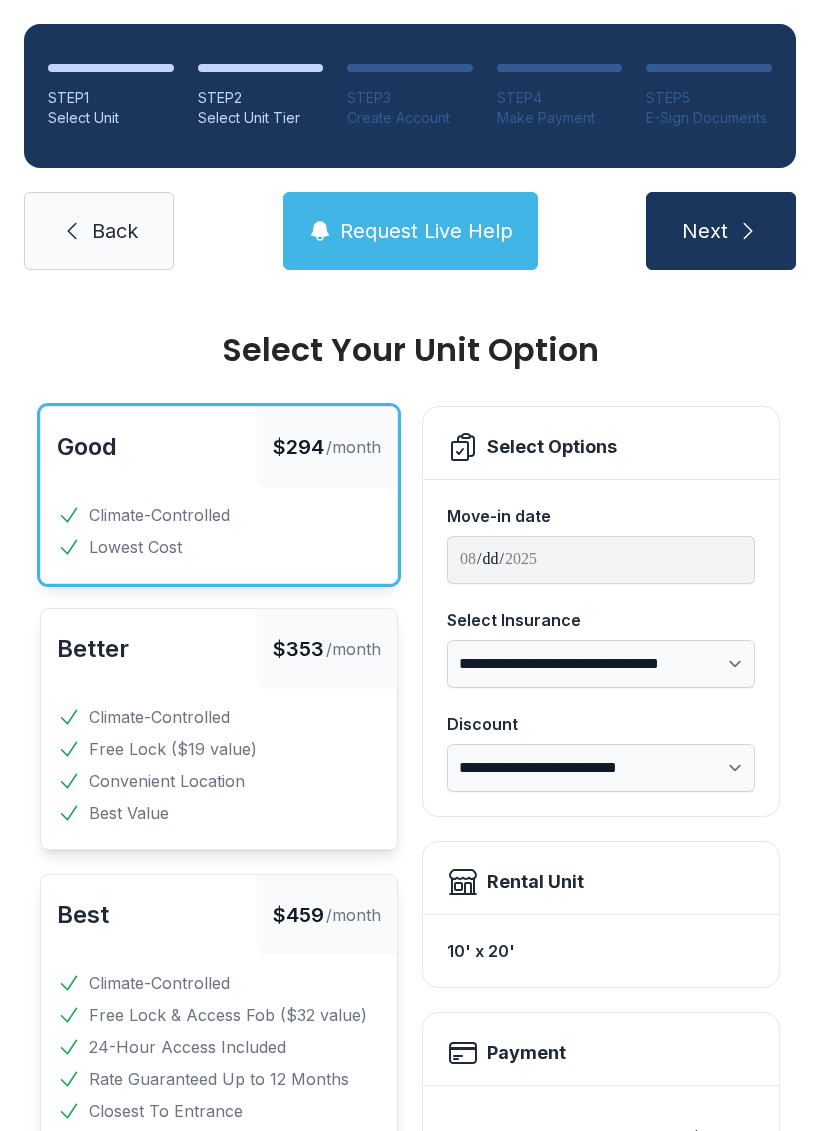 click on "**********" at bounding box center [601, 664] 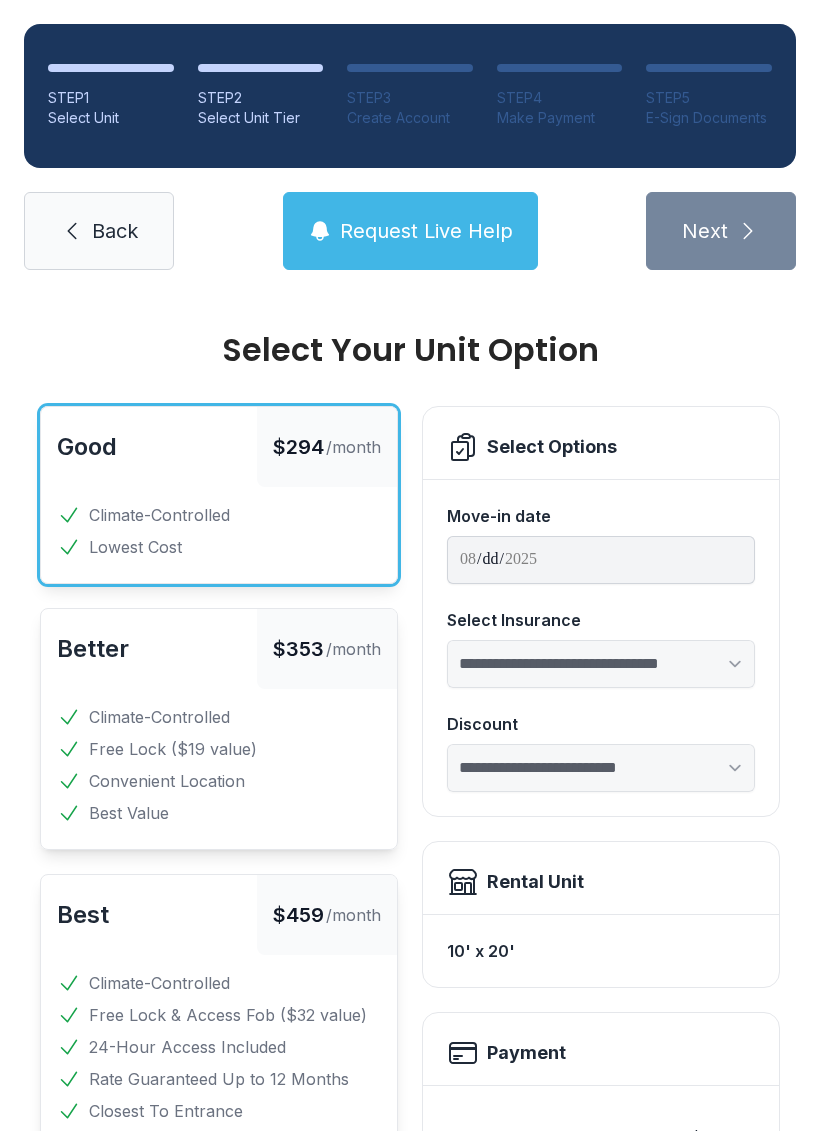 select on "****" 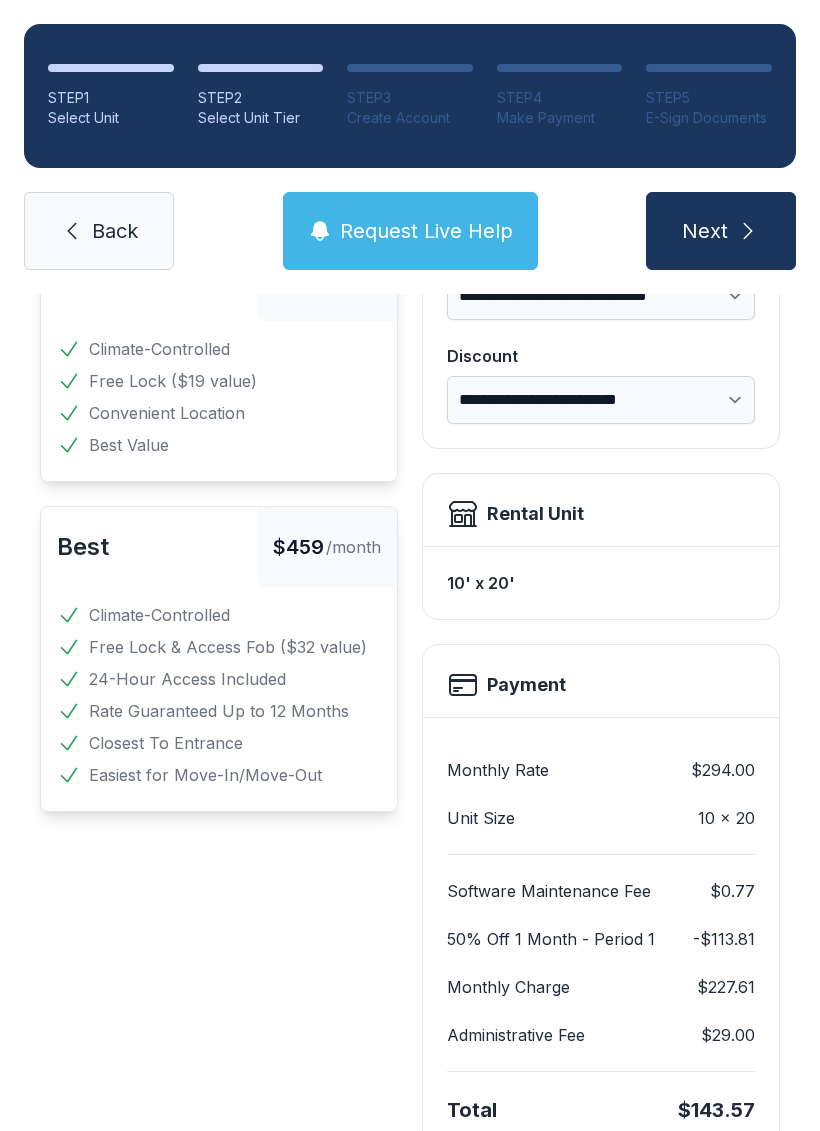 click on "Next" at bounding box center [721, 231] 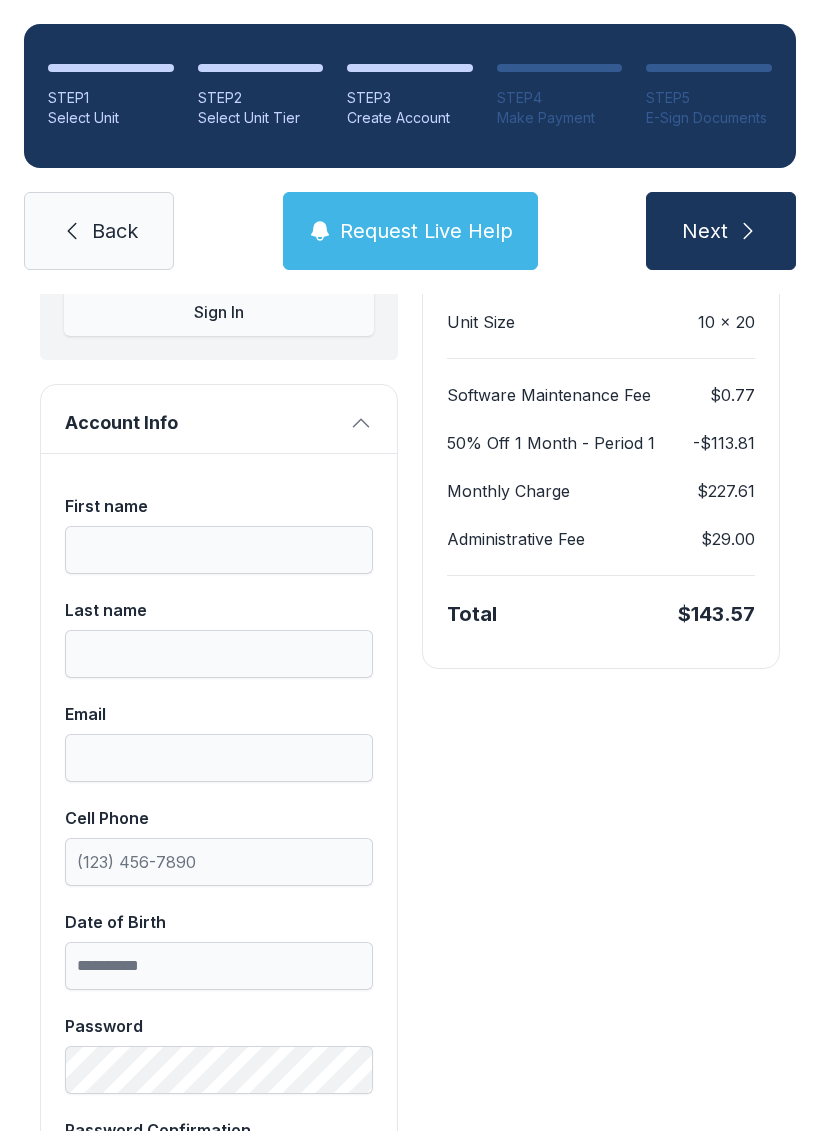 scroll, scrollTop: 259, scrollLeft: 0, axis: vertical 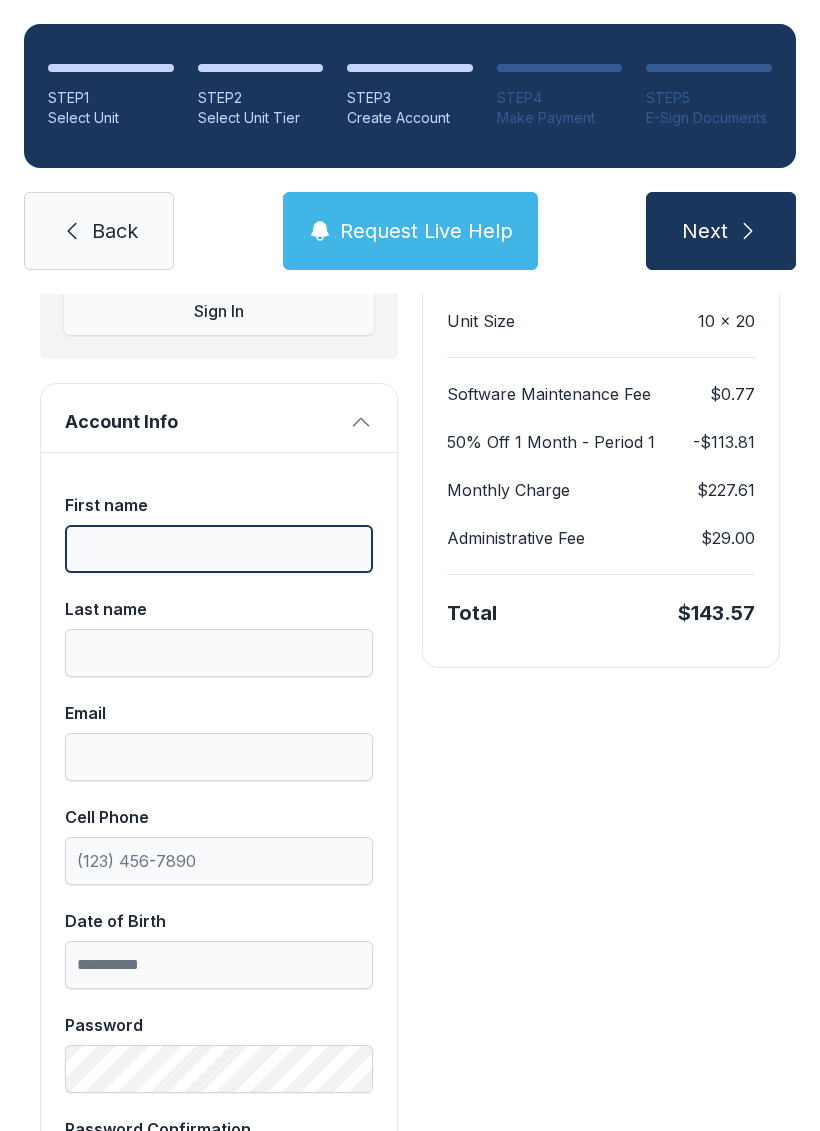 click on "First name" at bounding box center (219, 549) 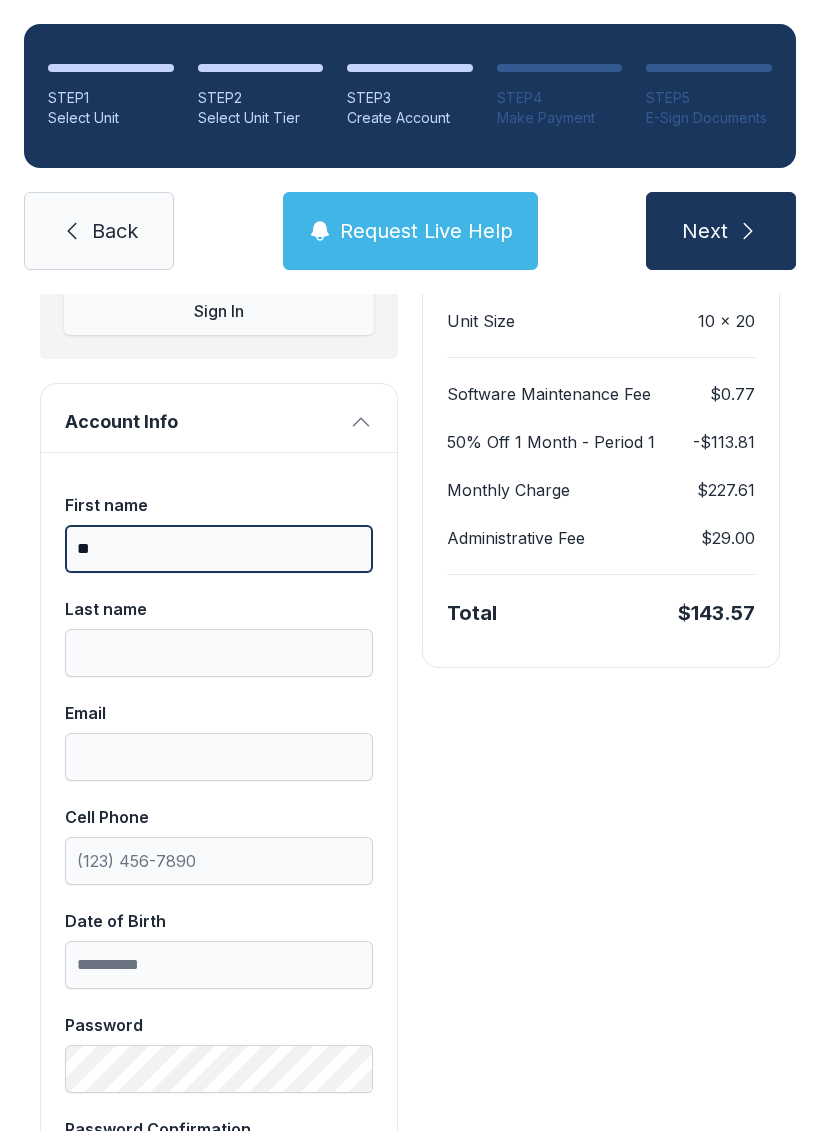 type on "*" 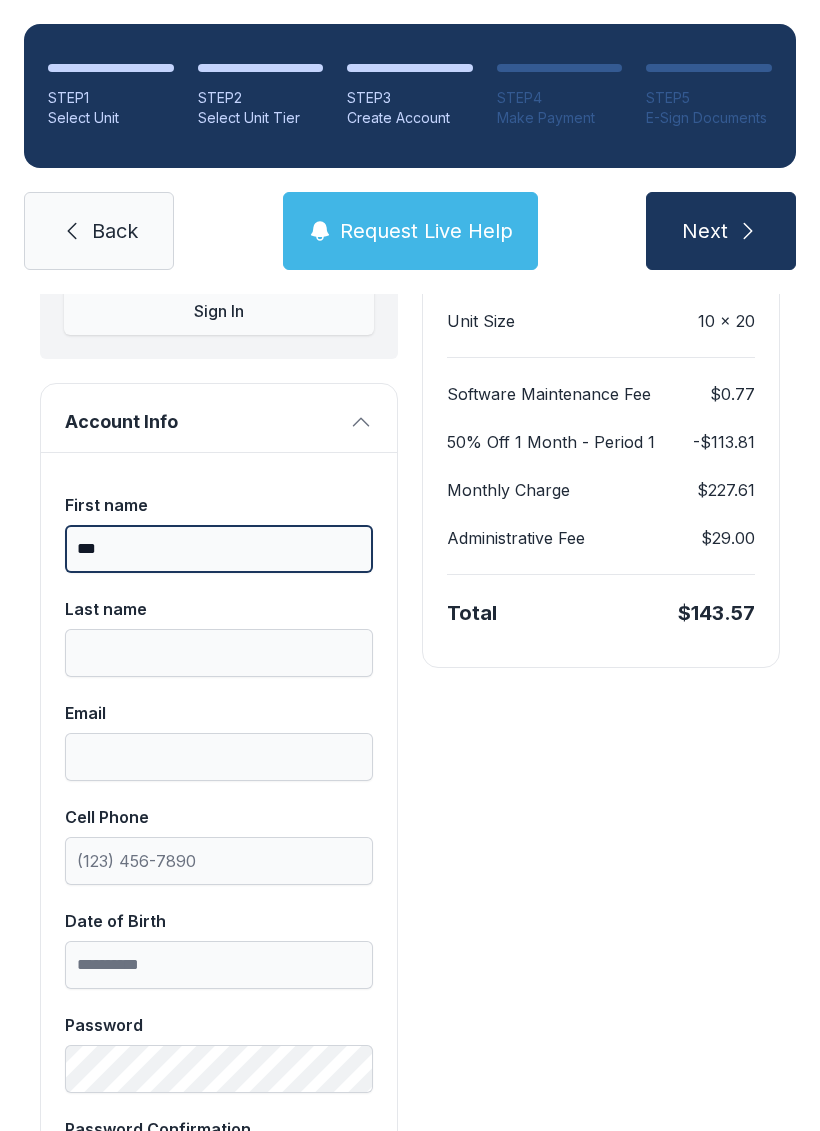 type on "***" 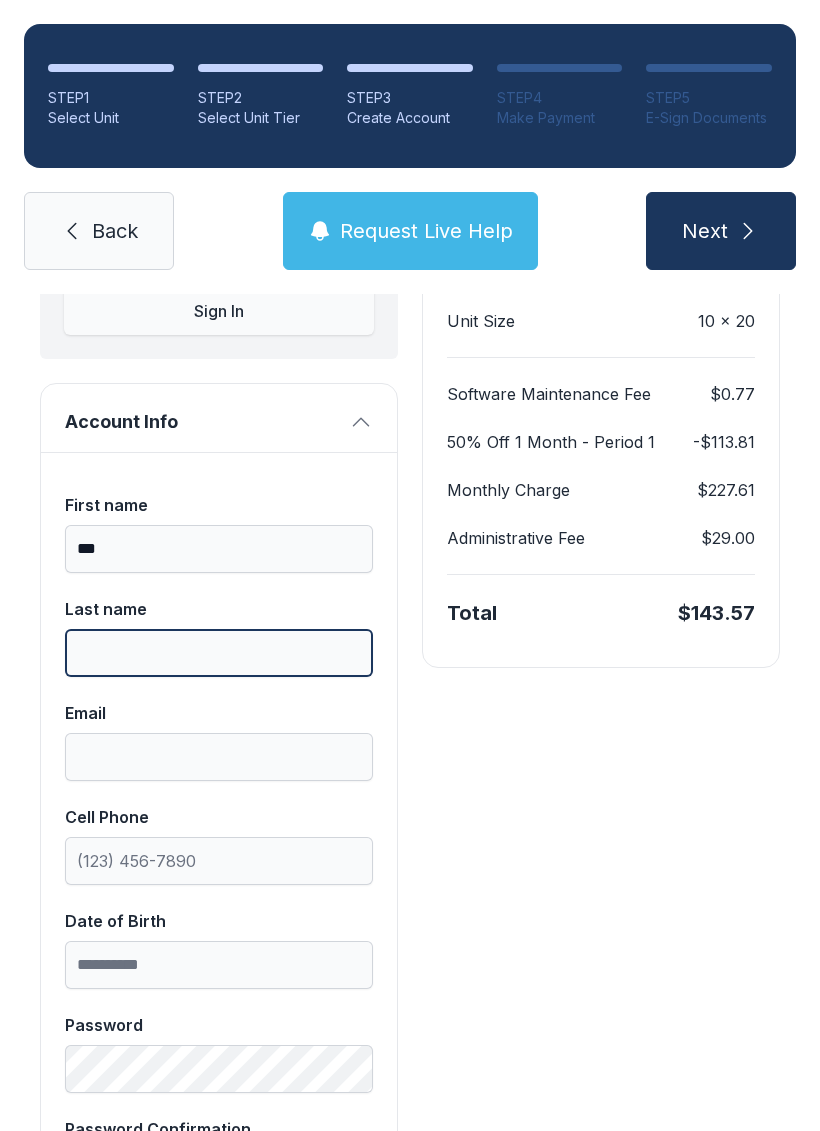 click on "Last name" at bounding box center [219, 653] 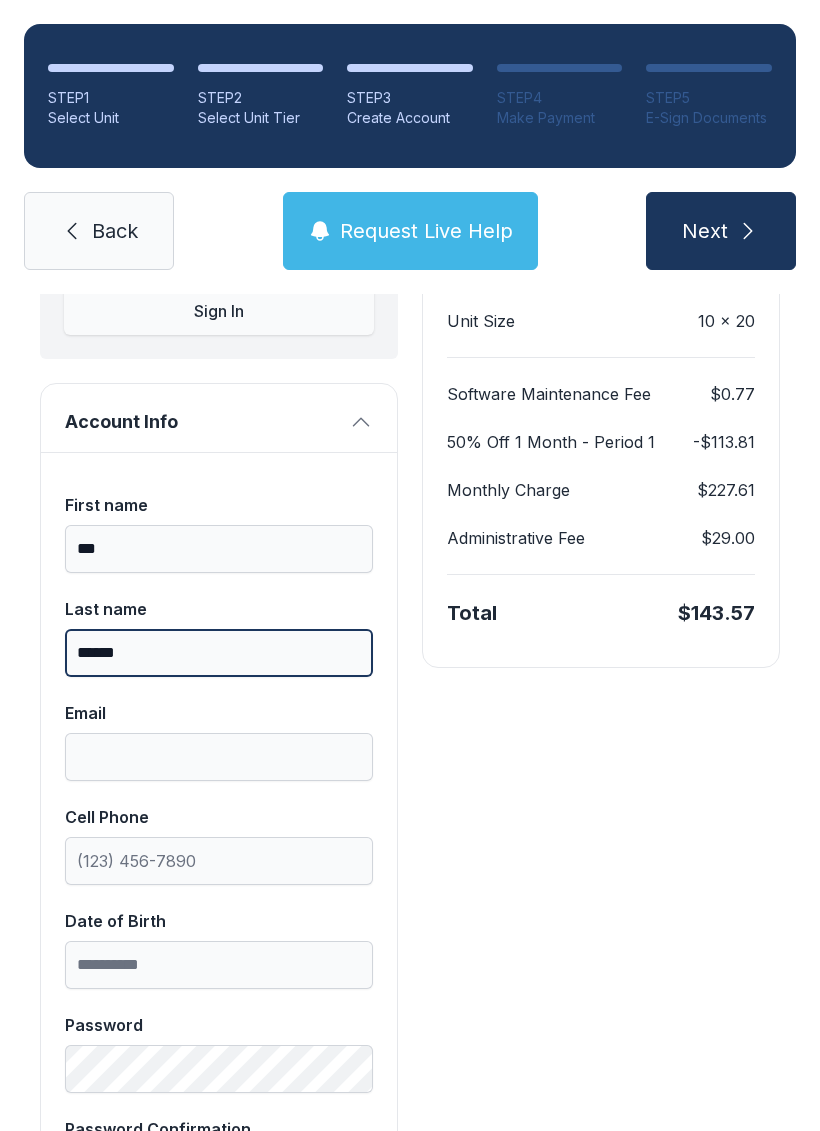 type on "******" 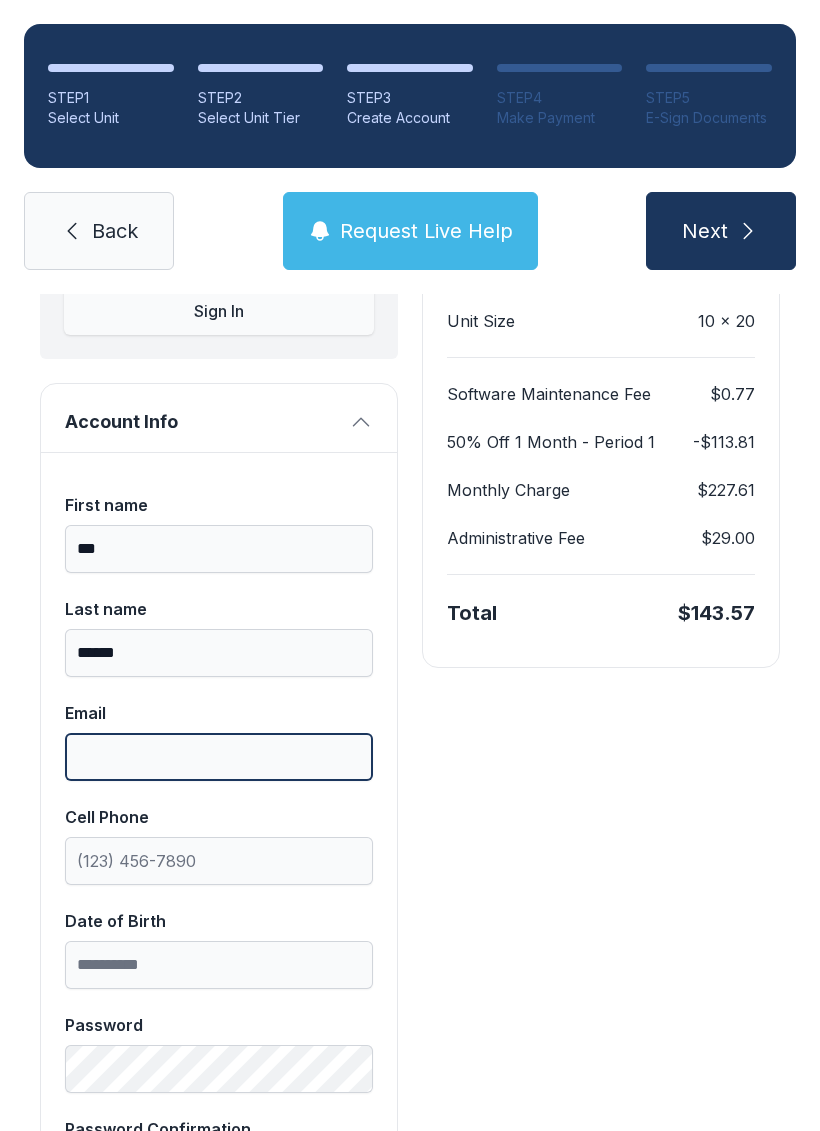 click on "Email" at bounding box center (219, 757) 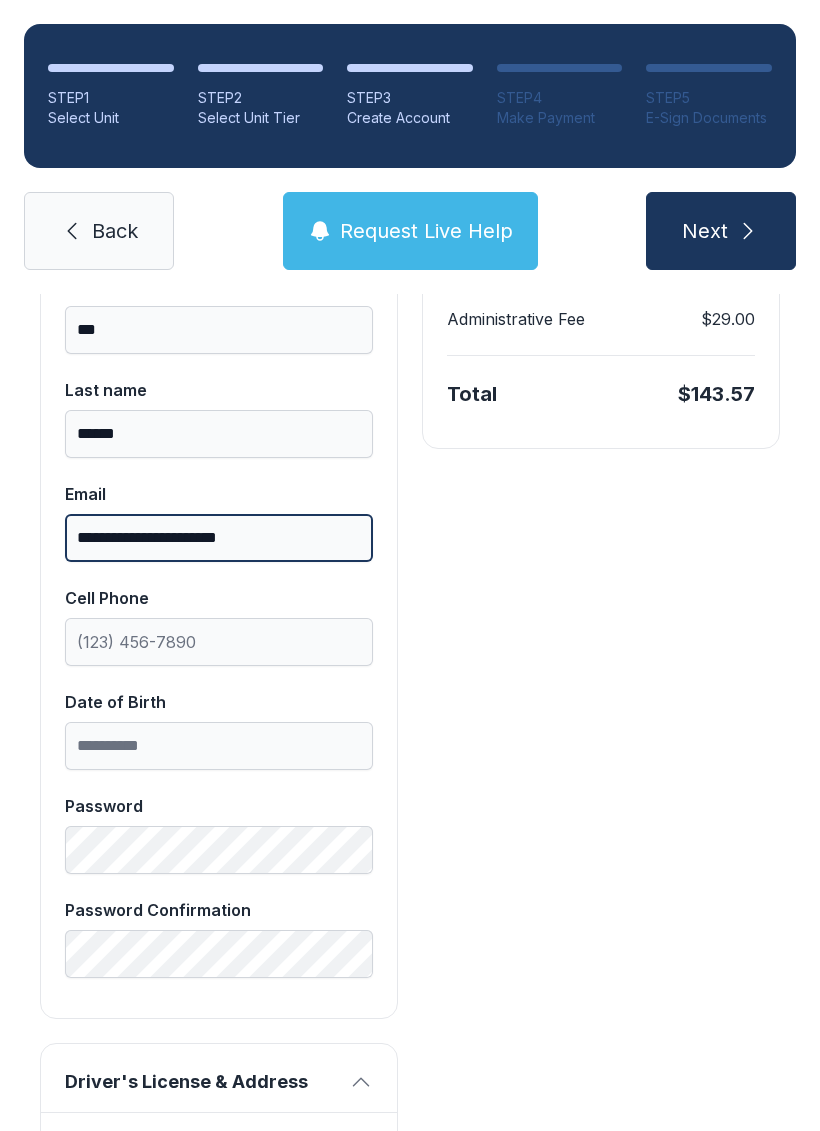 scroll, scrollTop: 480, scrollLeft: 0, axis: vertical 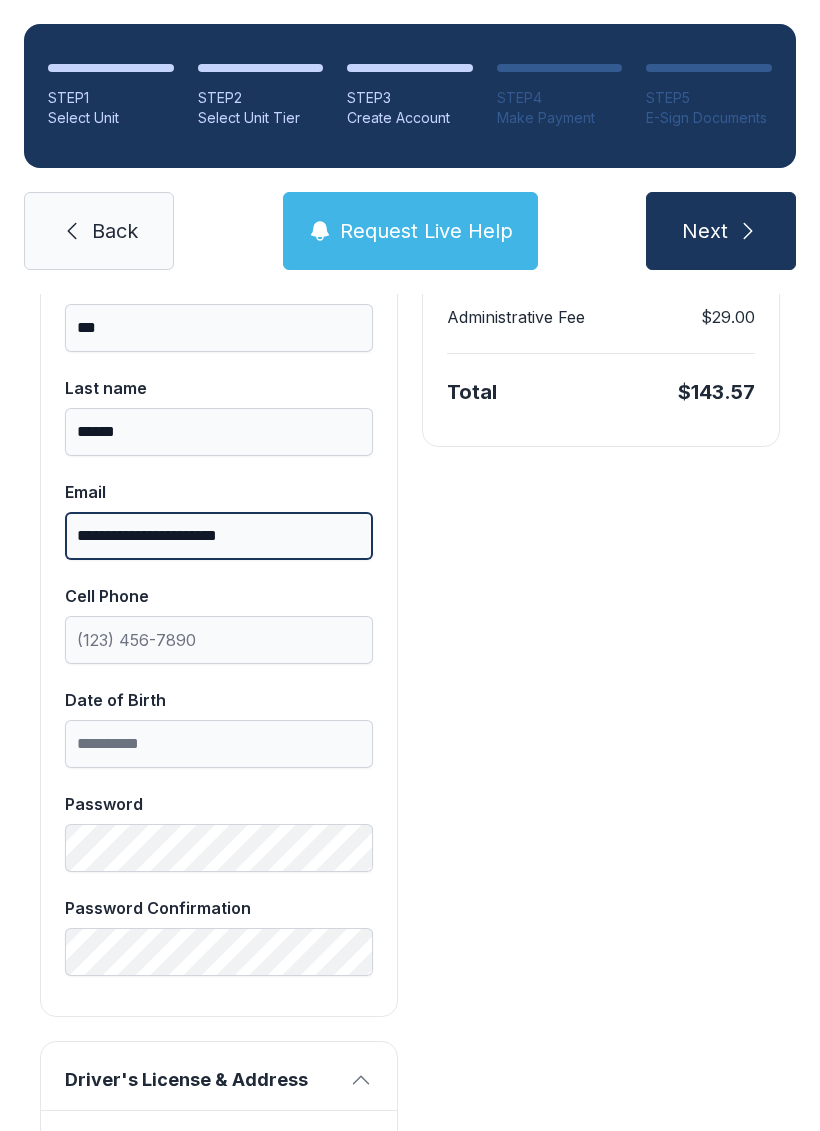 type on "**********" 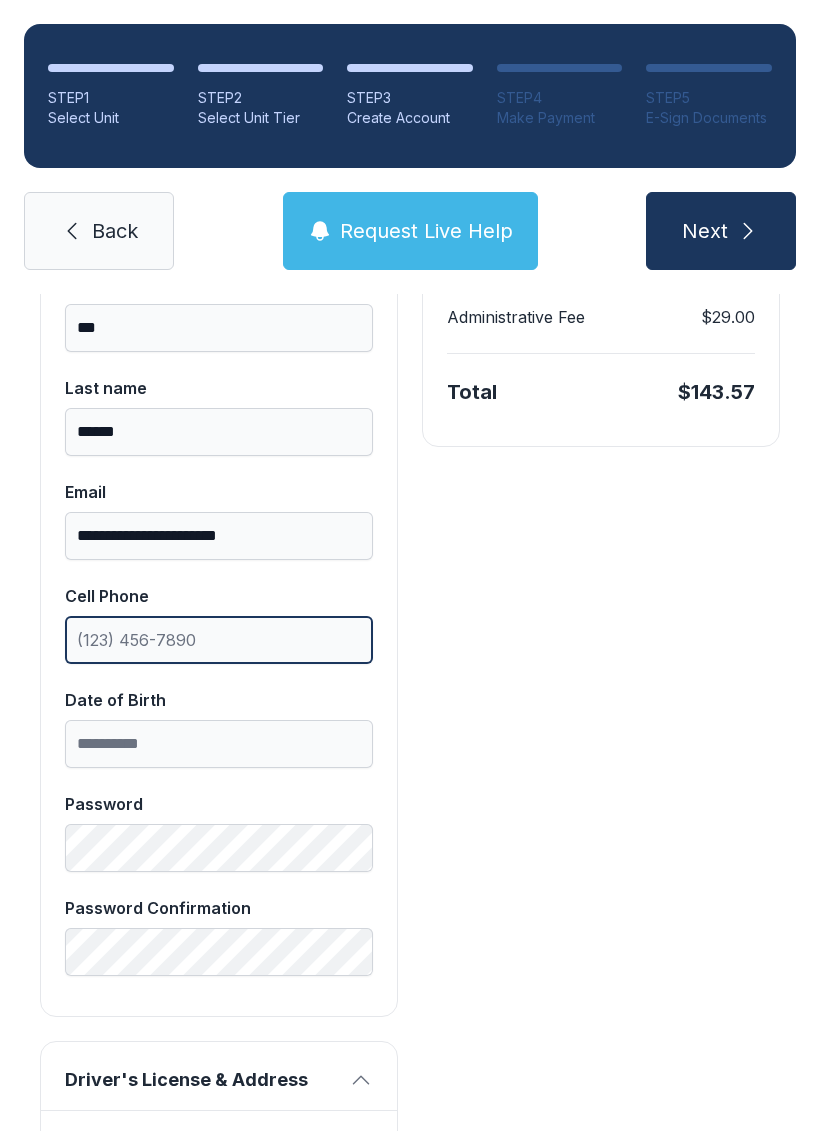 click on "Cell Phone" at bounding box center (219, 640) 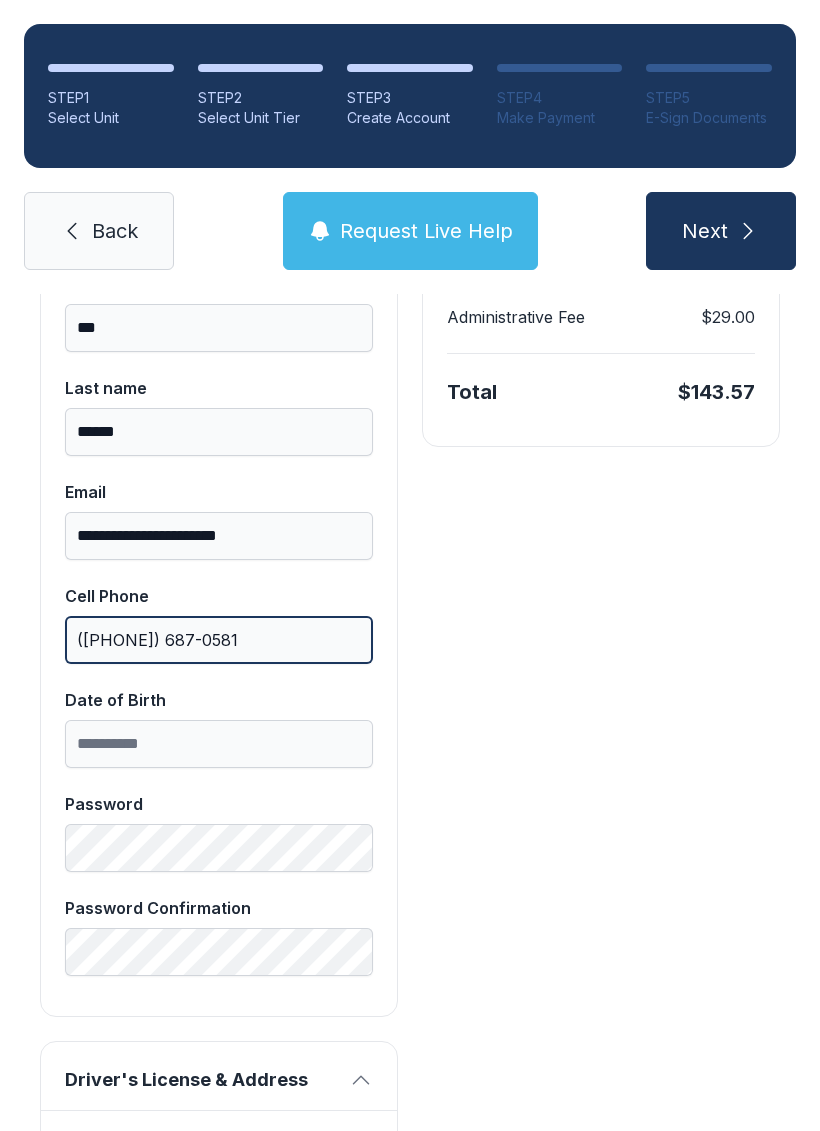 type on "([PHONE]) [PHONE]" 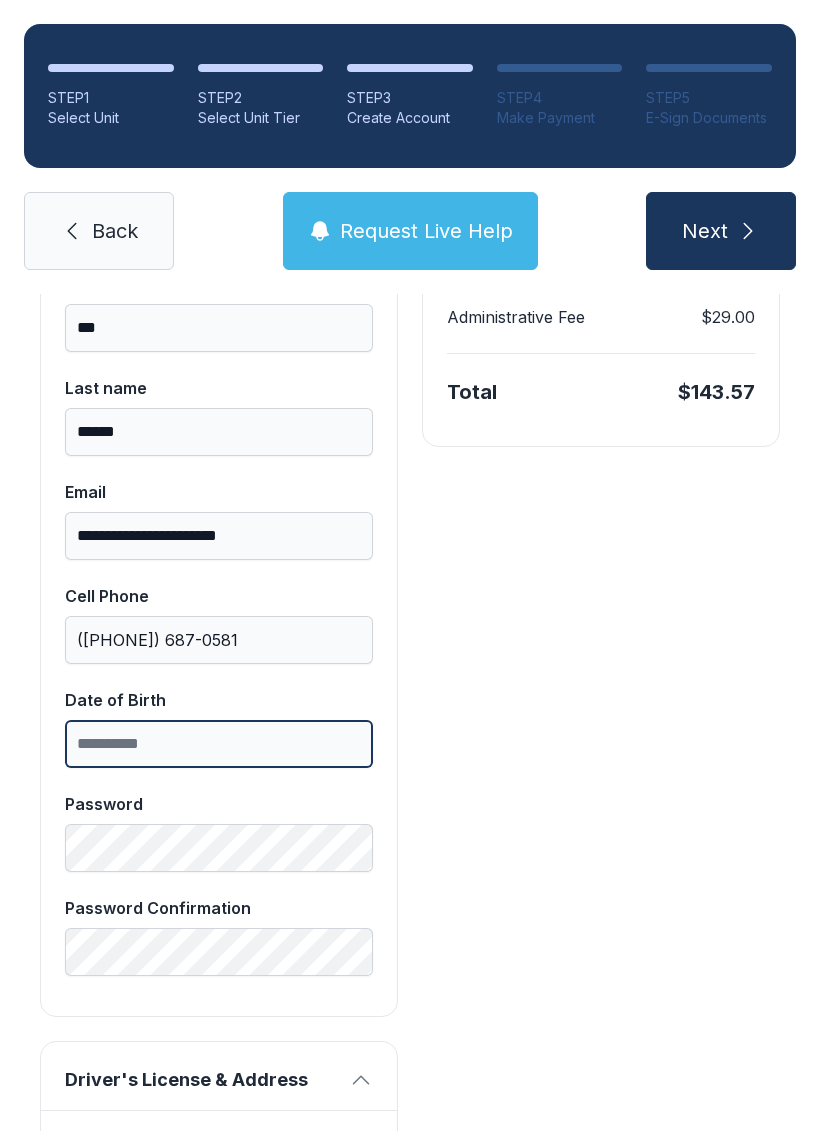 click on "Date of Birth" at bounding box center [219, 744] 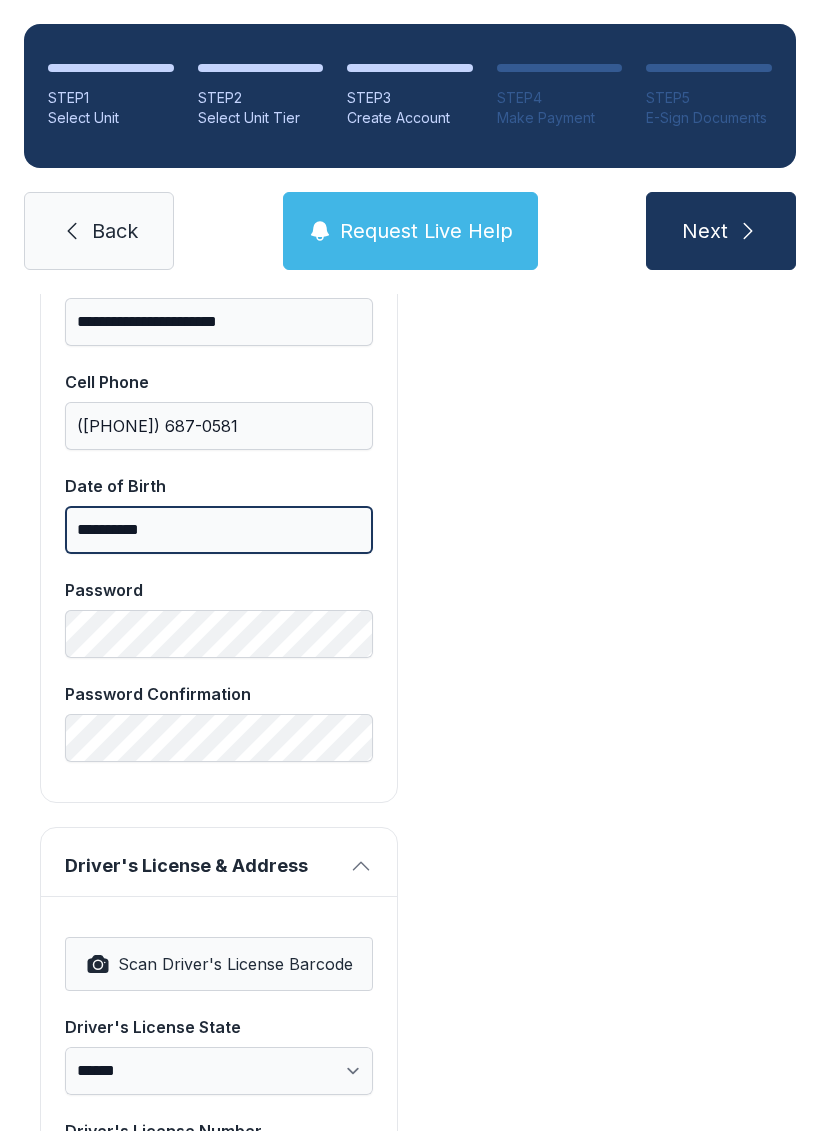 scroll, scrollTop: 696, scrollLeft: 0, axis: vertical 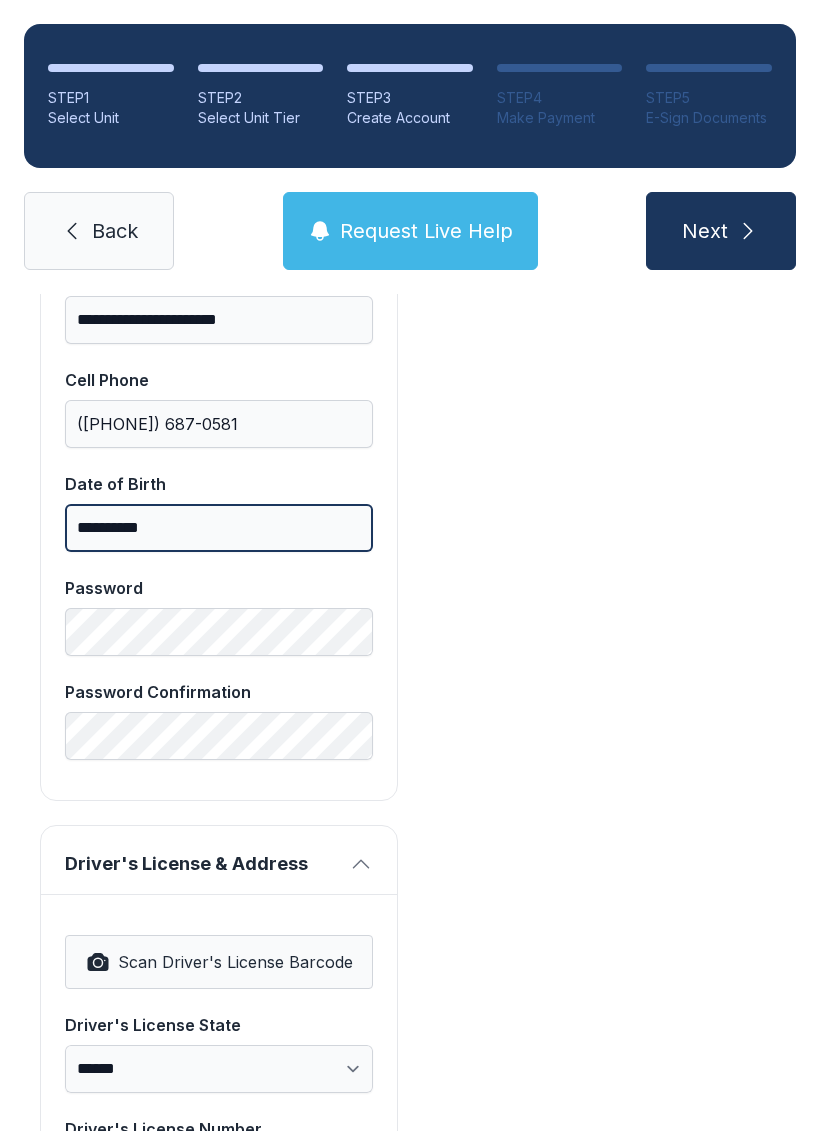 type on "**********" 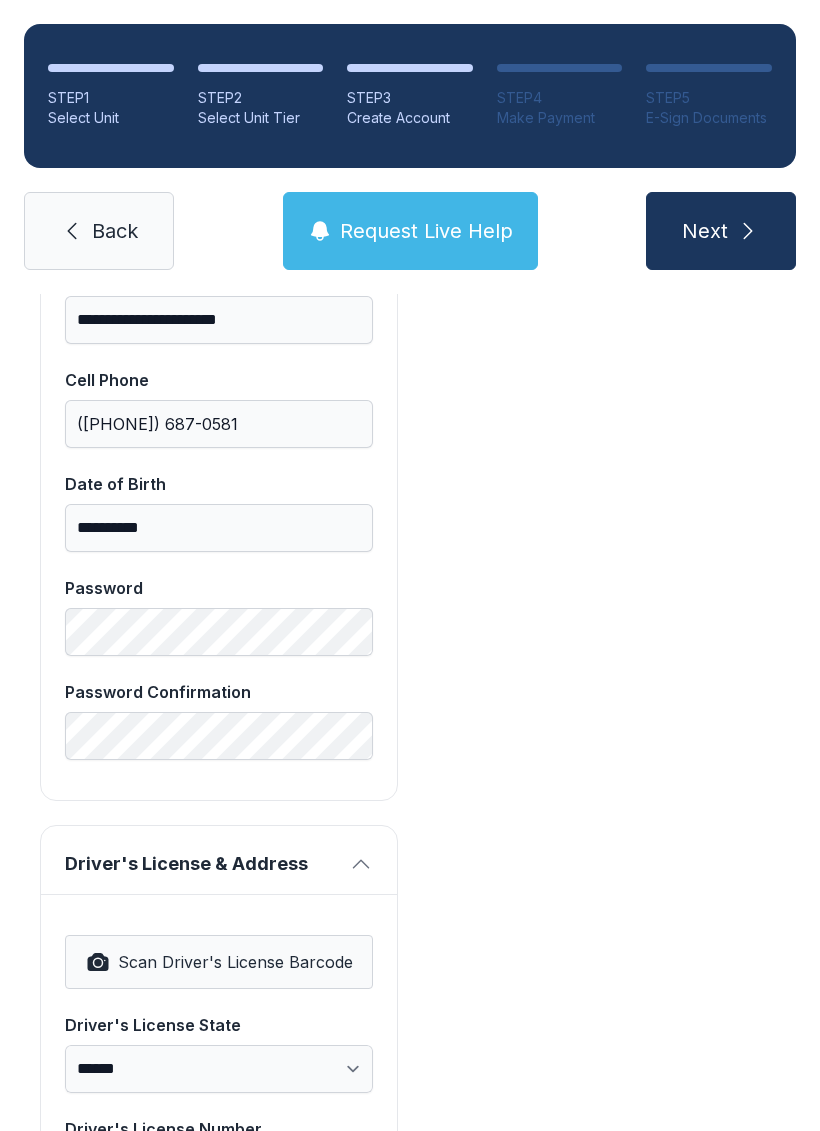 click on "Password Confirmation" at bounding box center [219, 720] 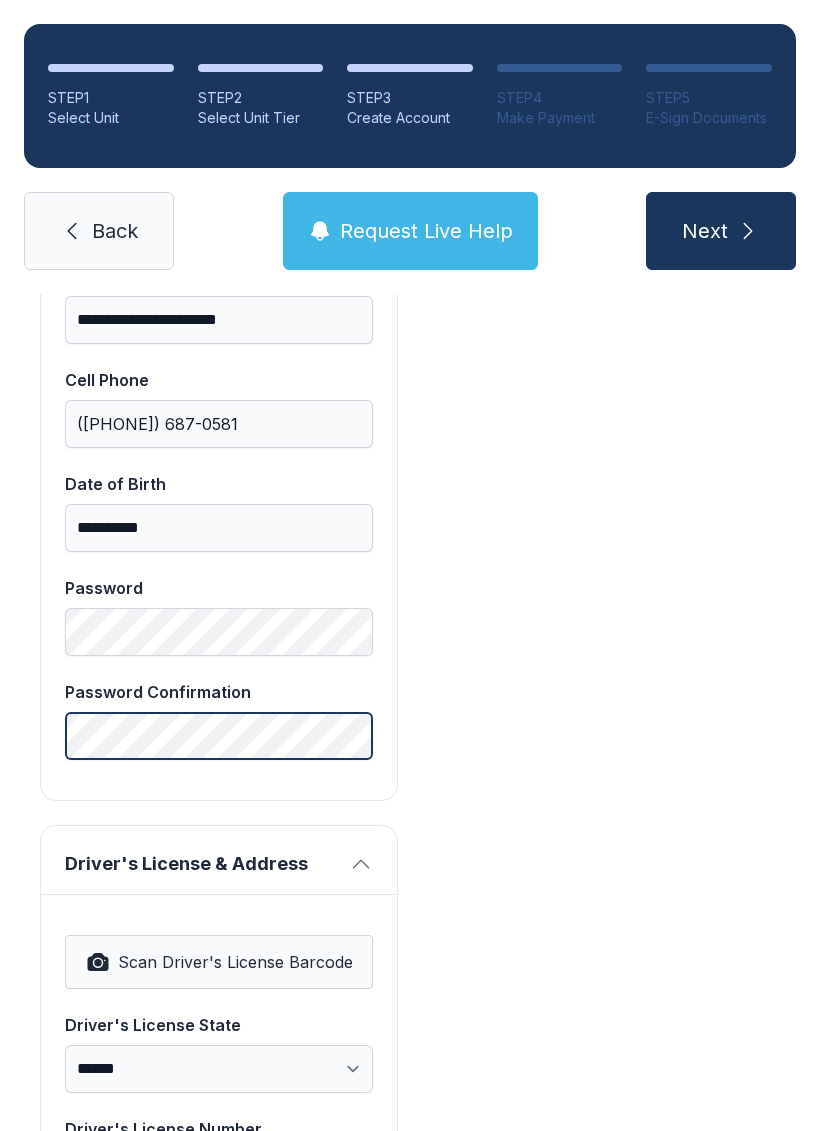 scroll, scrollTop: 49, scrollLeft: 0, axis: vertical 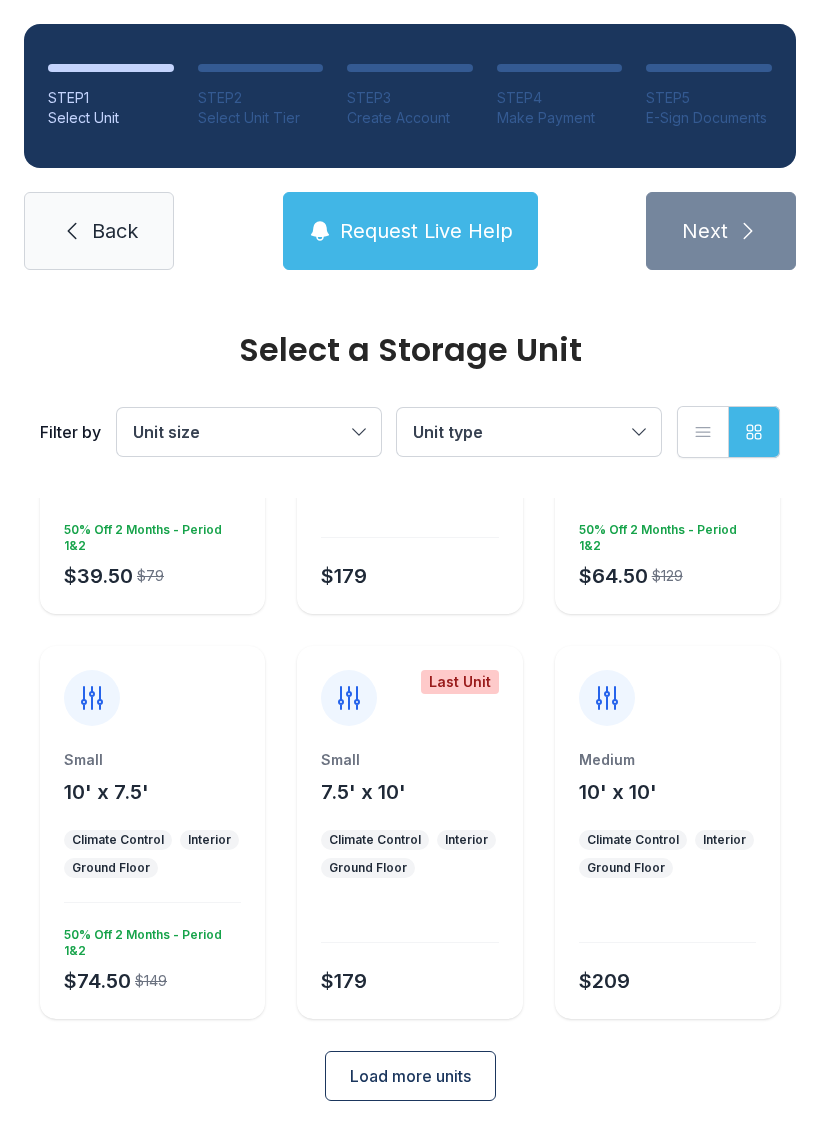 click on "Load more units" at bounding box center [410, 1076] 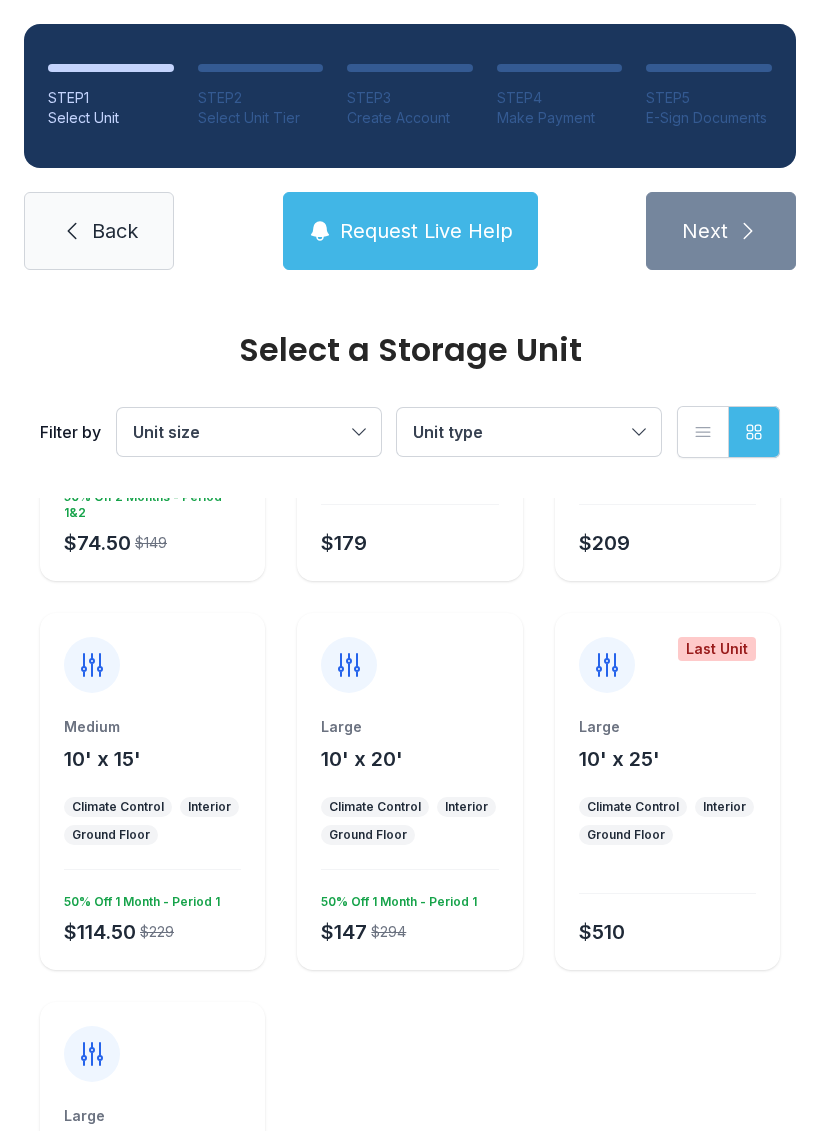 scroll, scrollTop: 700, scrollLeft: 0, axis: vertical 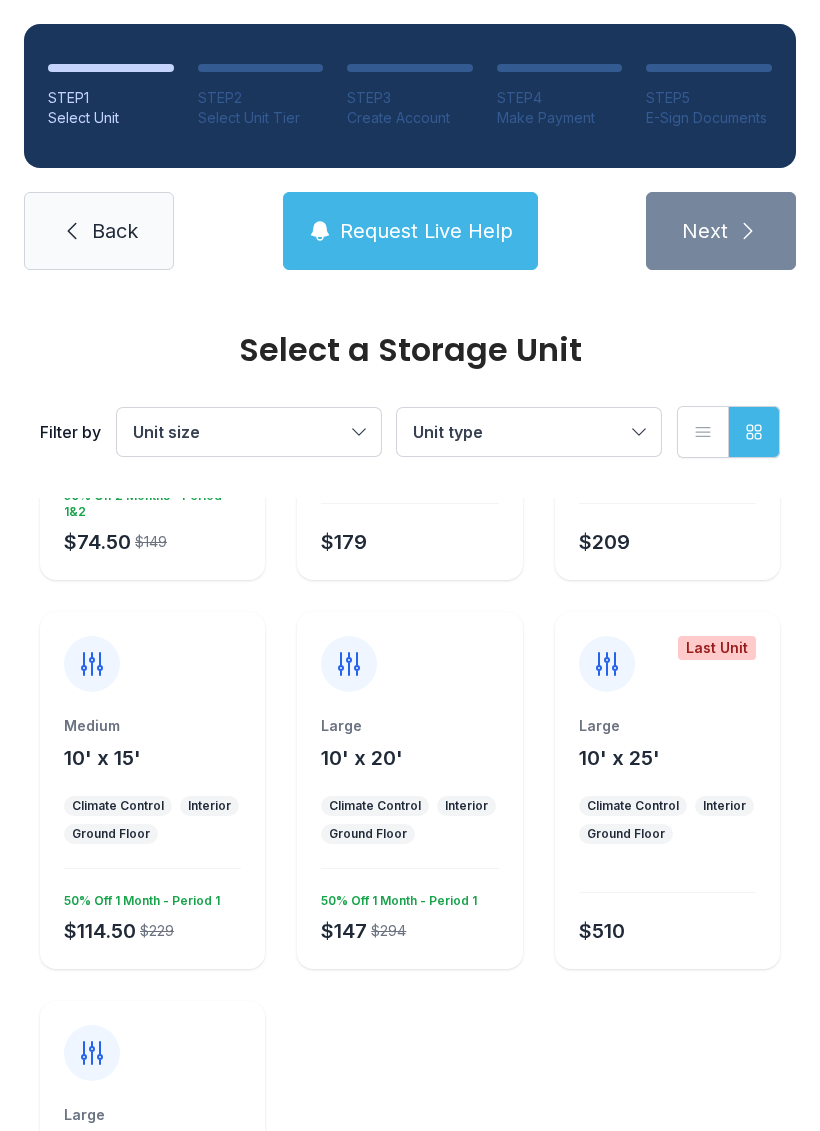 click on "Interior" at bounding box center [466, 806] 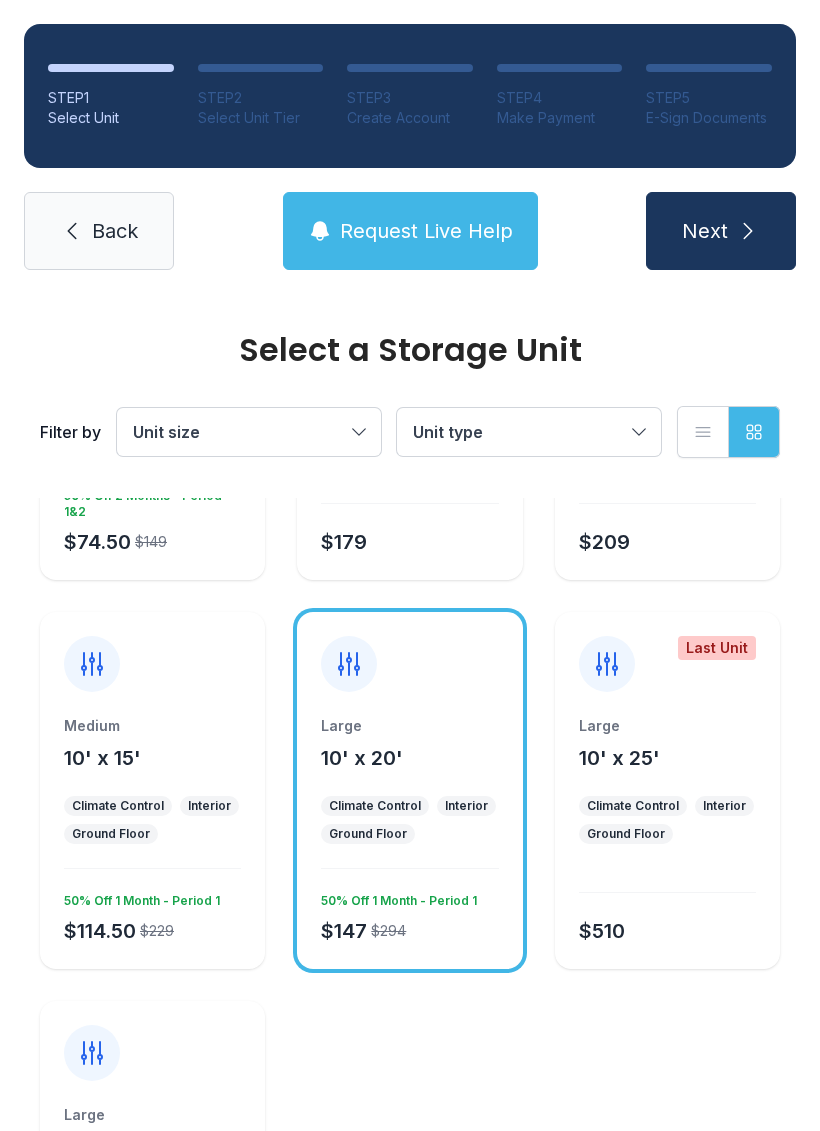 click on "Next" at bounding box center [721, 231] 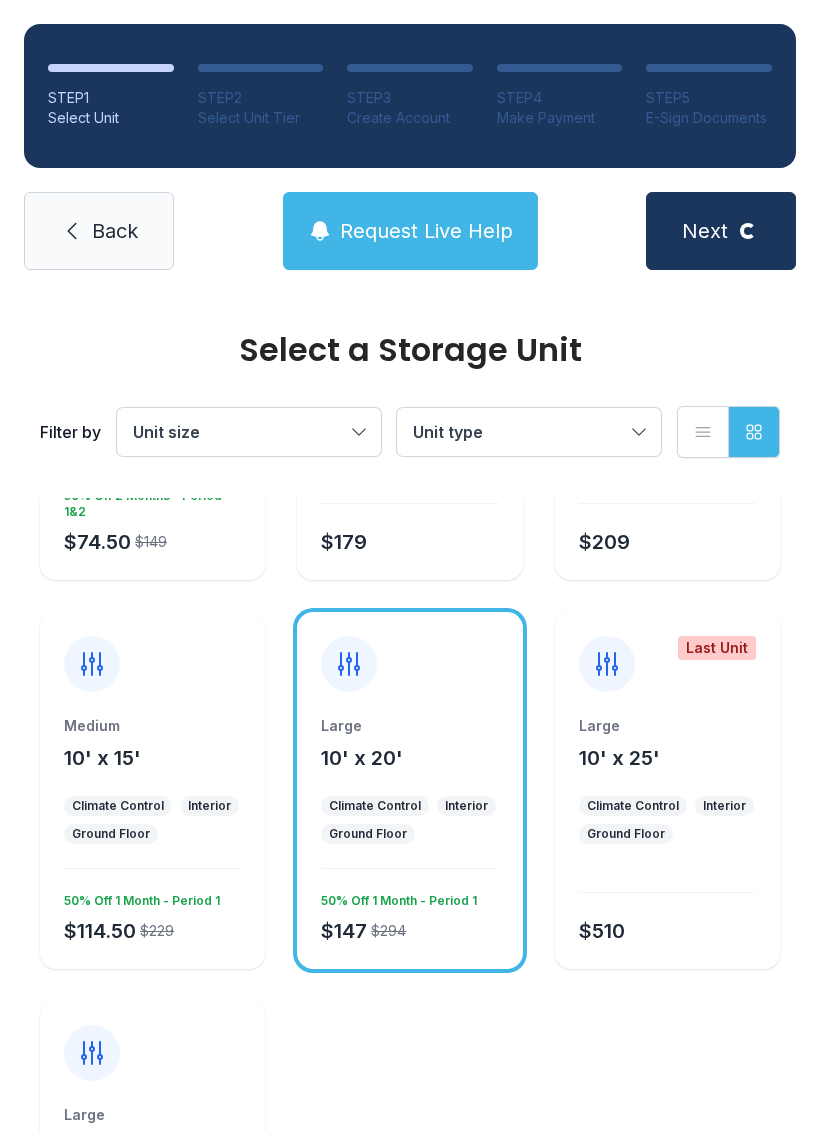 scroll, scrollTop: 0, scrollLeft: 0, axis: both 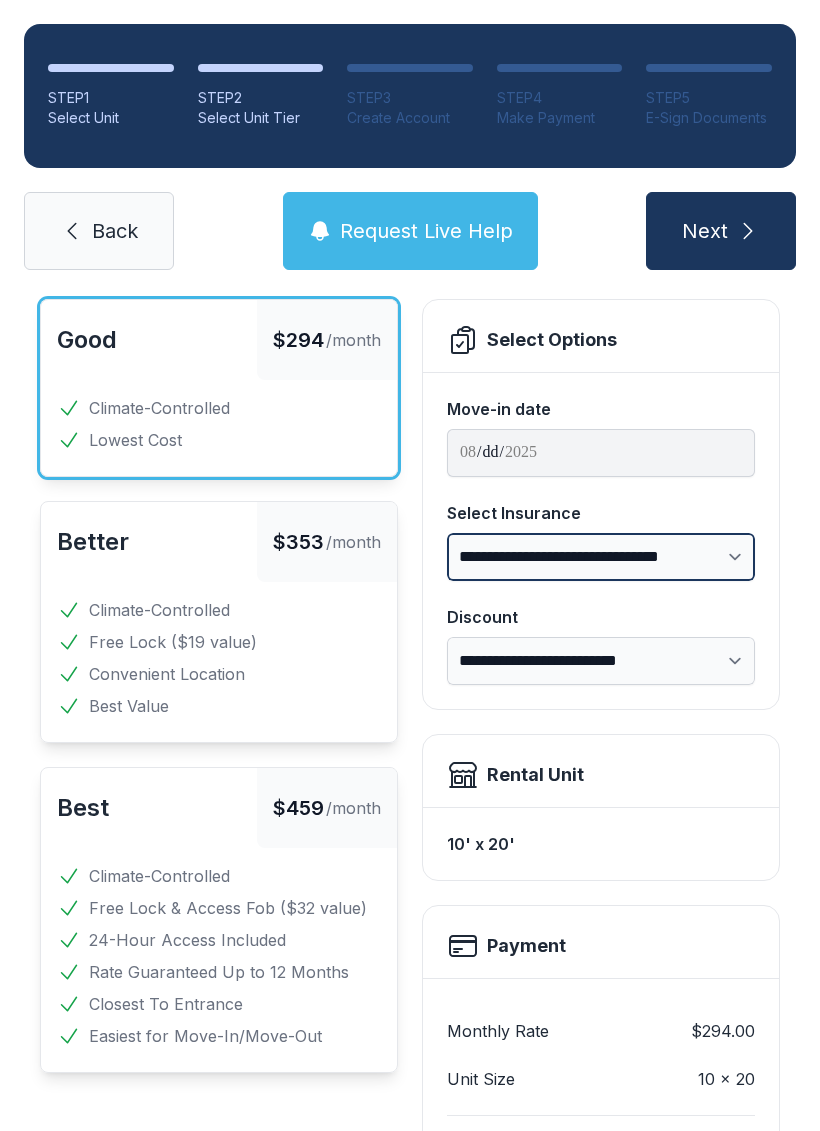 click on "**********" at bounding box center [601, 557] 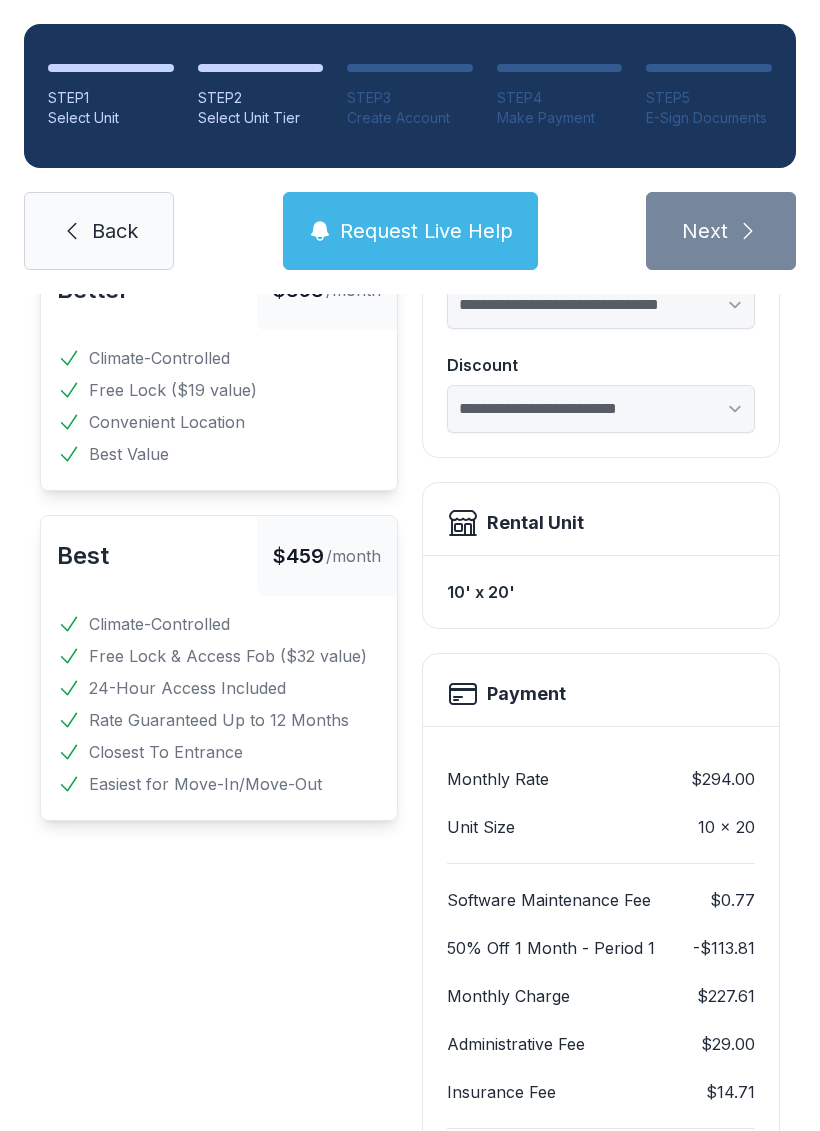 select on "****" 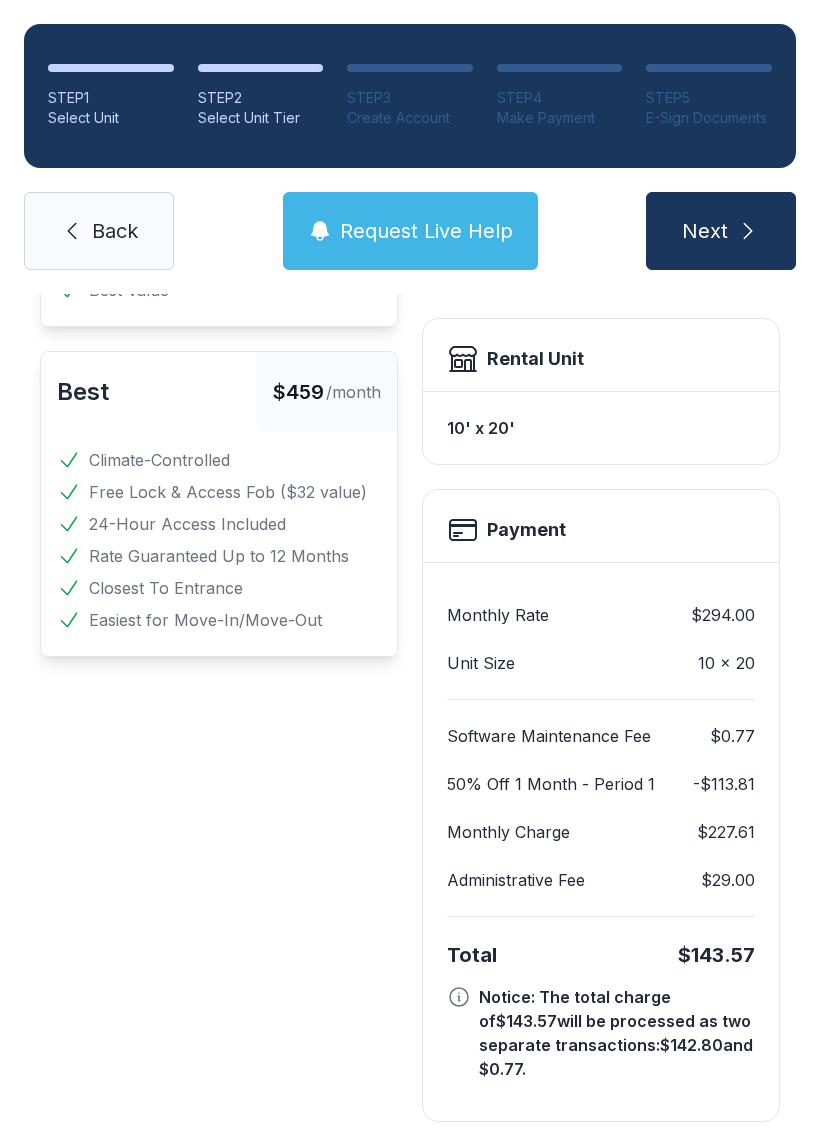 scroll, scrollTop: 521, scrollLeft: 0, axis: vertical 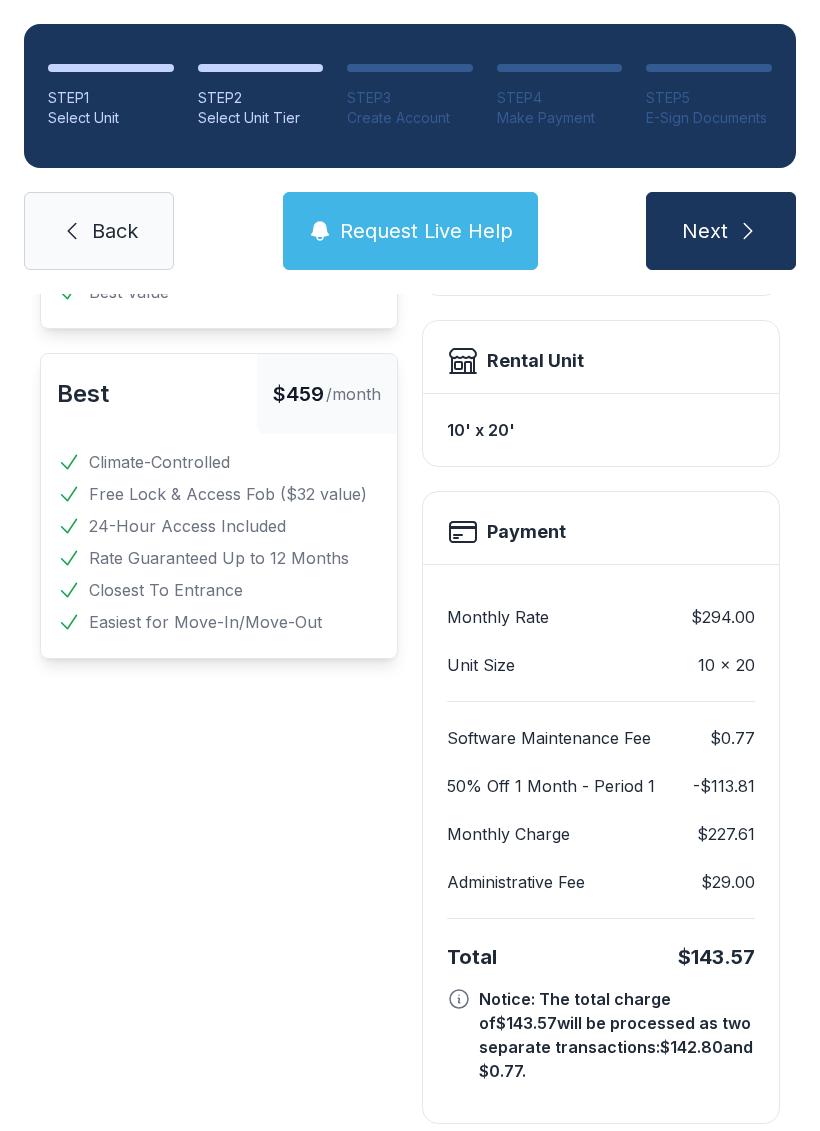 click on "Next" at bounding box center [721, 231] 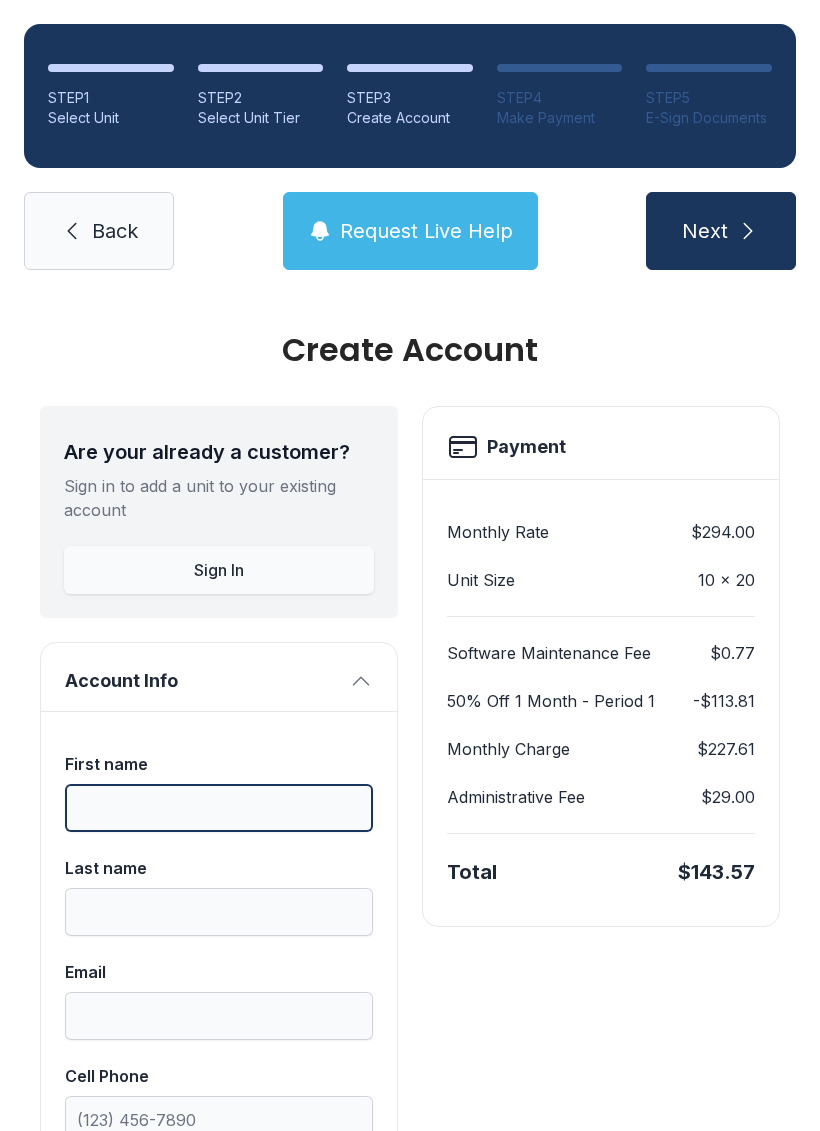 click on "First name" at bounding box center (219, 808) 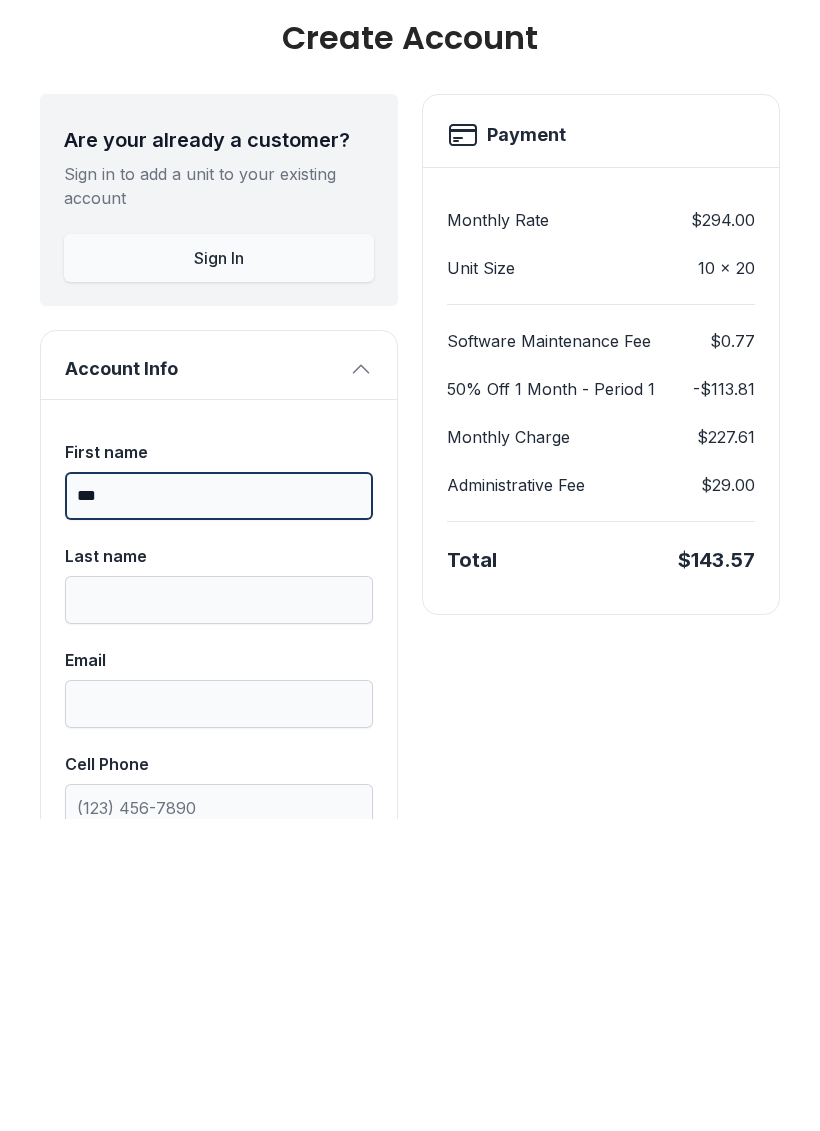 type on "***" 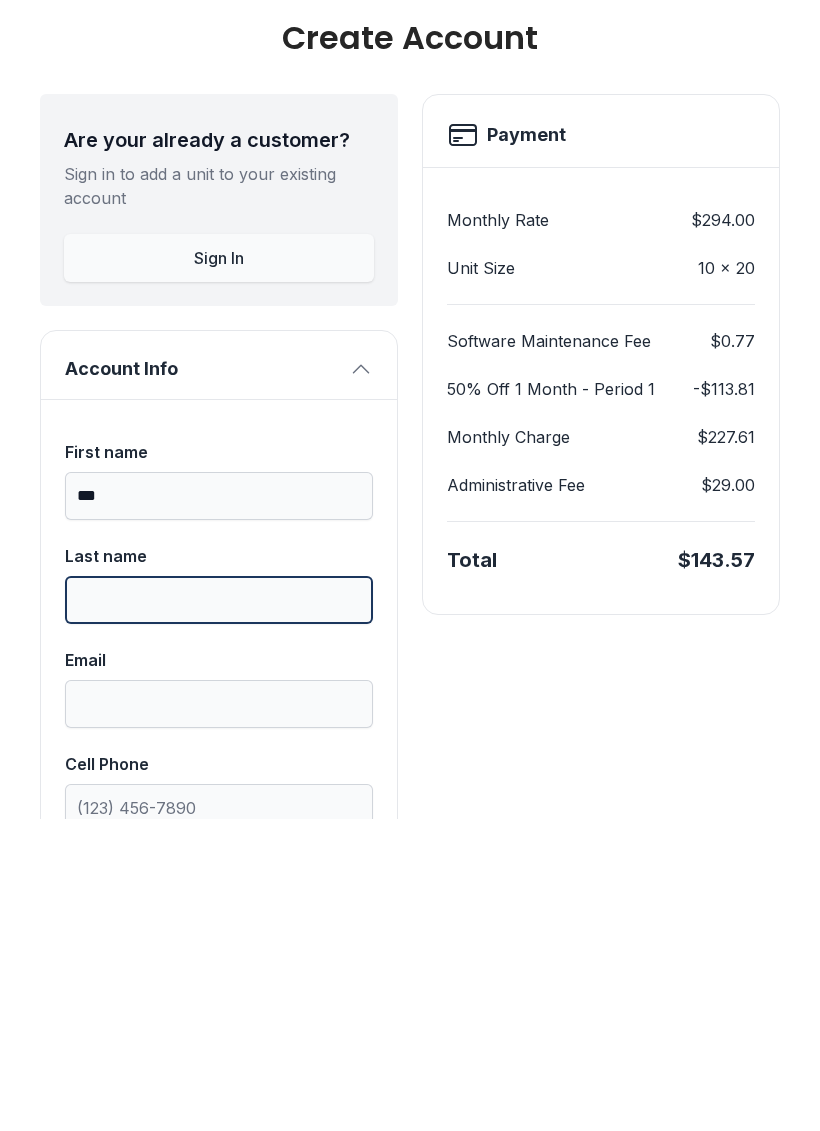 click on "Last name" at bounding box center [219, 912] 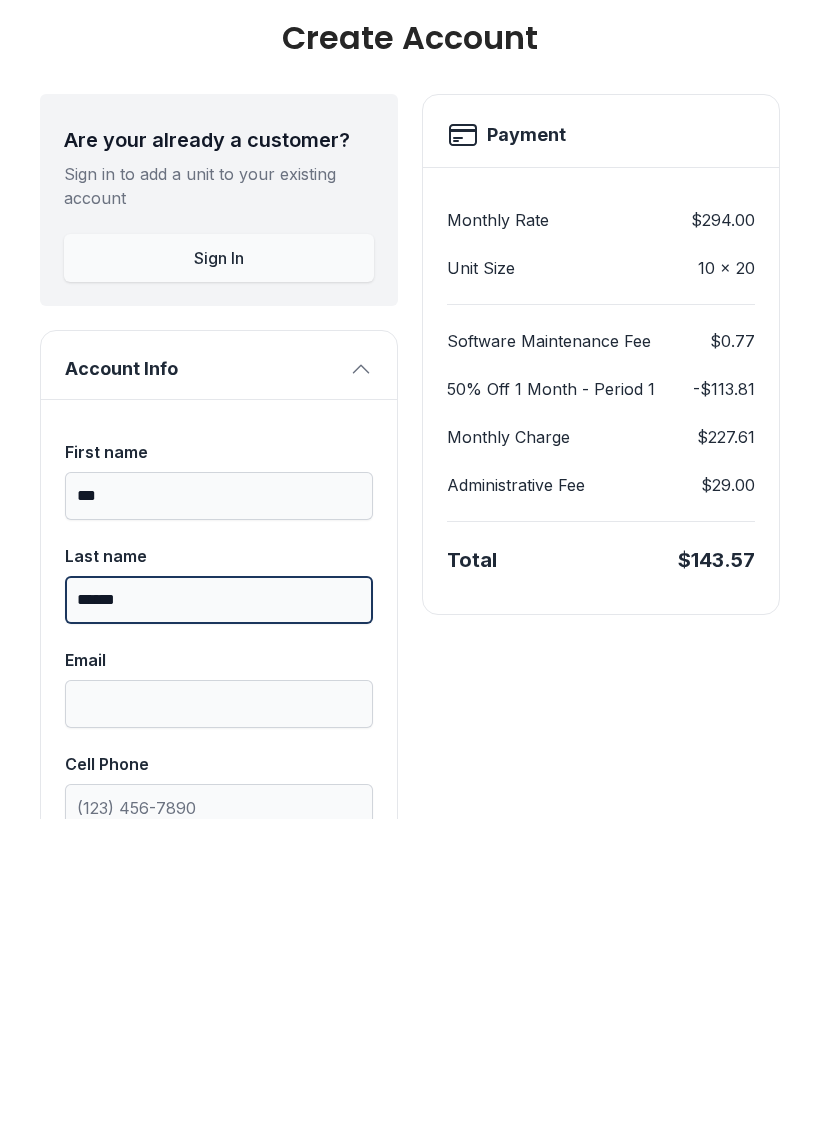 type on "******" 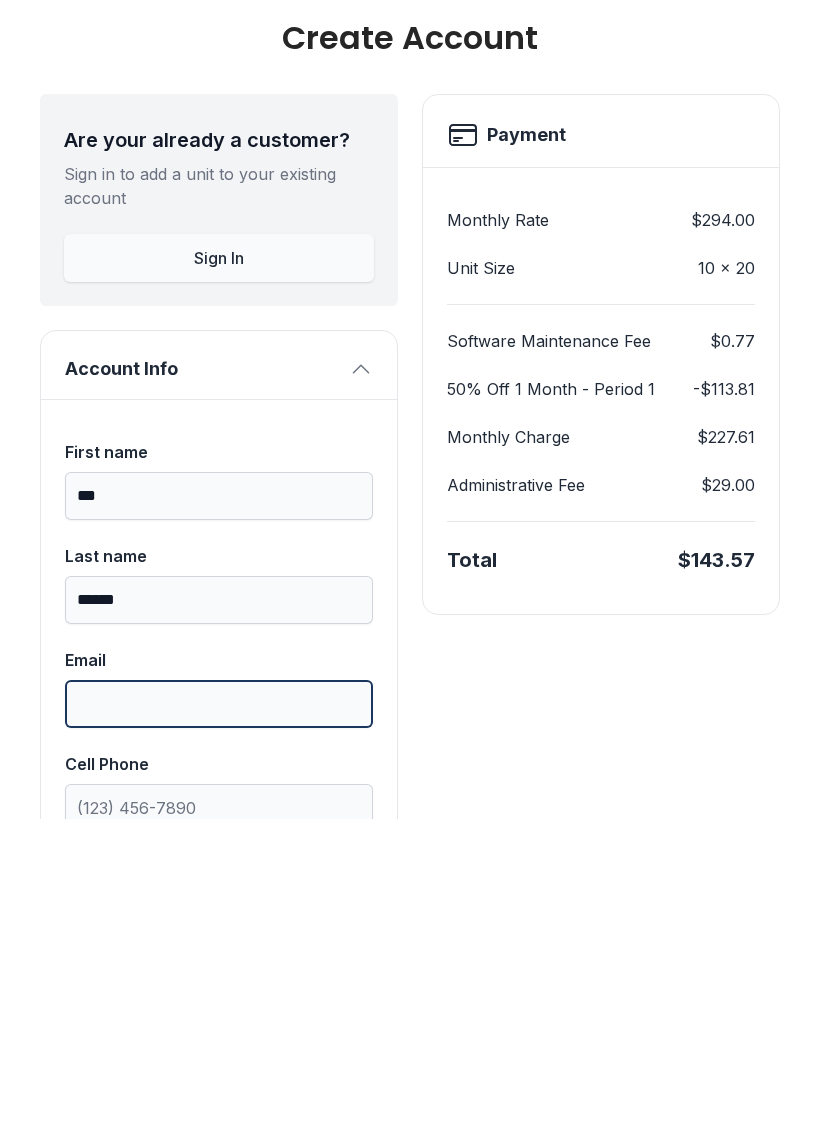 click on "Email" at bounding box center [219, 1016] 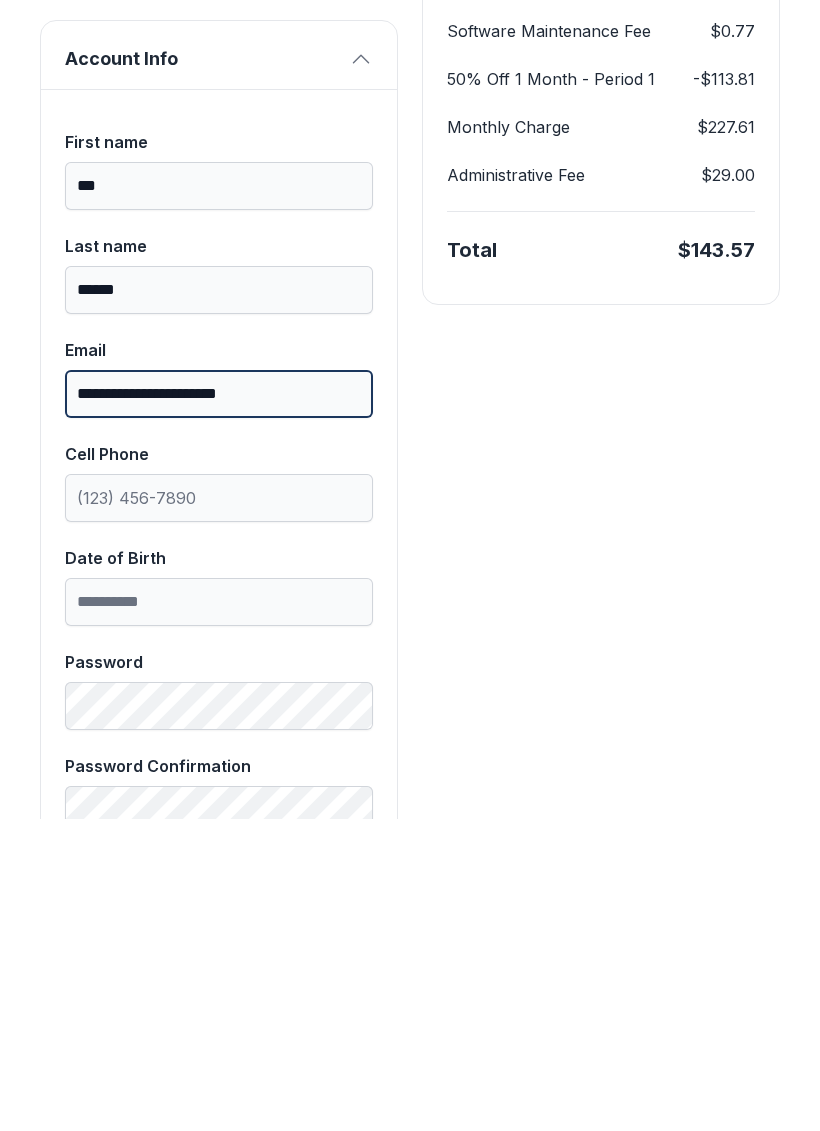 scroll, scrollTop: 322, scrollLeft: 0, axis: vertical 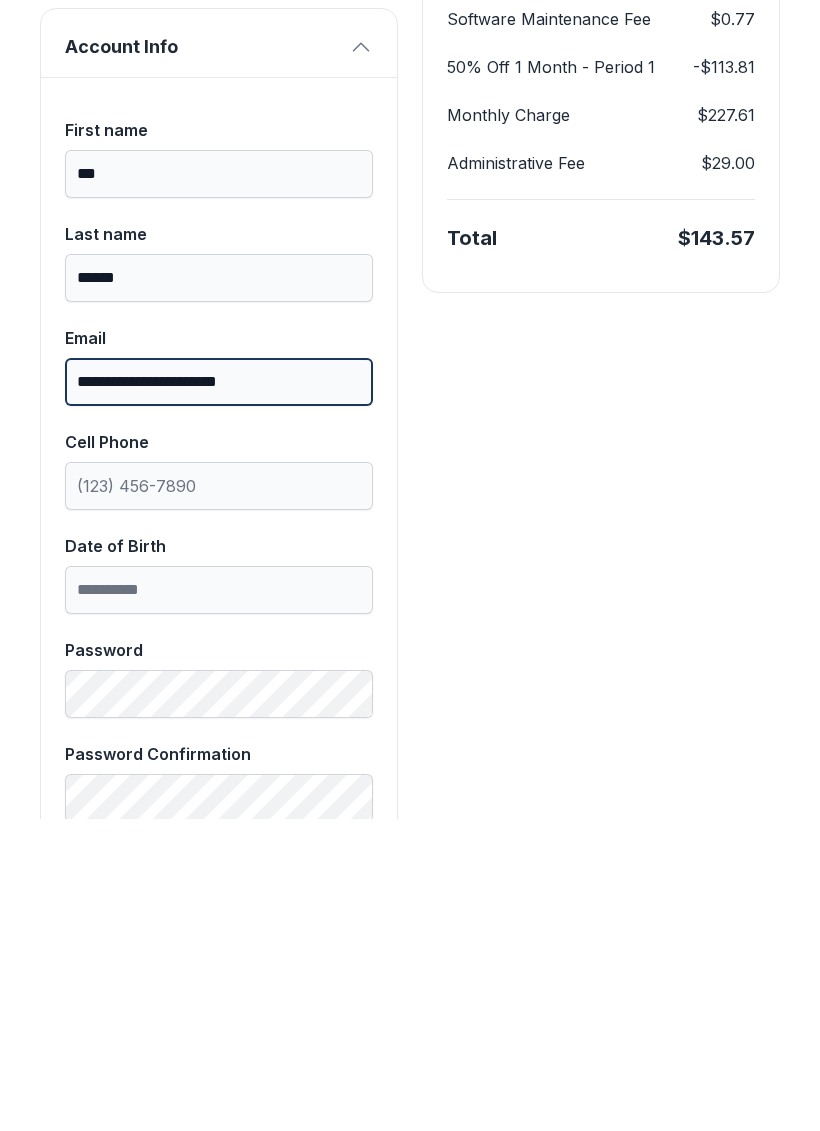 type on "**********" 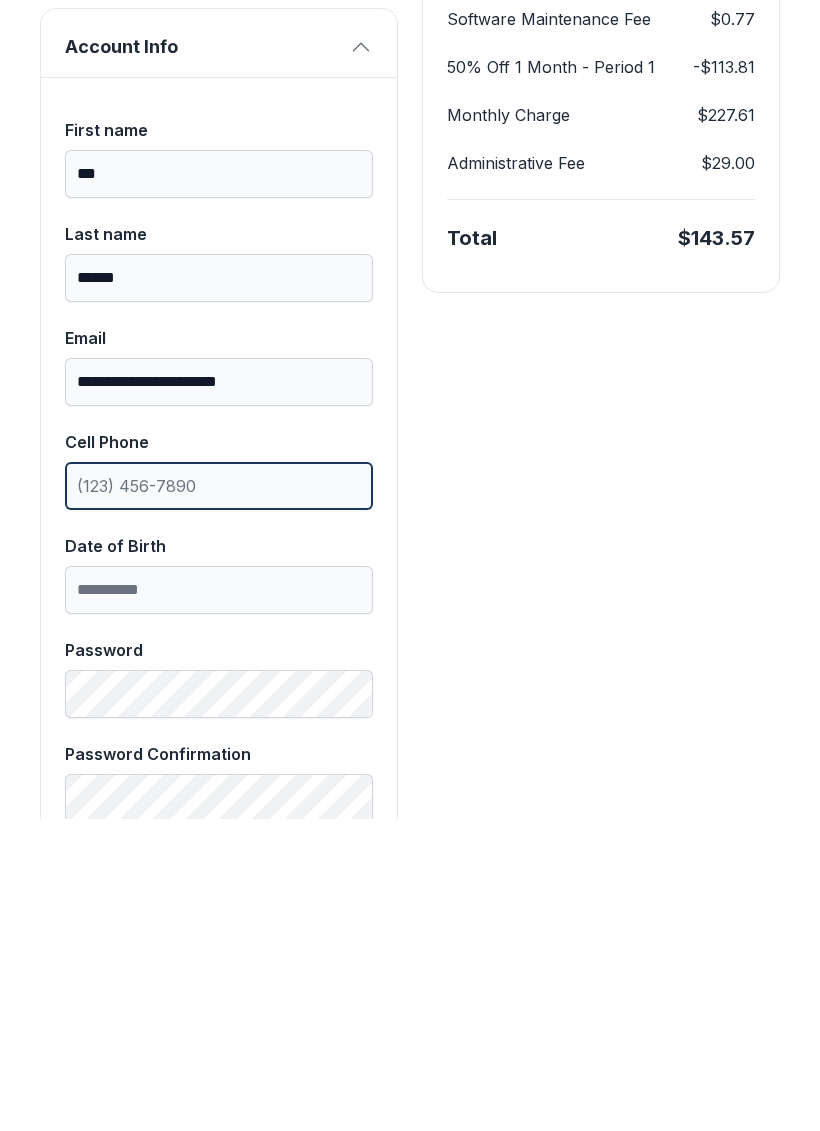 click on "Cell Phone" at bounding box center (219, 798) 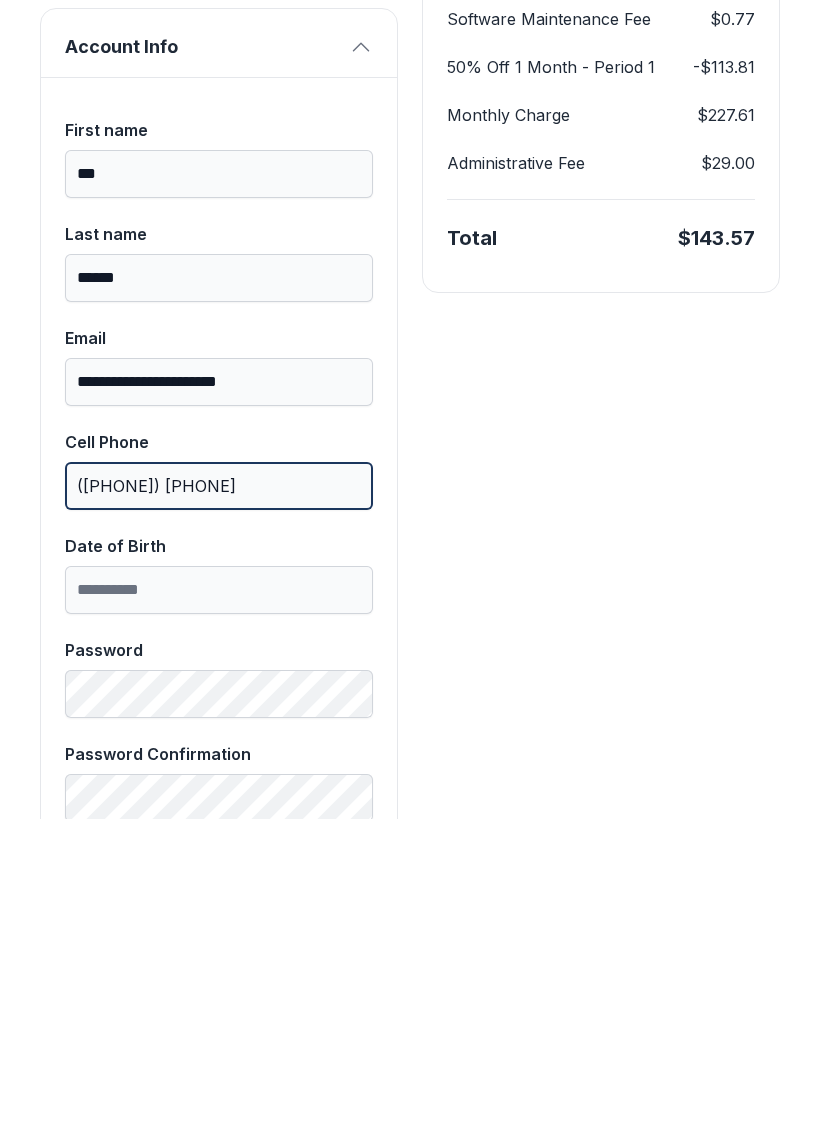 type on "([PHONE]) [PHONE]" 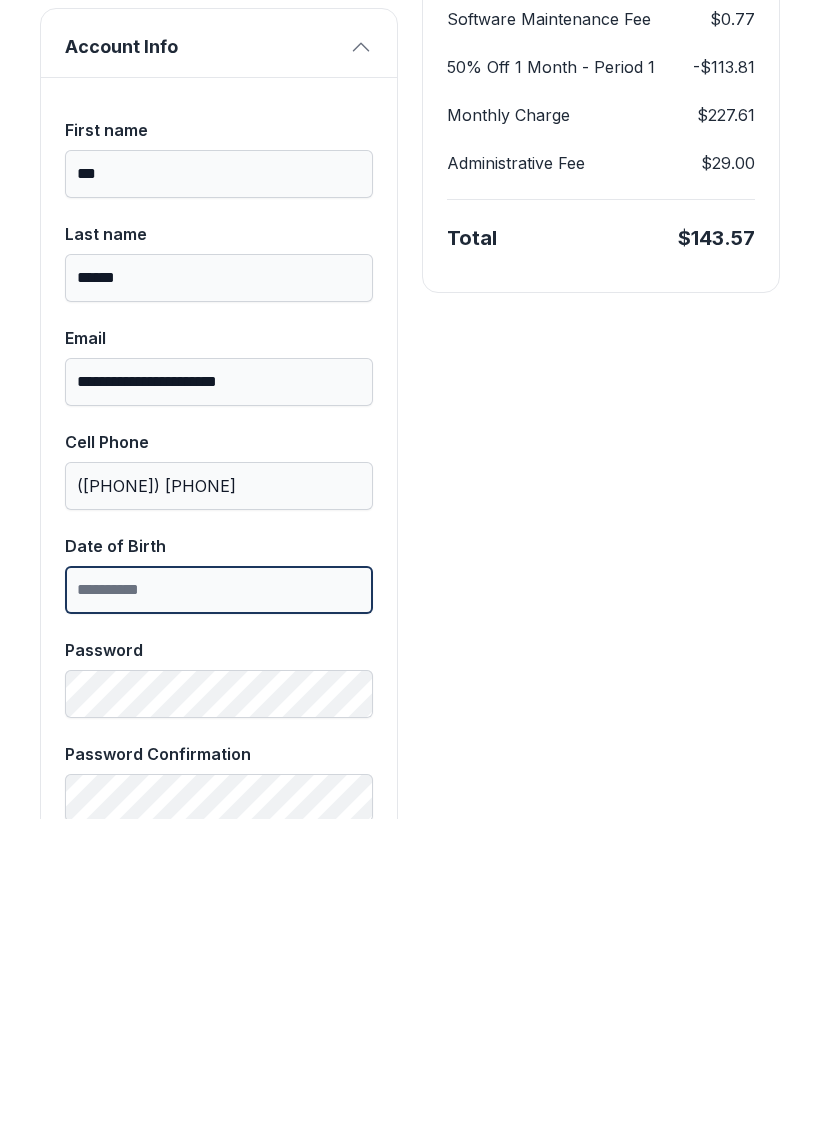 click on "Date of Birth" at bounding box center [219, 902] 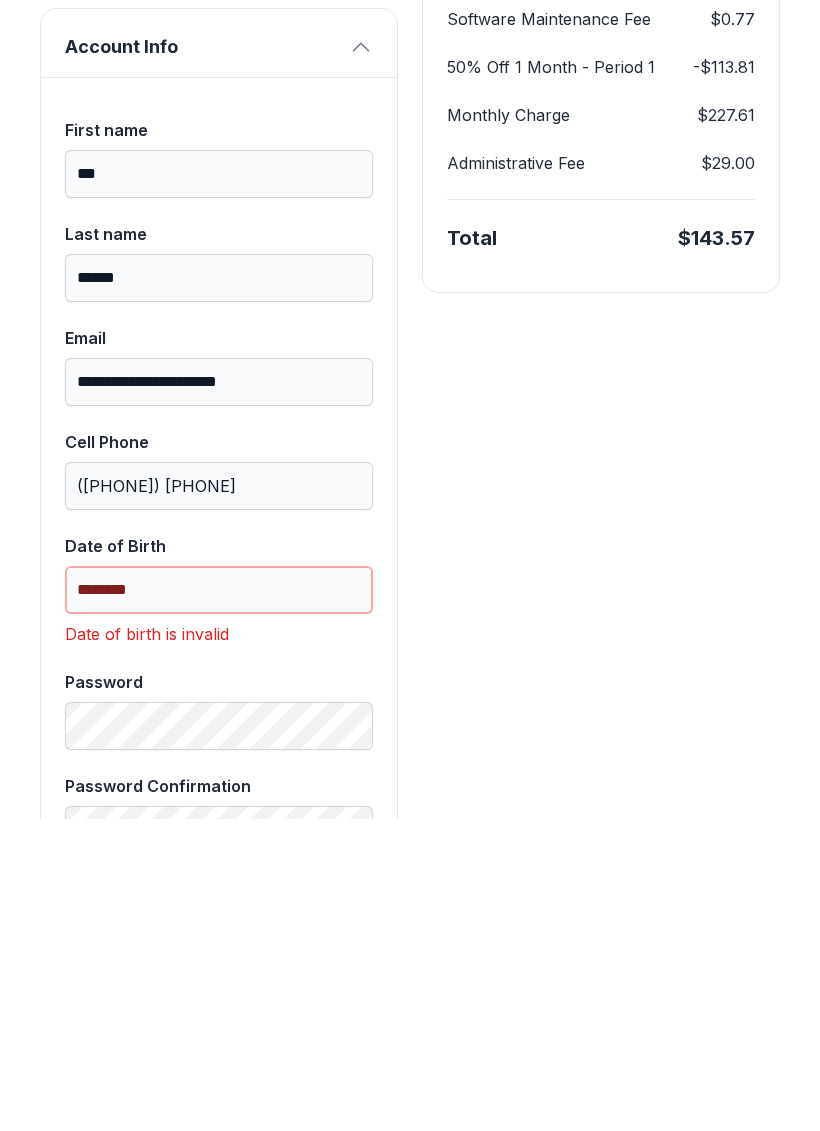 click on "********" at bounding box center (219, 902) 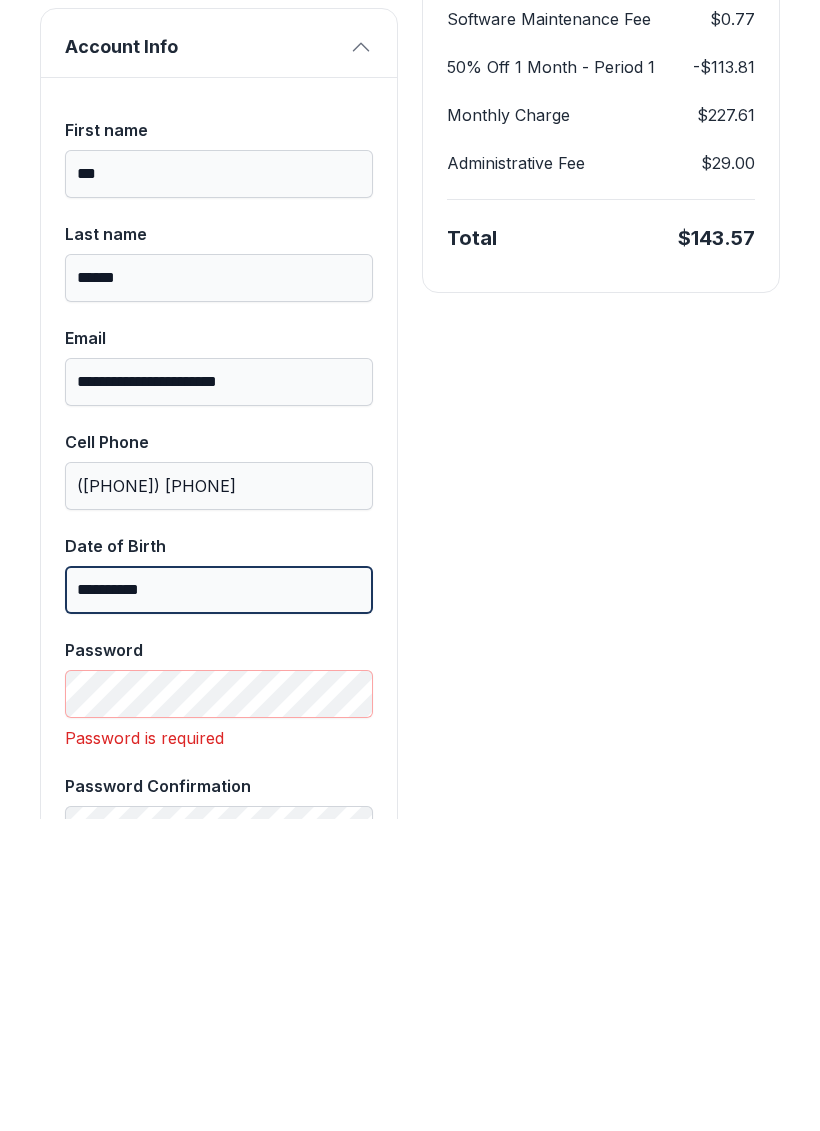 type on "**********" 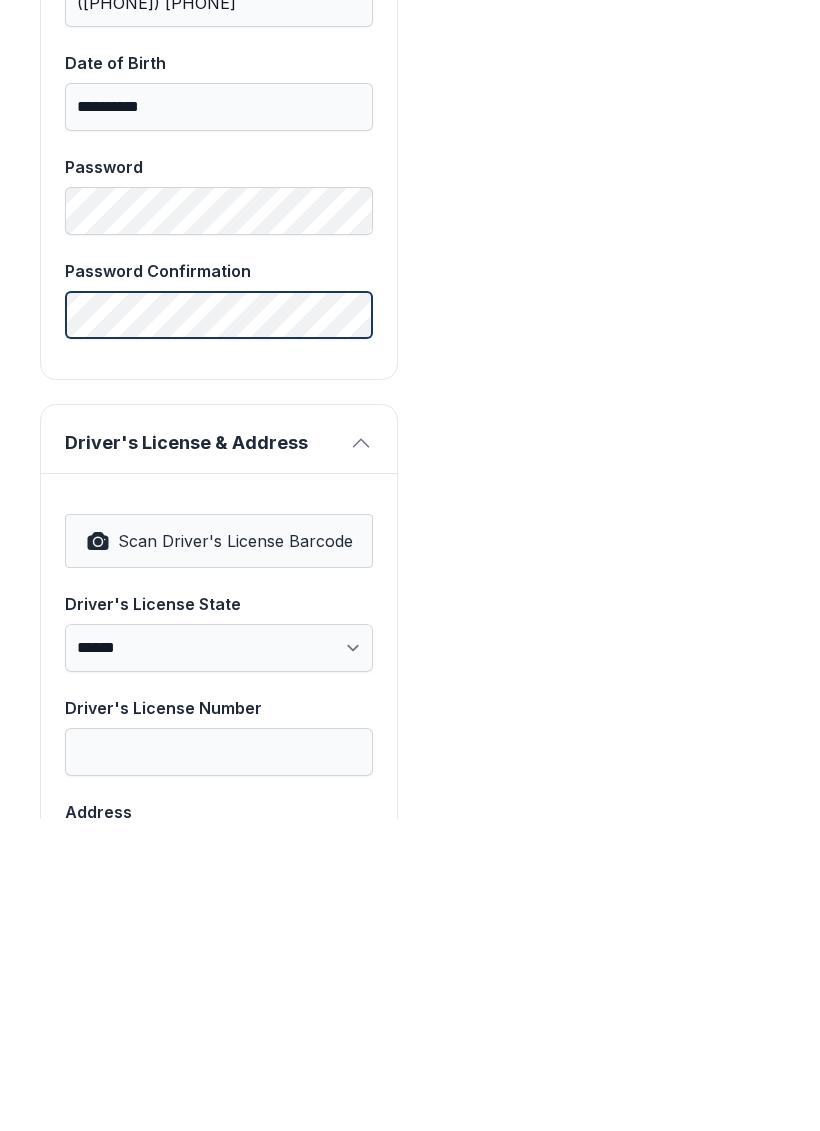scroll, scrollTop: 847, scrollLeft: 0, axis: vertical 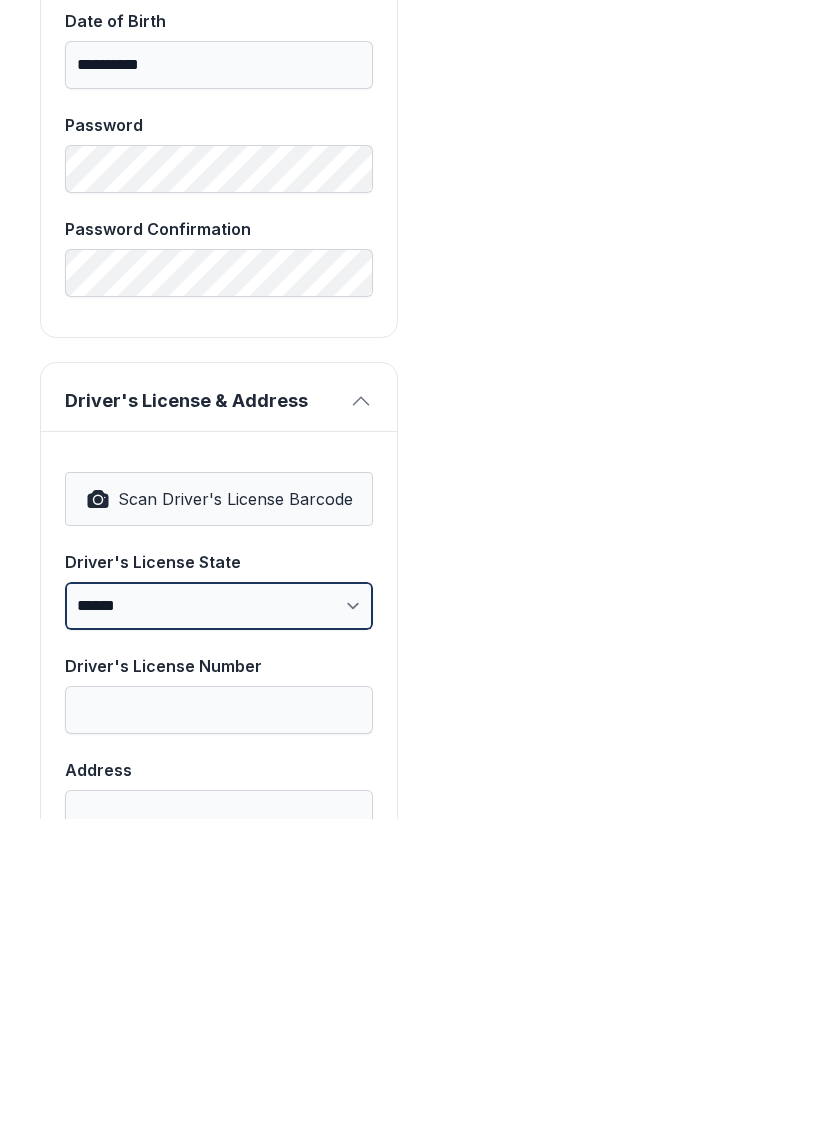 click on "**********" at bounding box center (219, 918) 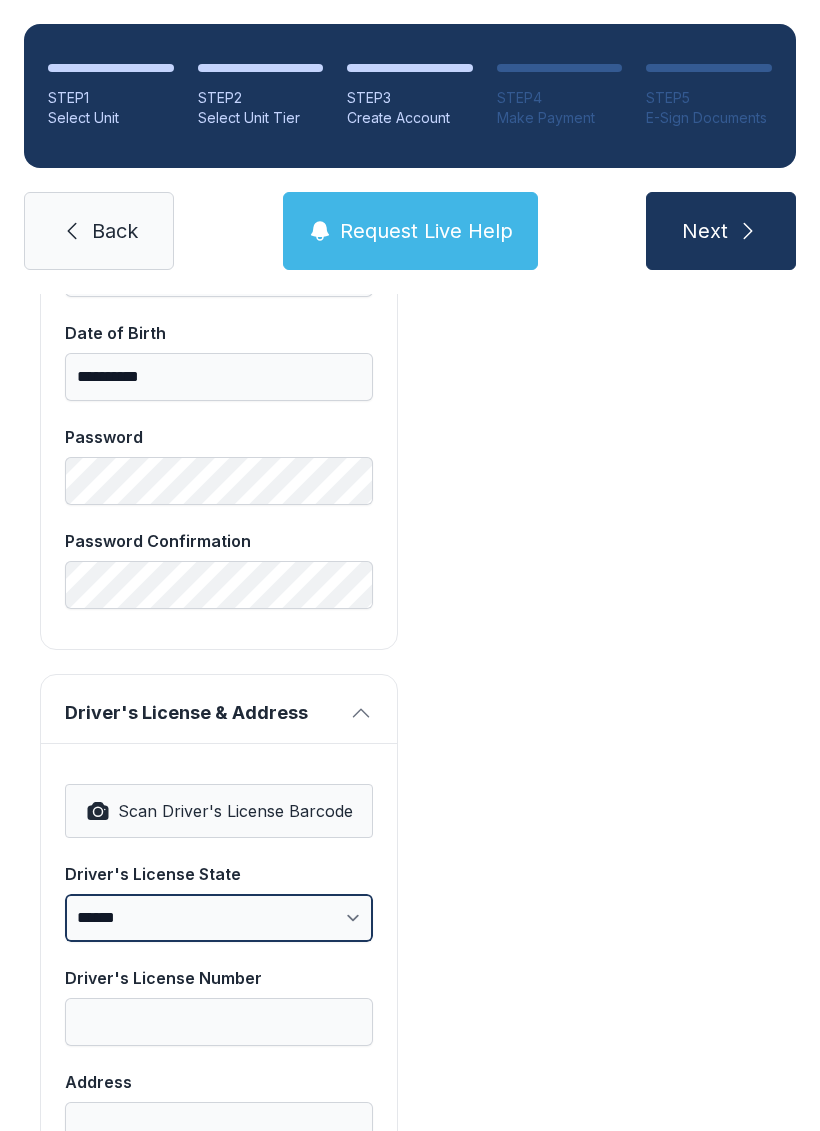 select on "**" 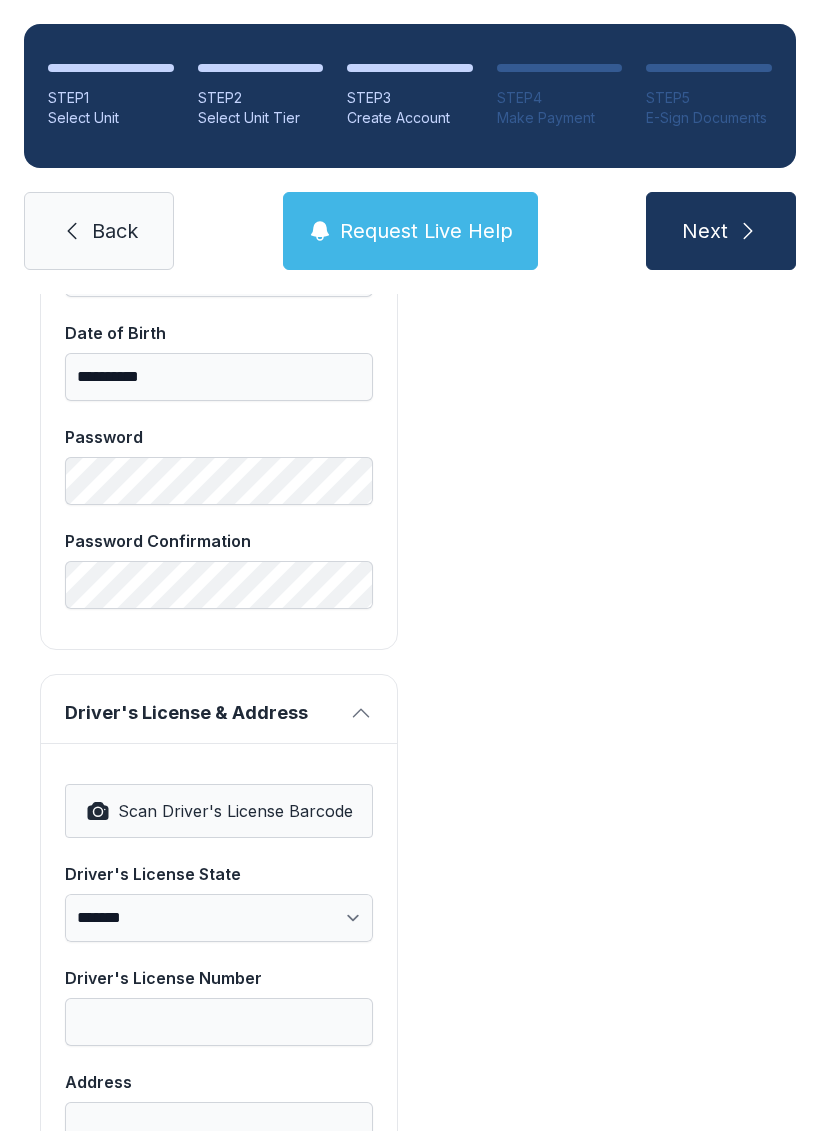 click on "Scan Driver's License Barcode" at bounding box center [235, 811] 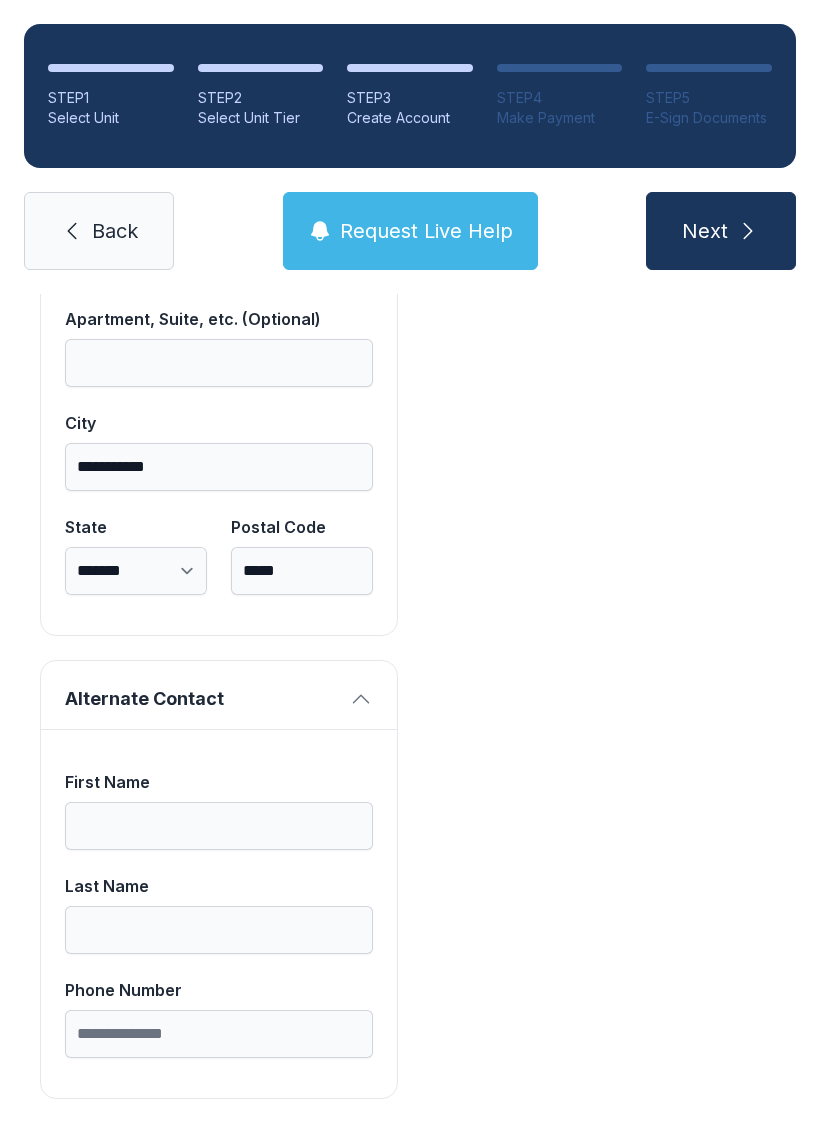 scroll, scrollTop: 1713, scrollLeft: 0, axis: vertical 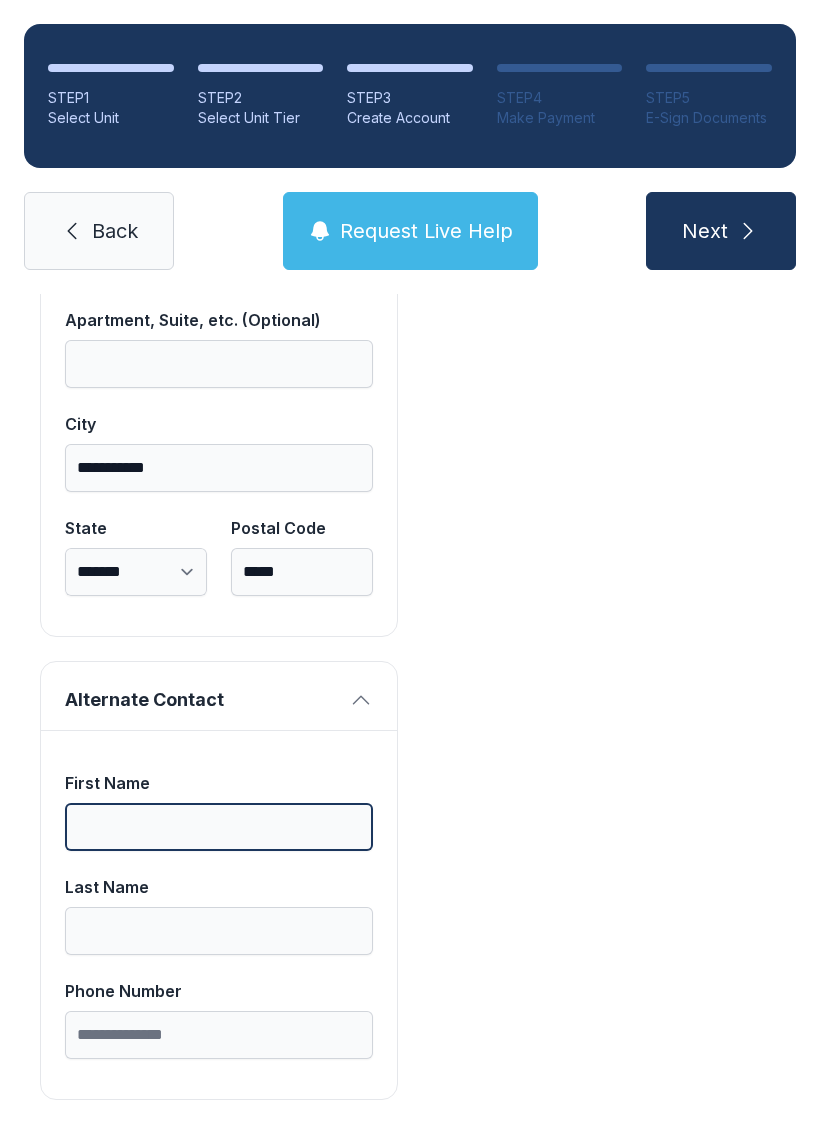 click on "First Name" at bounding box center (219, 827) 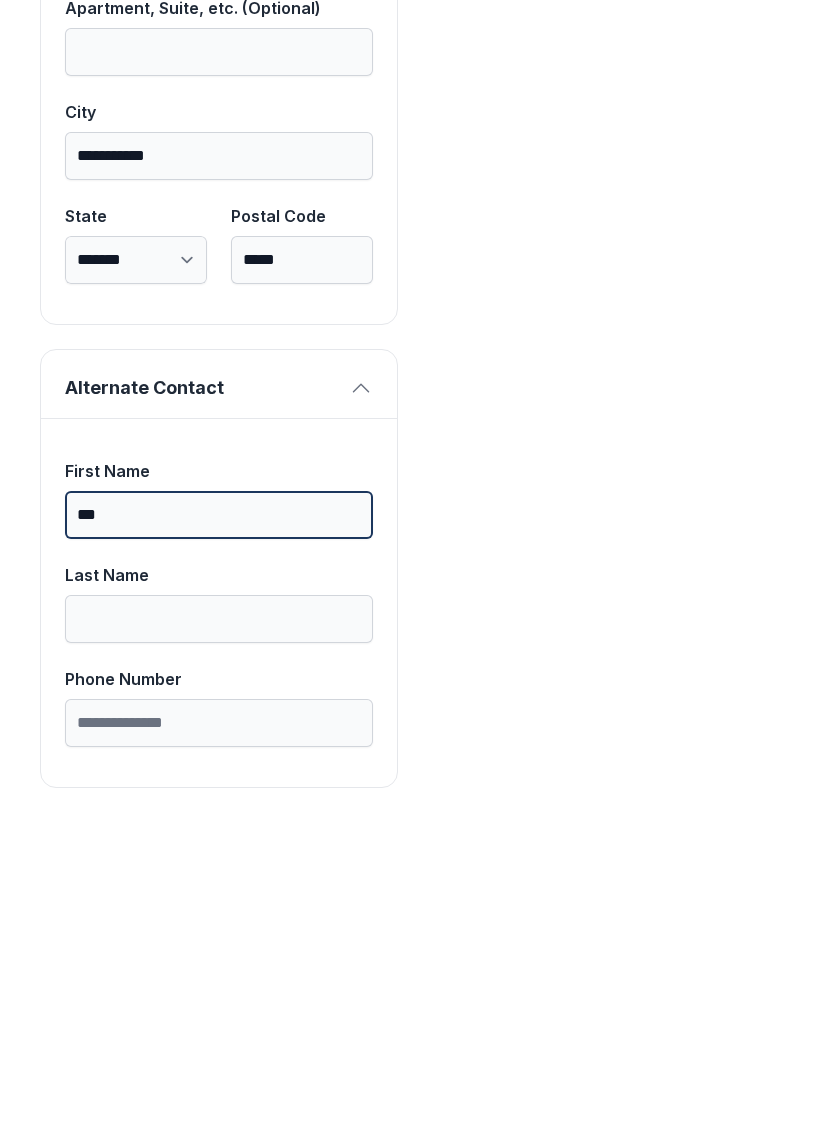 type on "***" 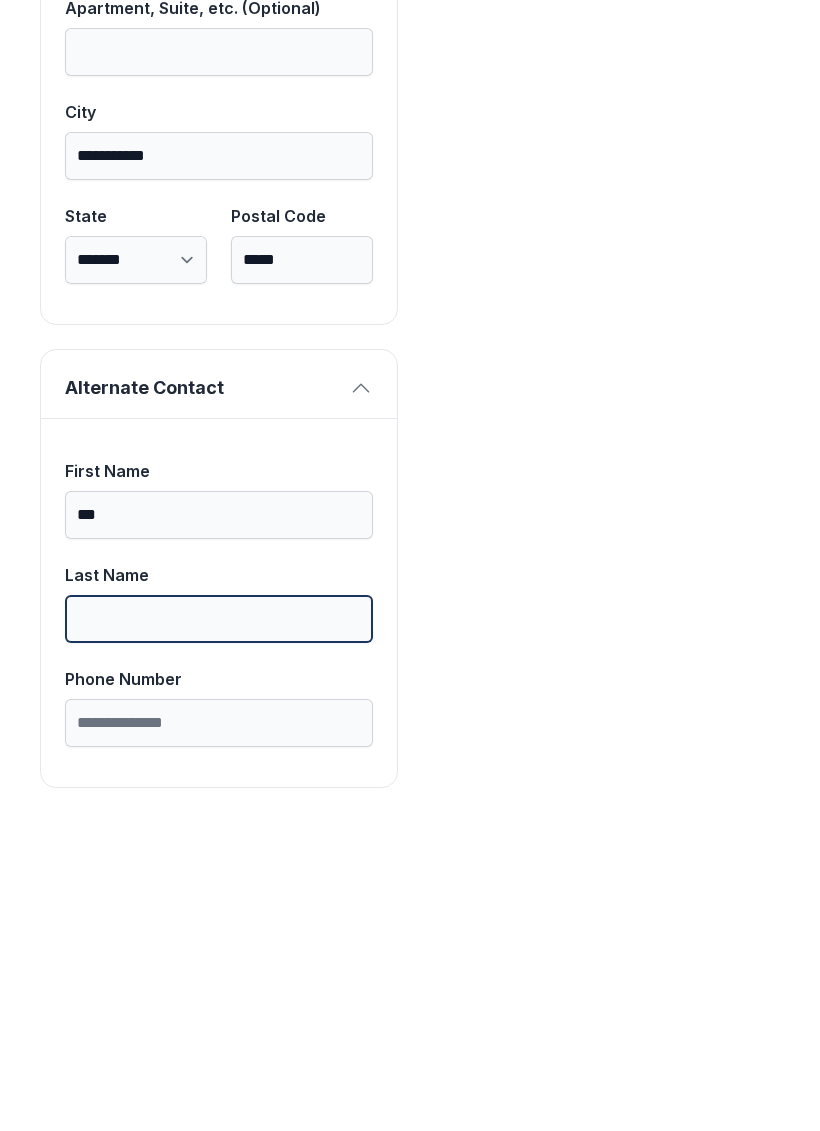 click on "Last Name" at bounding box center (219, 931) 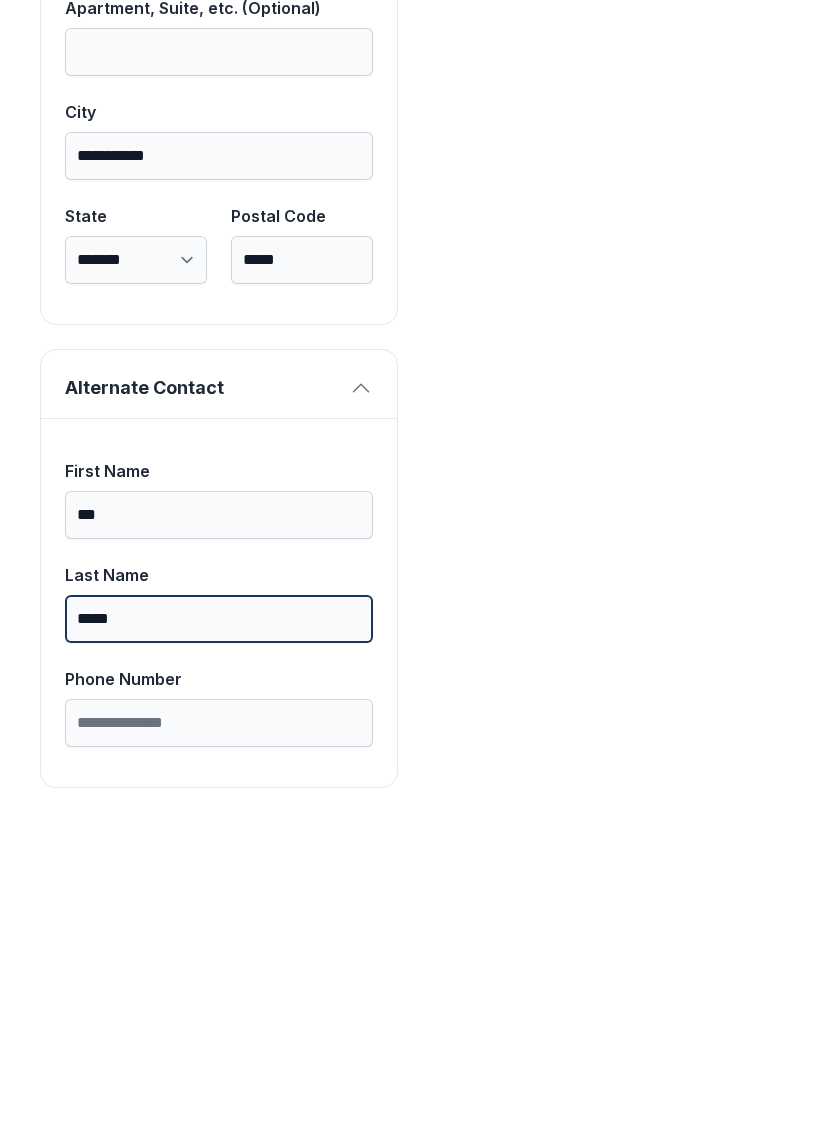 type on "*****" 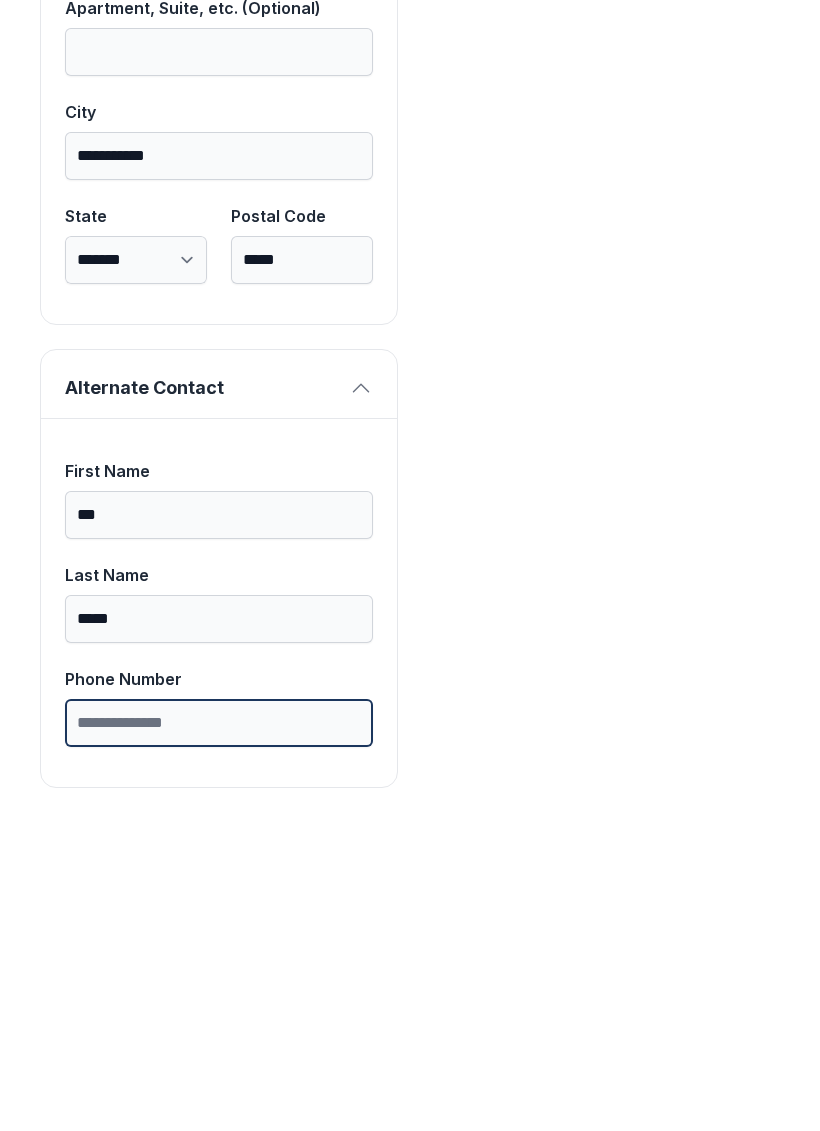 click on "Phone Number" at bounding box center [219, 1035] 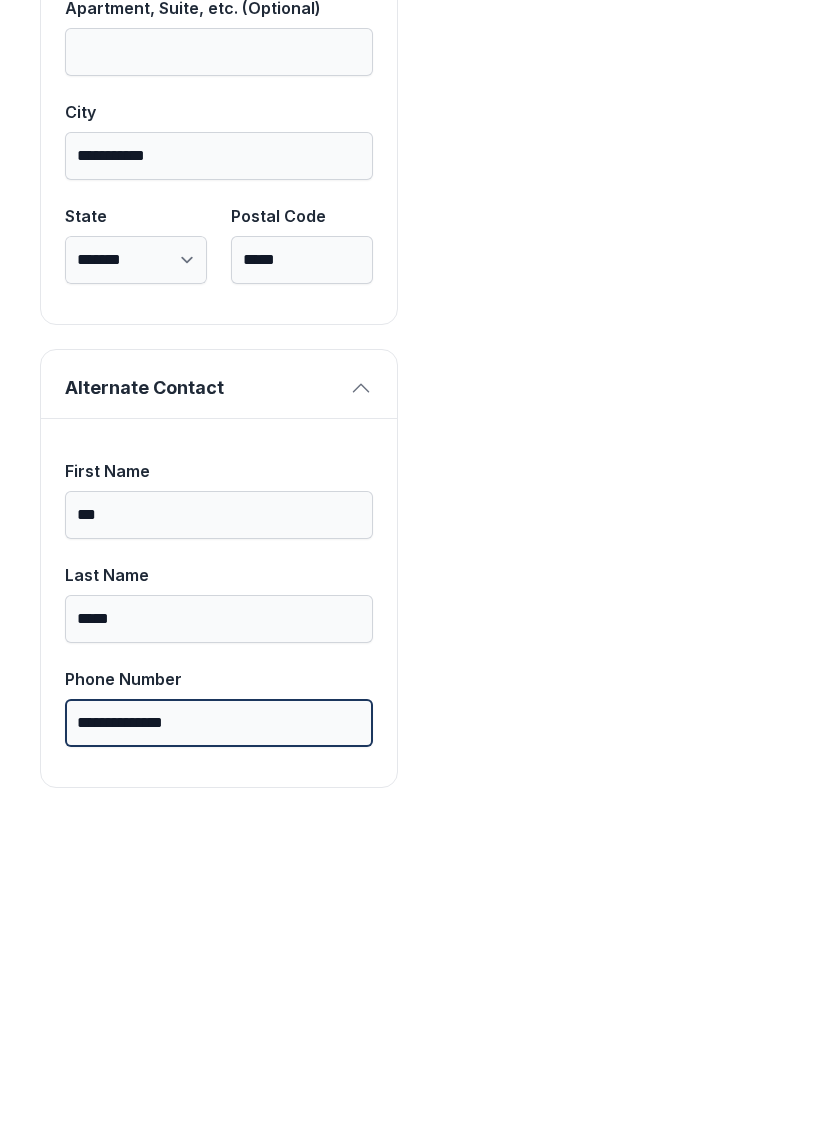 type on "**********" 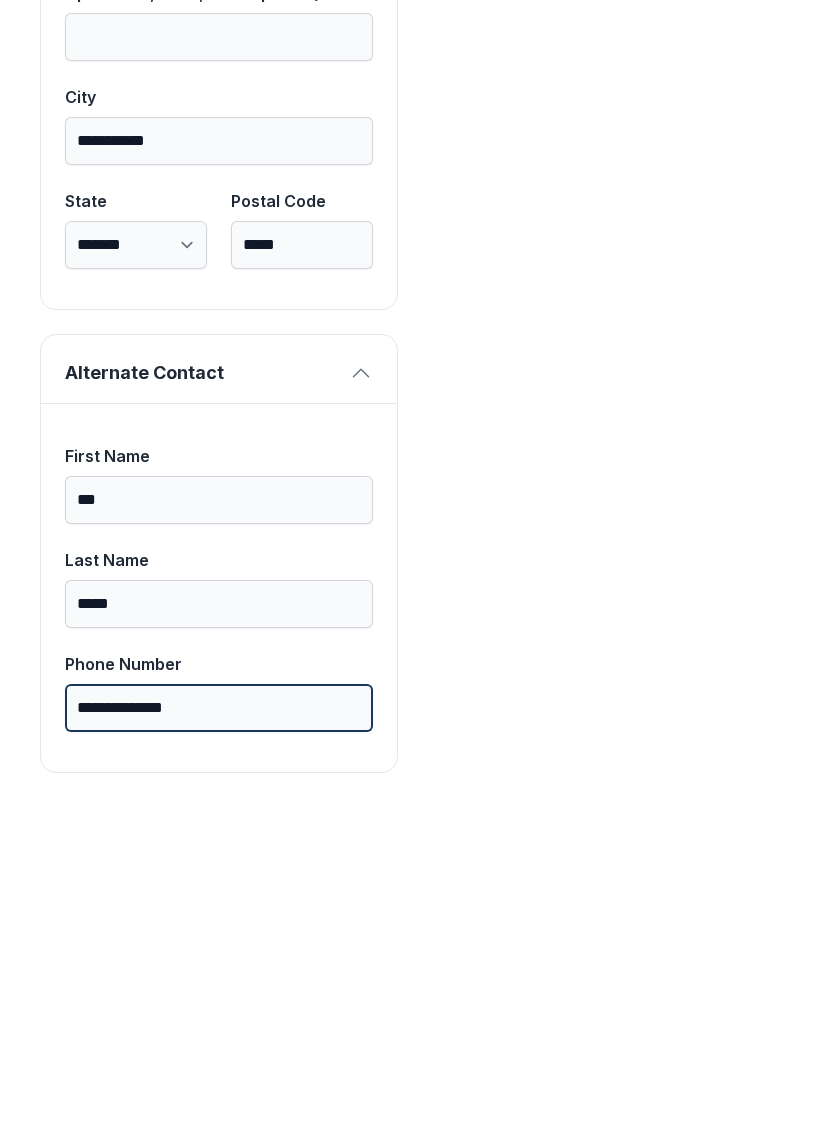 scroll, scrollTop: 1629, scrollLeft: 0, axis: vertical 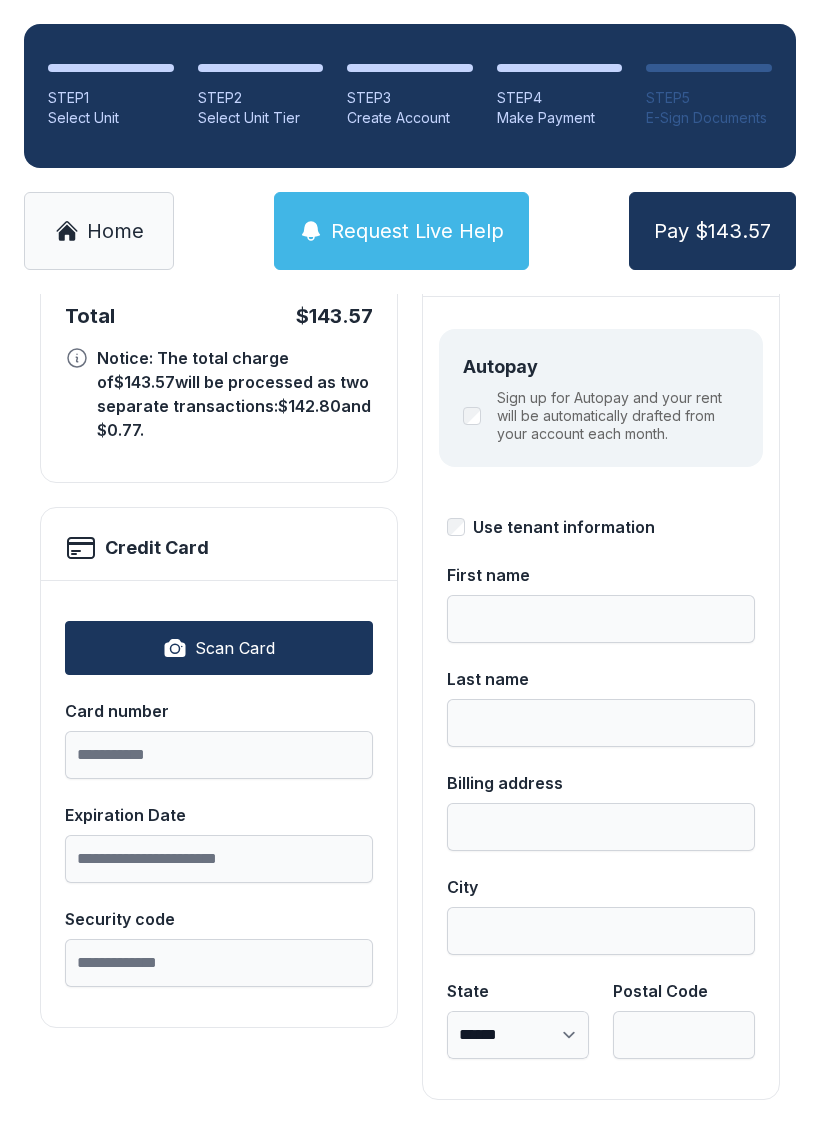 click on "Scan Card" at bounding box center [219, 648] 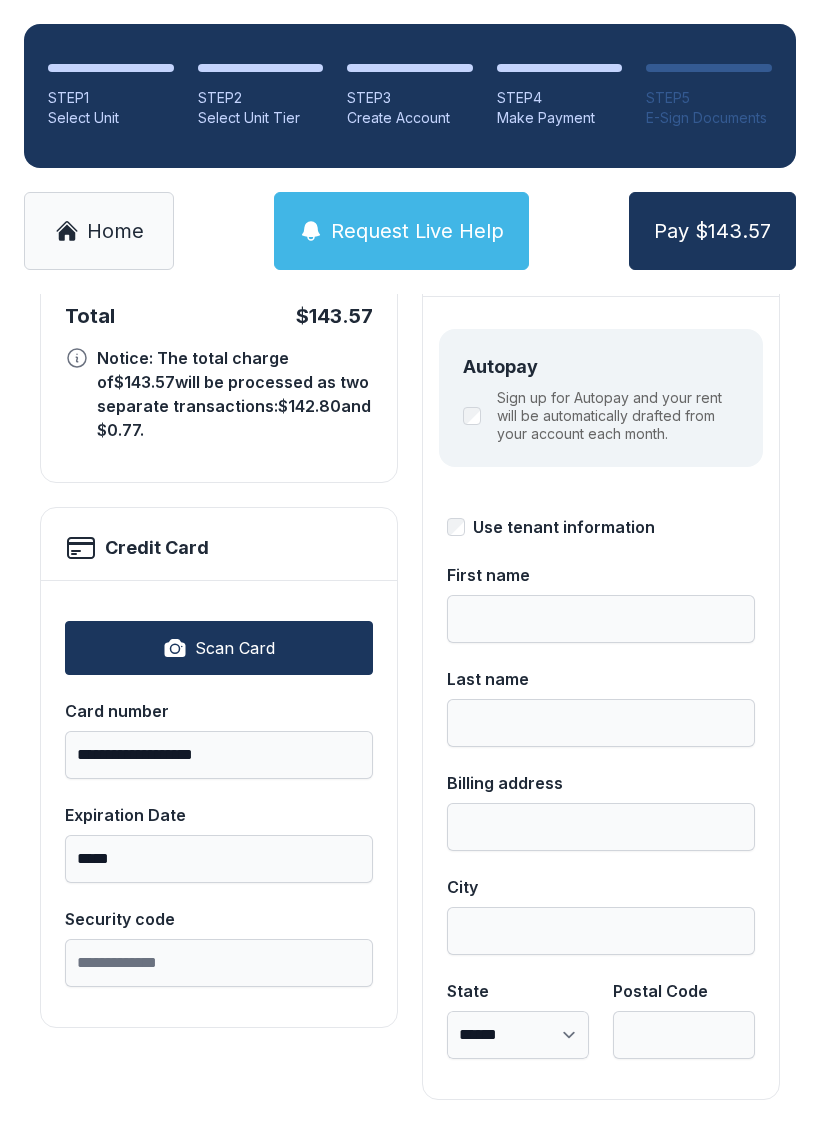 type on "**********" 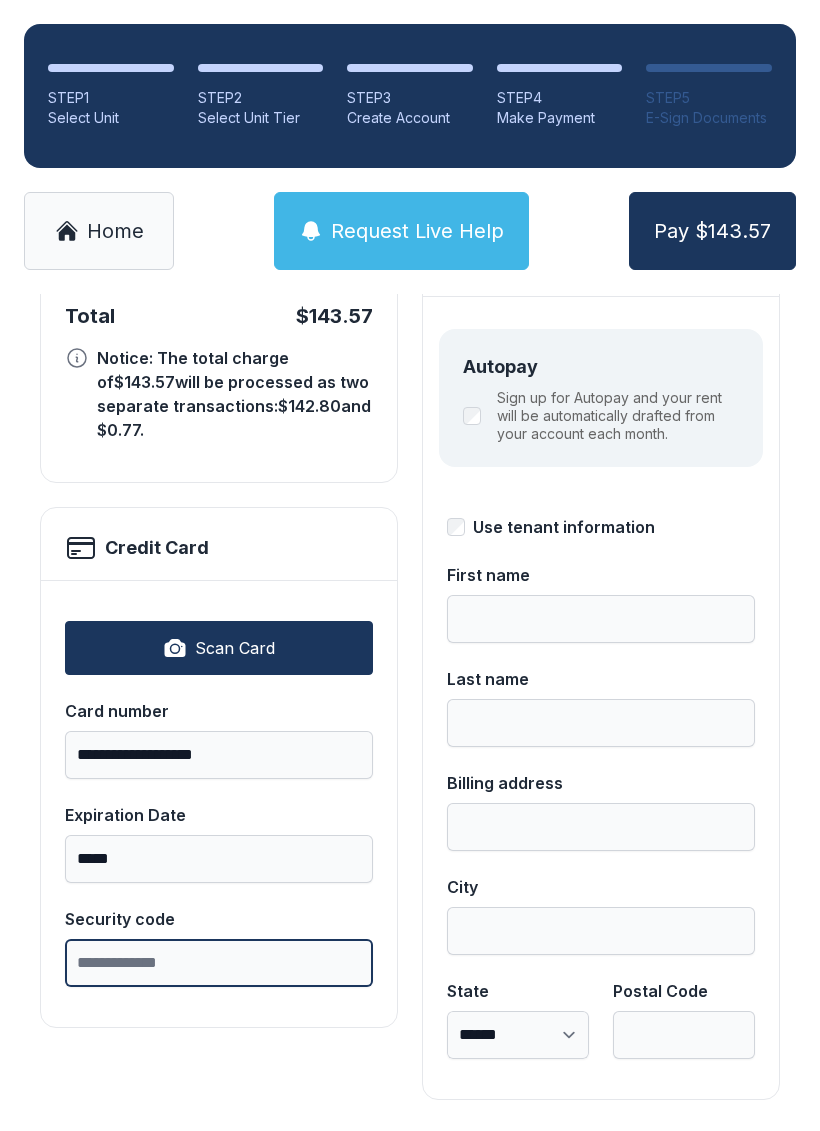 click on "Security code" at bounding box center (219, 963) 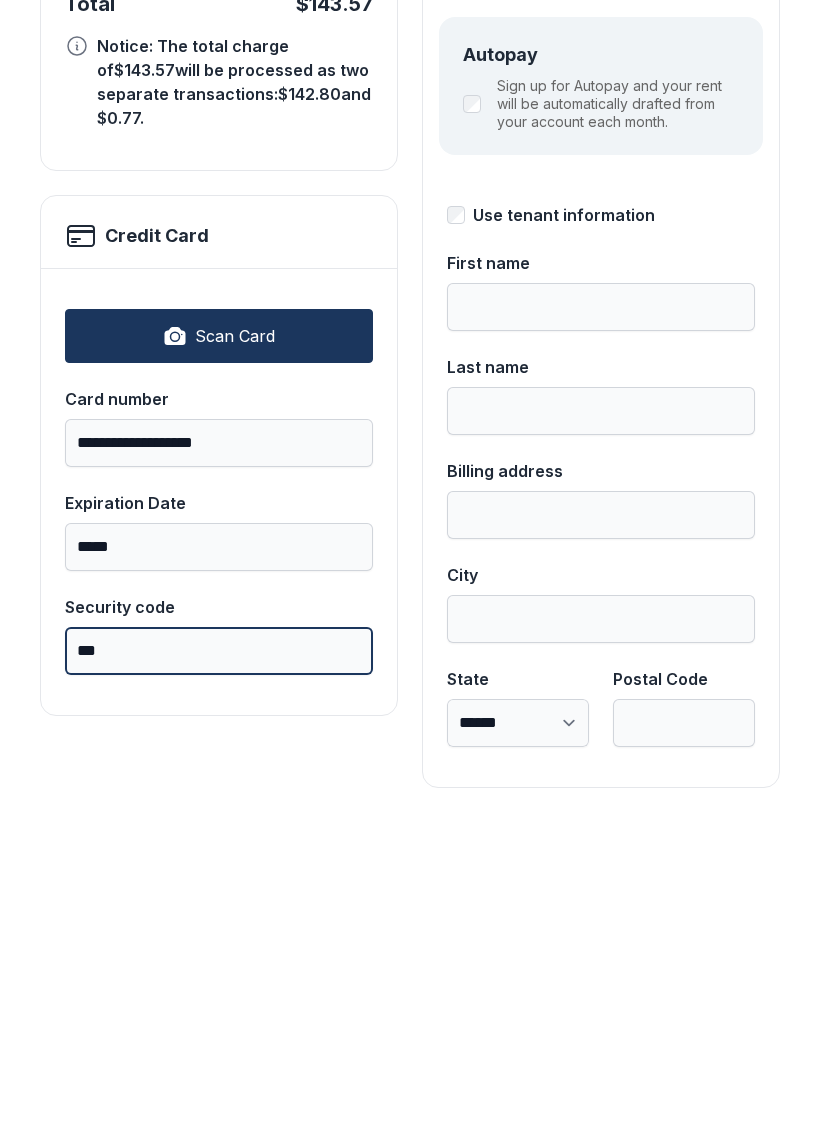 type on "***" 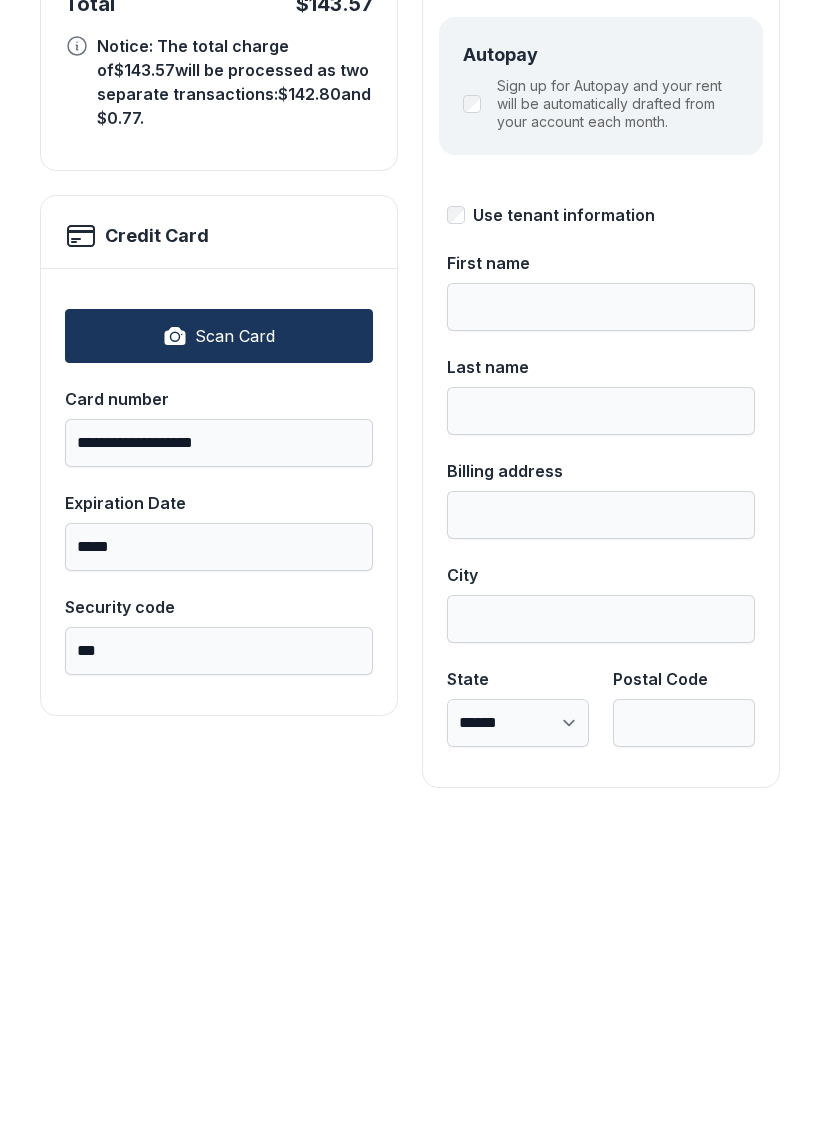 click on "First name" at bounding box center (601, 619) 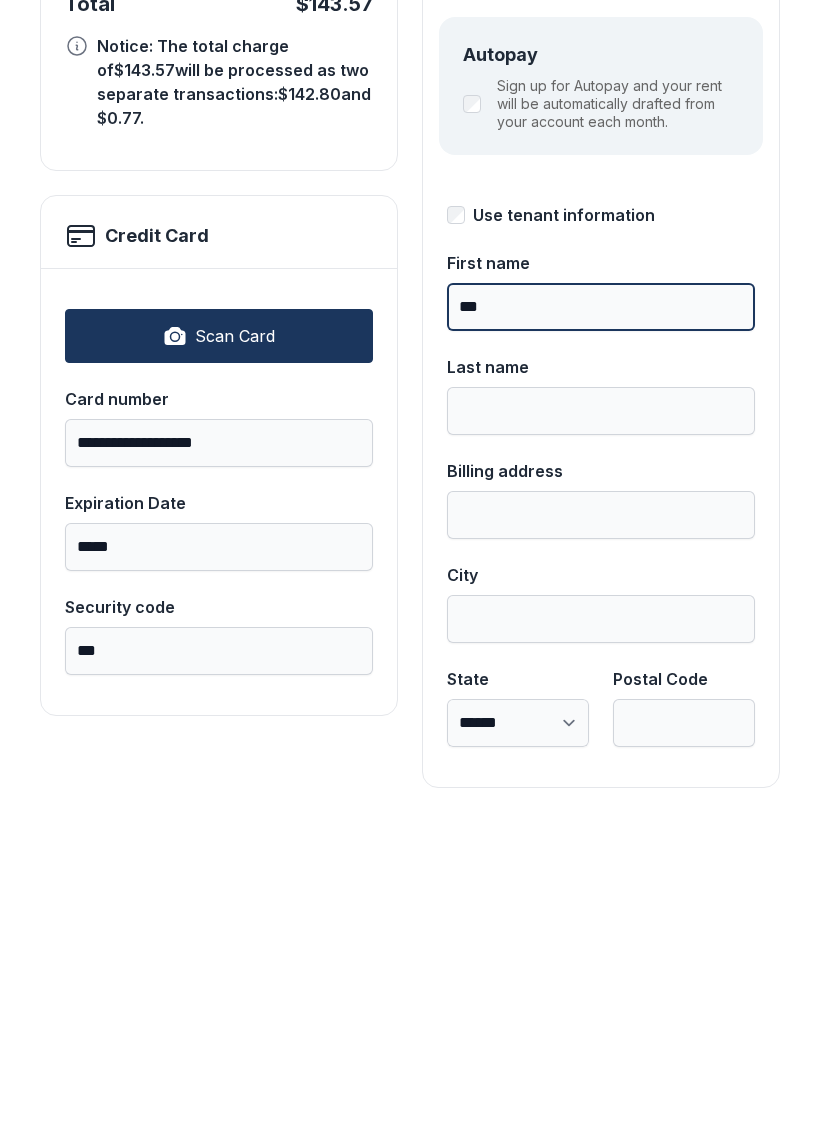 type on "***" 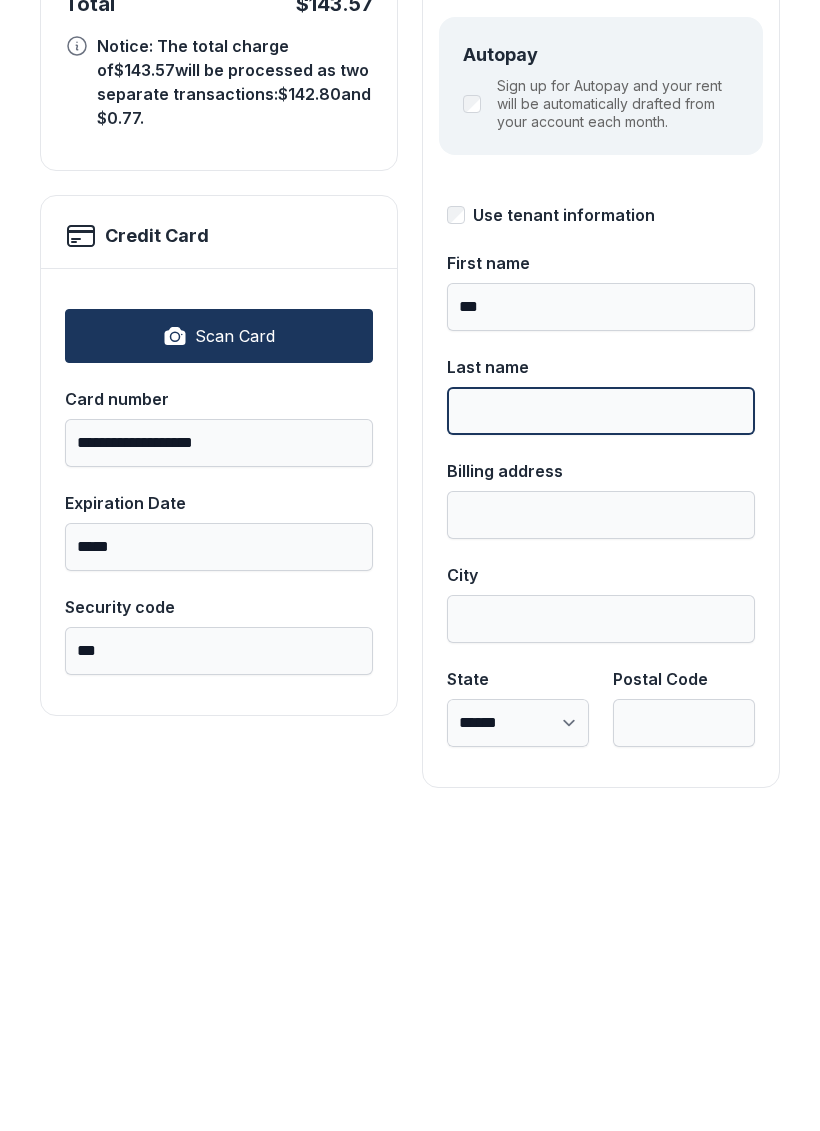 click on "Last name" at bounding box center [601, 723] 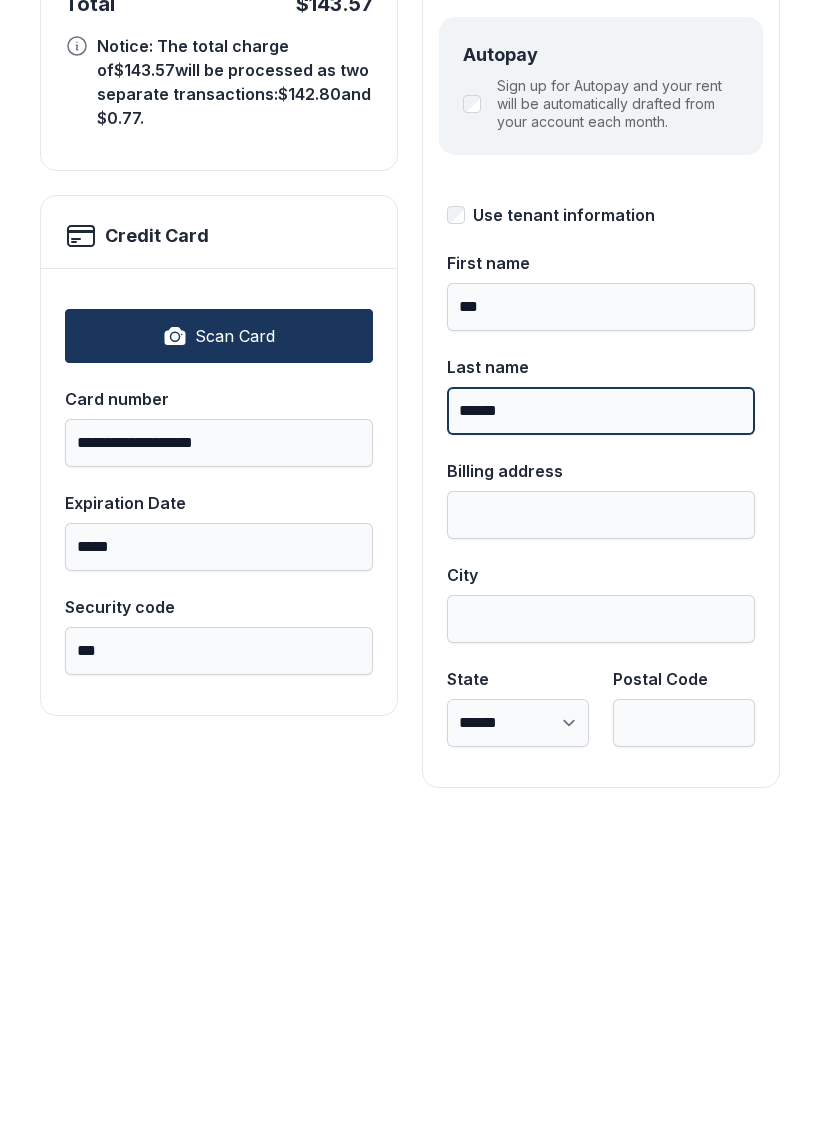 type on "******" 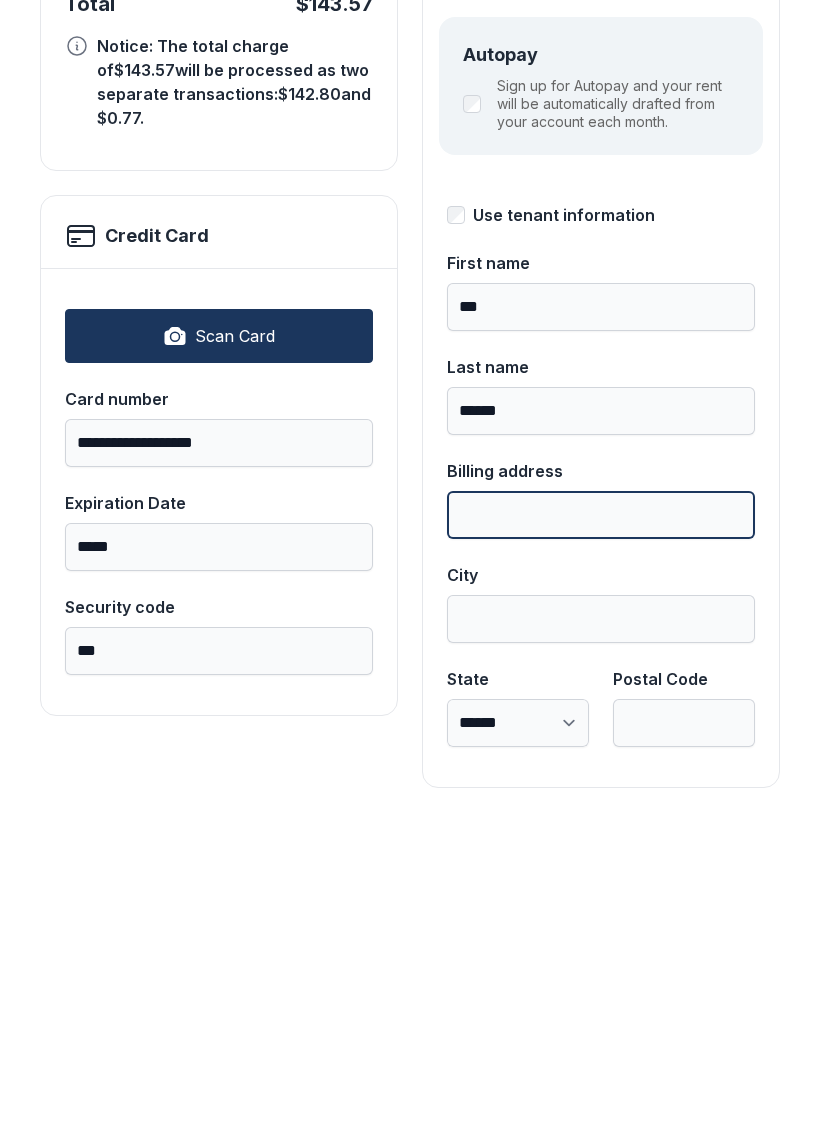 click on "Billing address" at bounding box center (601, 827) 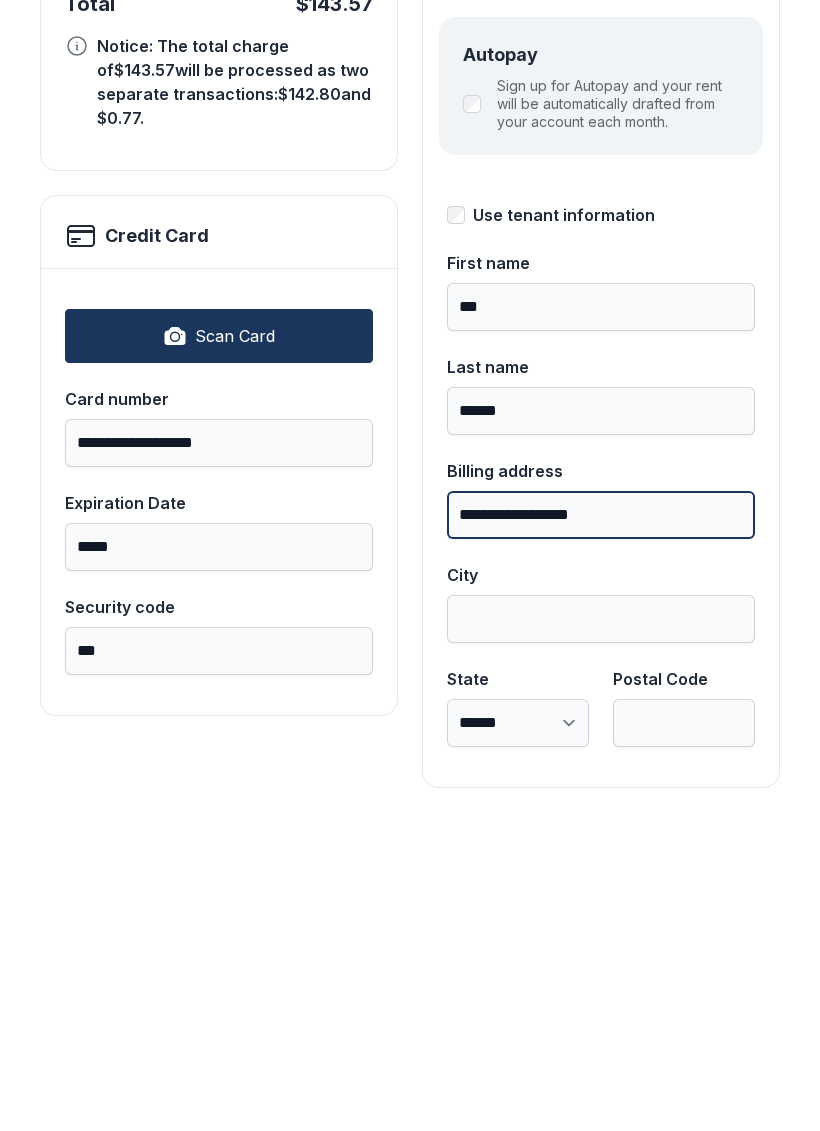 type on "**********" 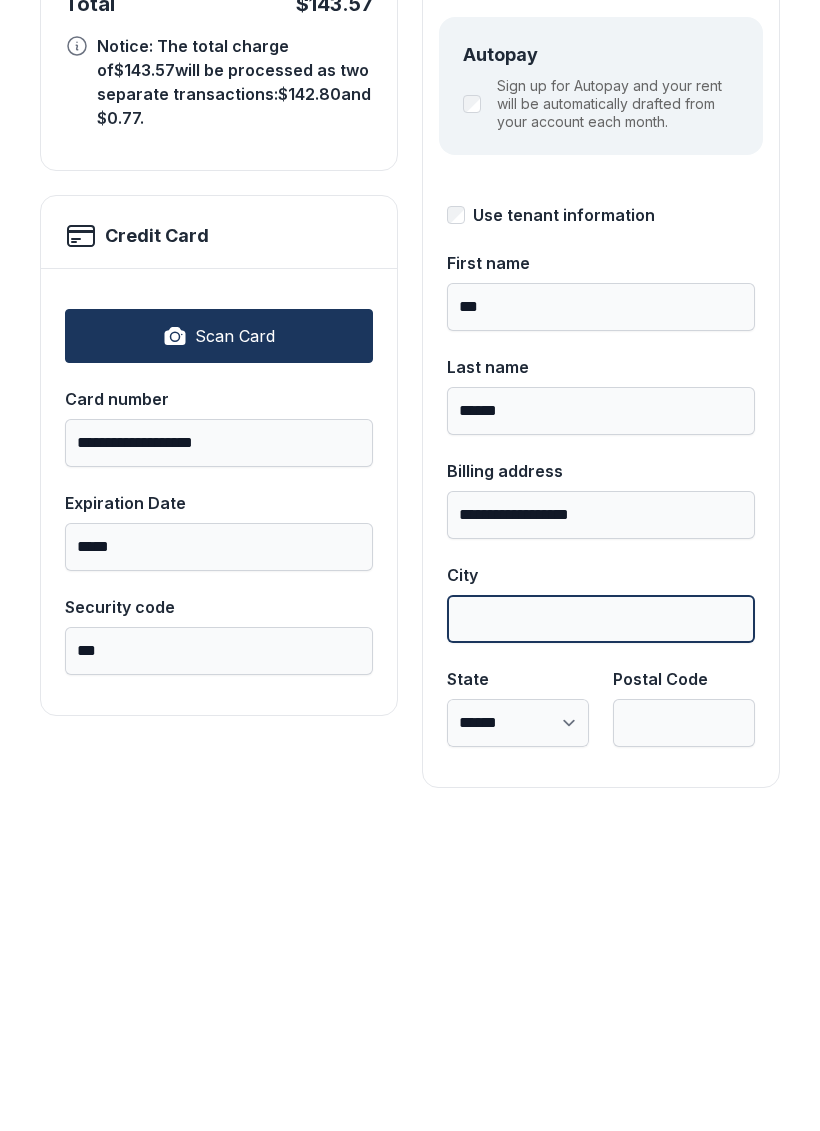 click on "City" at bounding box center (601, 931) 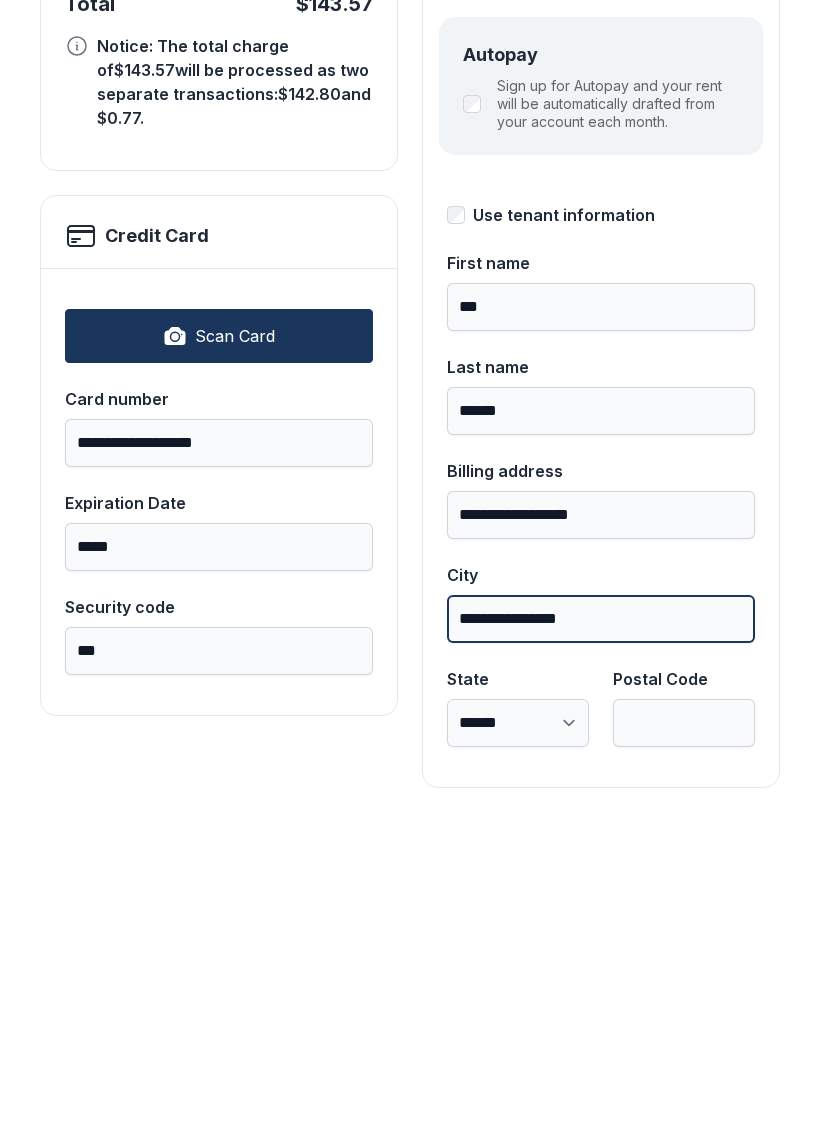 type on "**********" 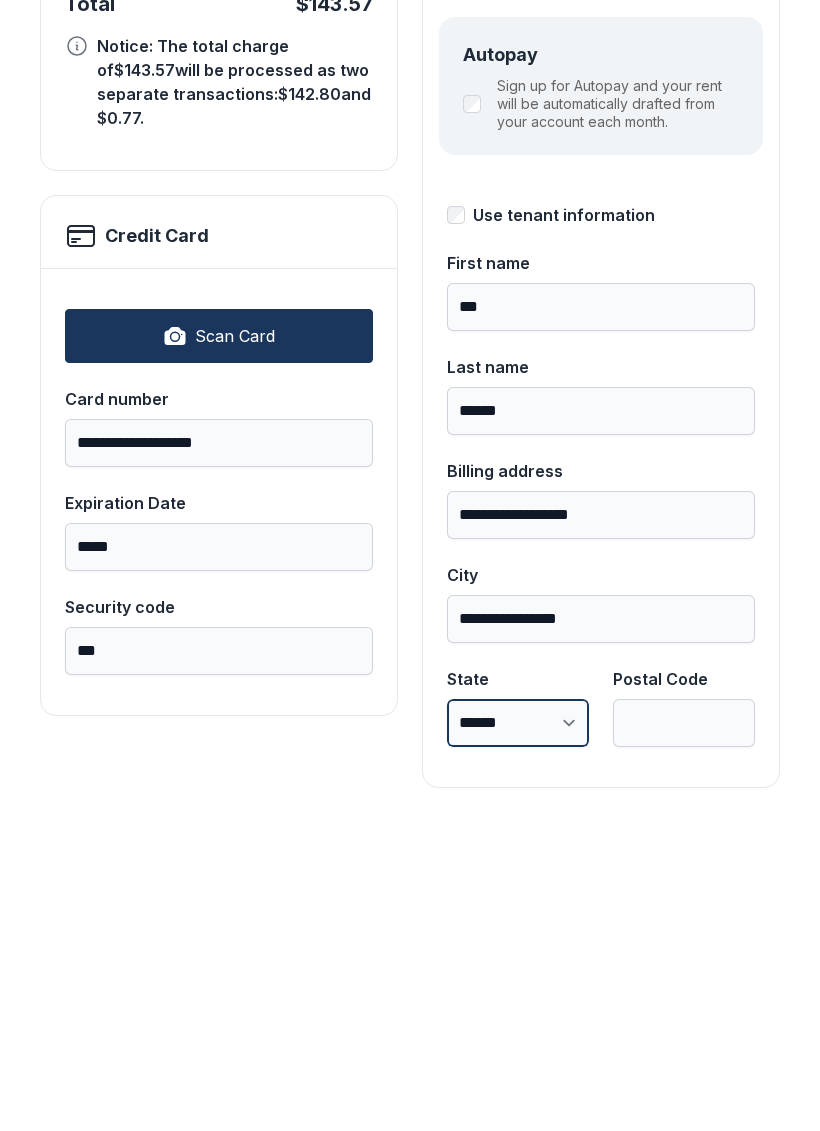 click on "**********" at bounding box center (518, 1035) 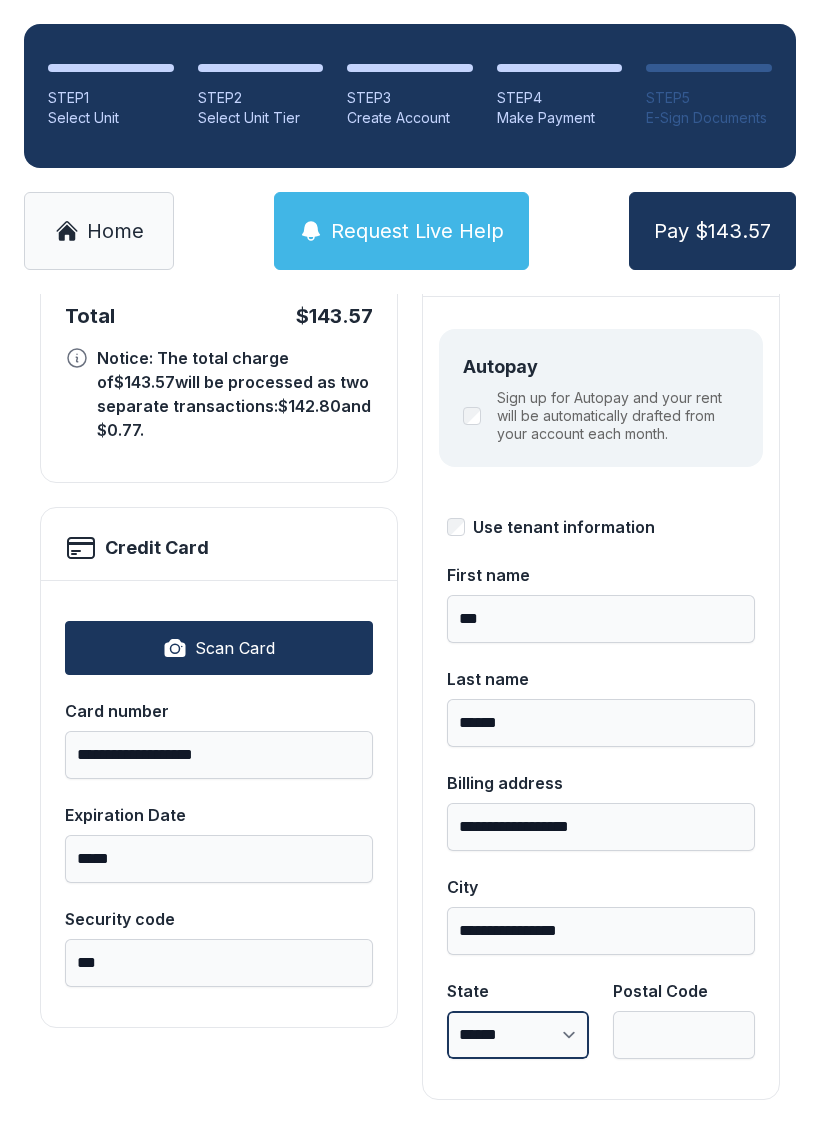 select on "**" 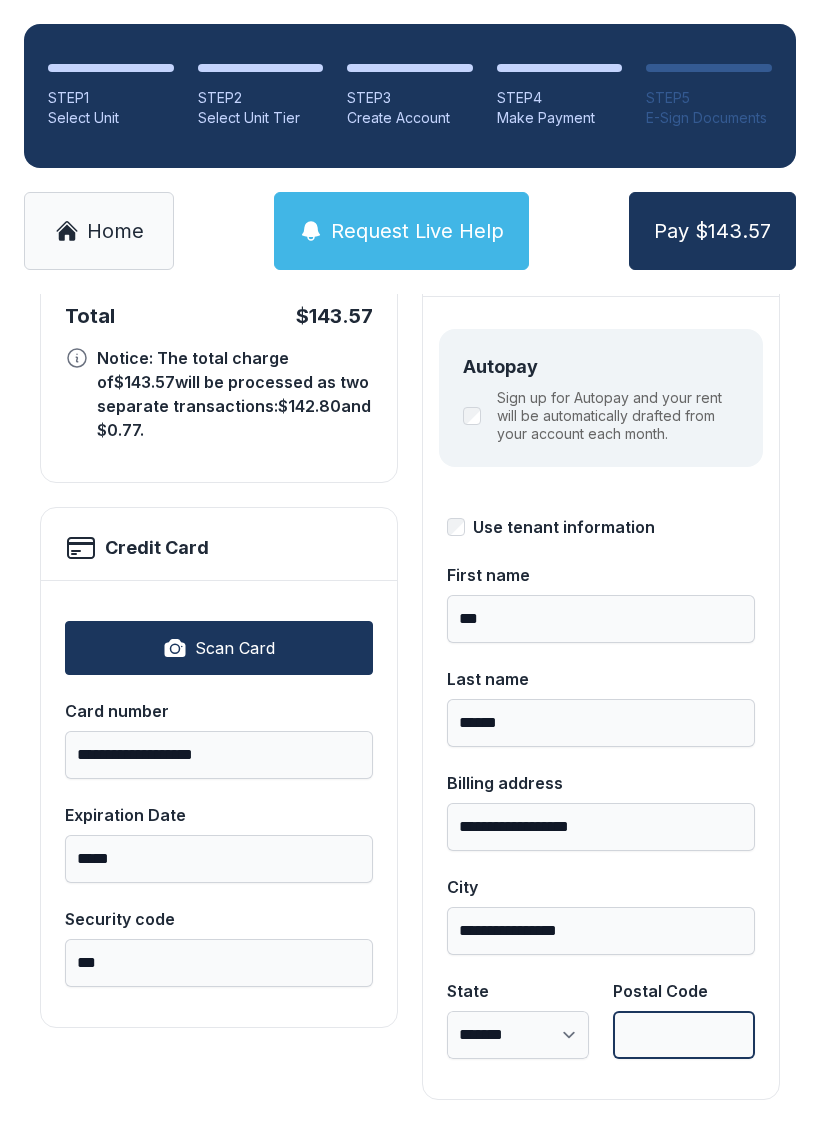click on "Postal Code" at bounding box center (684, 1035) 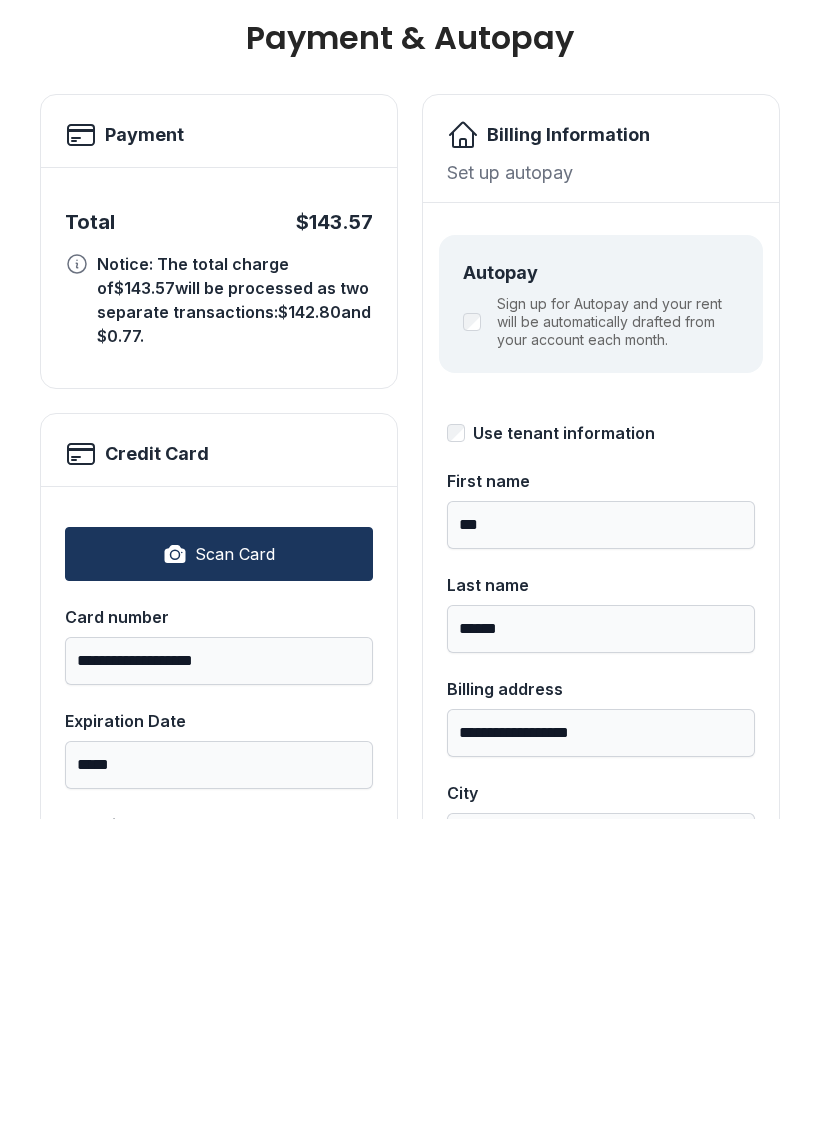 scroll, scrollTop: 218, scrollLeft: 0, axis: vertical 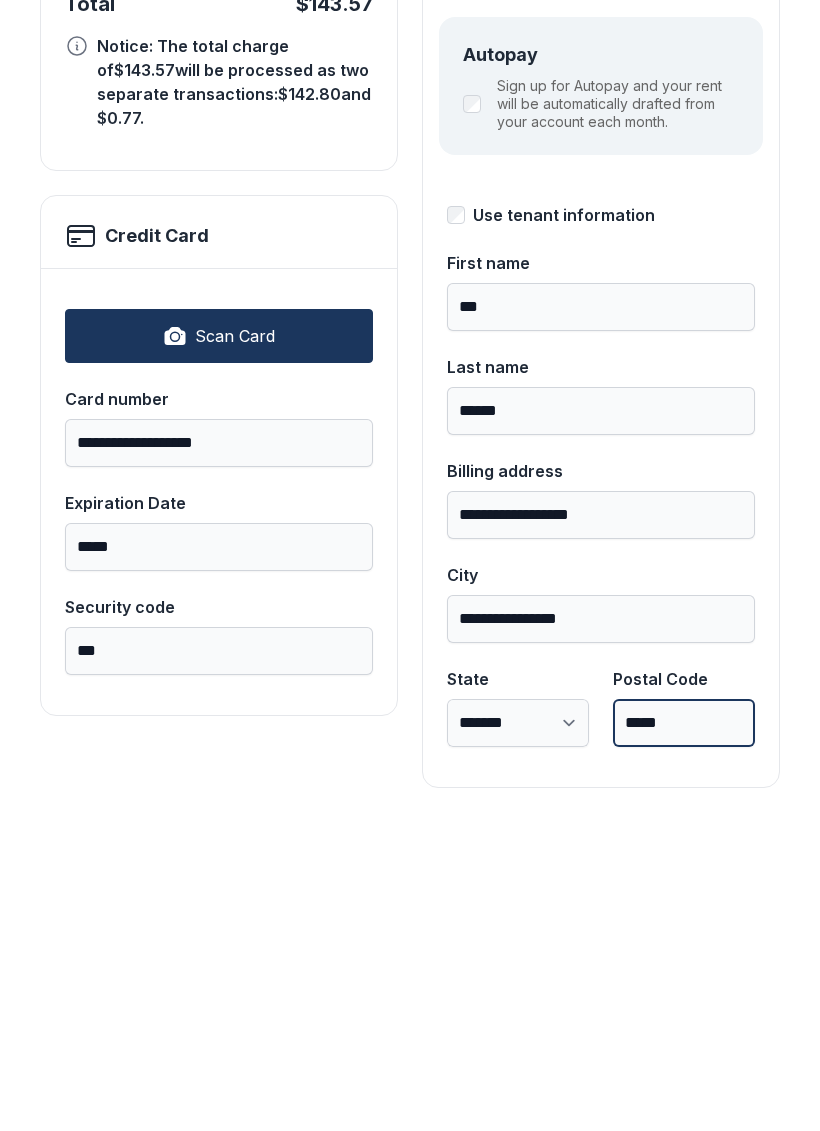 type on "*****" 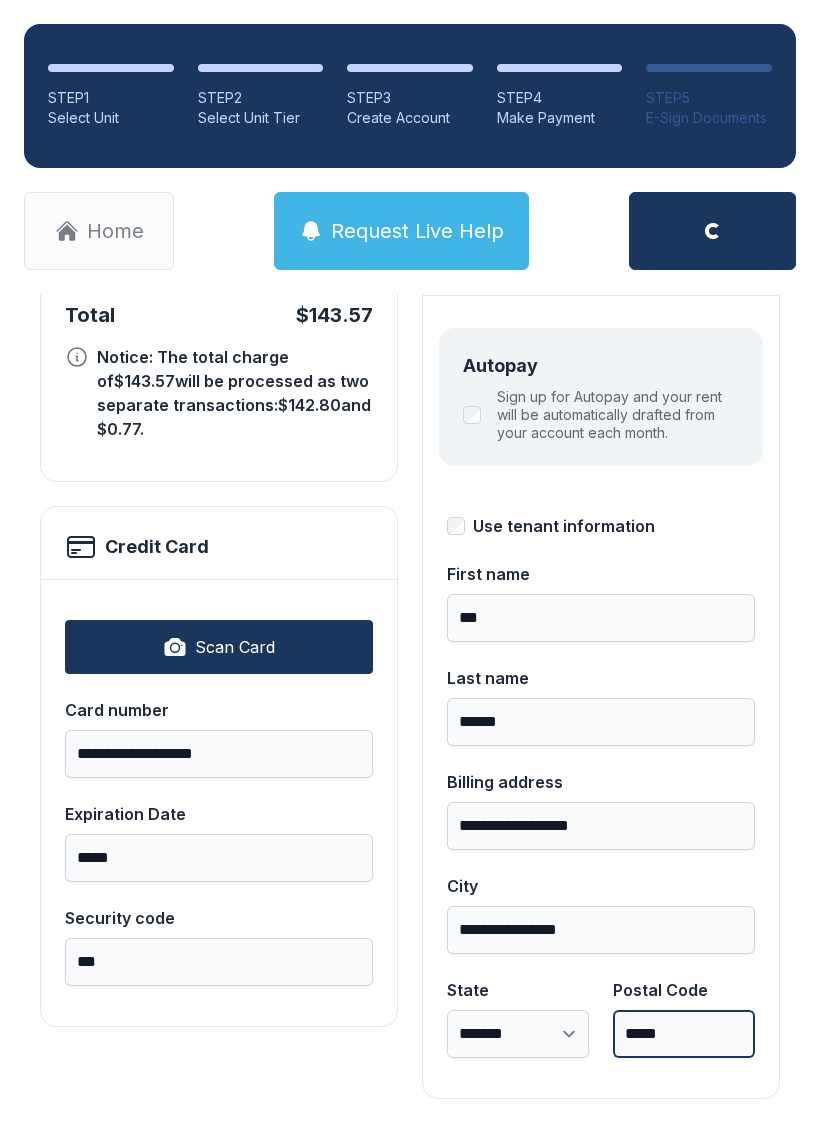 scroll, scrollTop: 218, scrollLeft: 0, axis: vertical 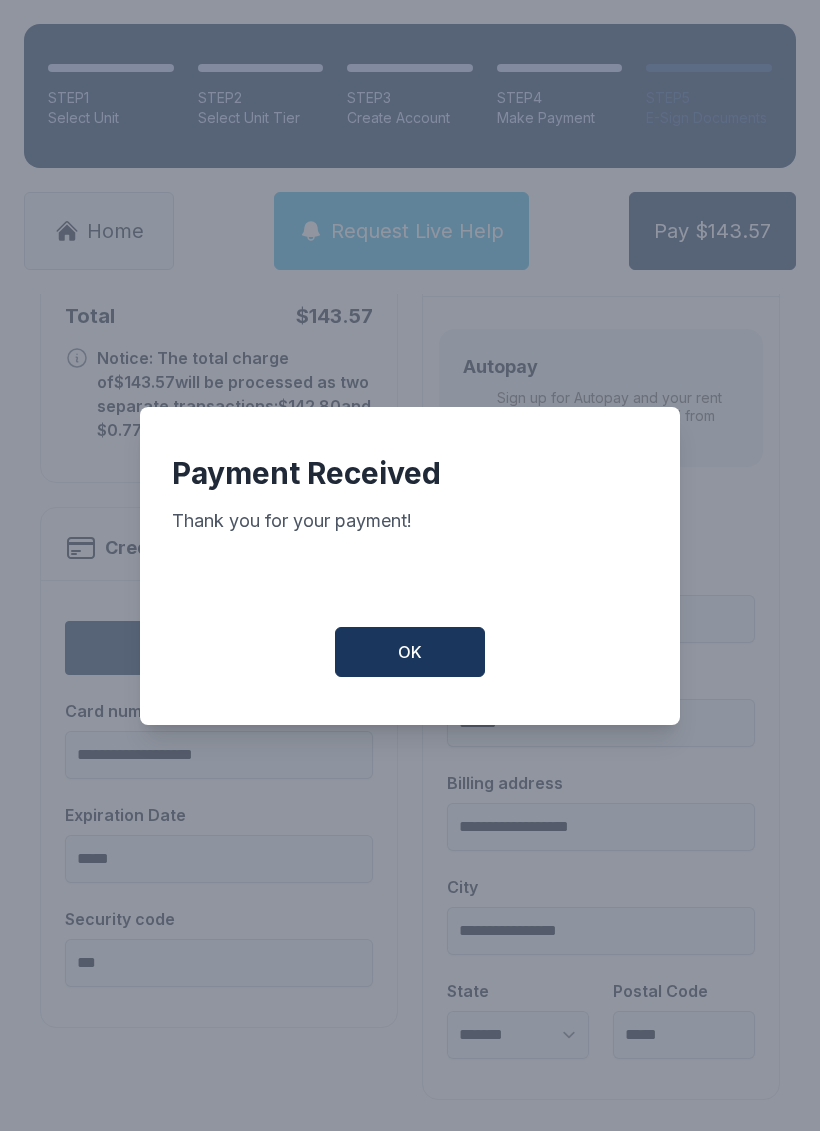 click on "OK" at bounding box center (410, 652) 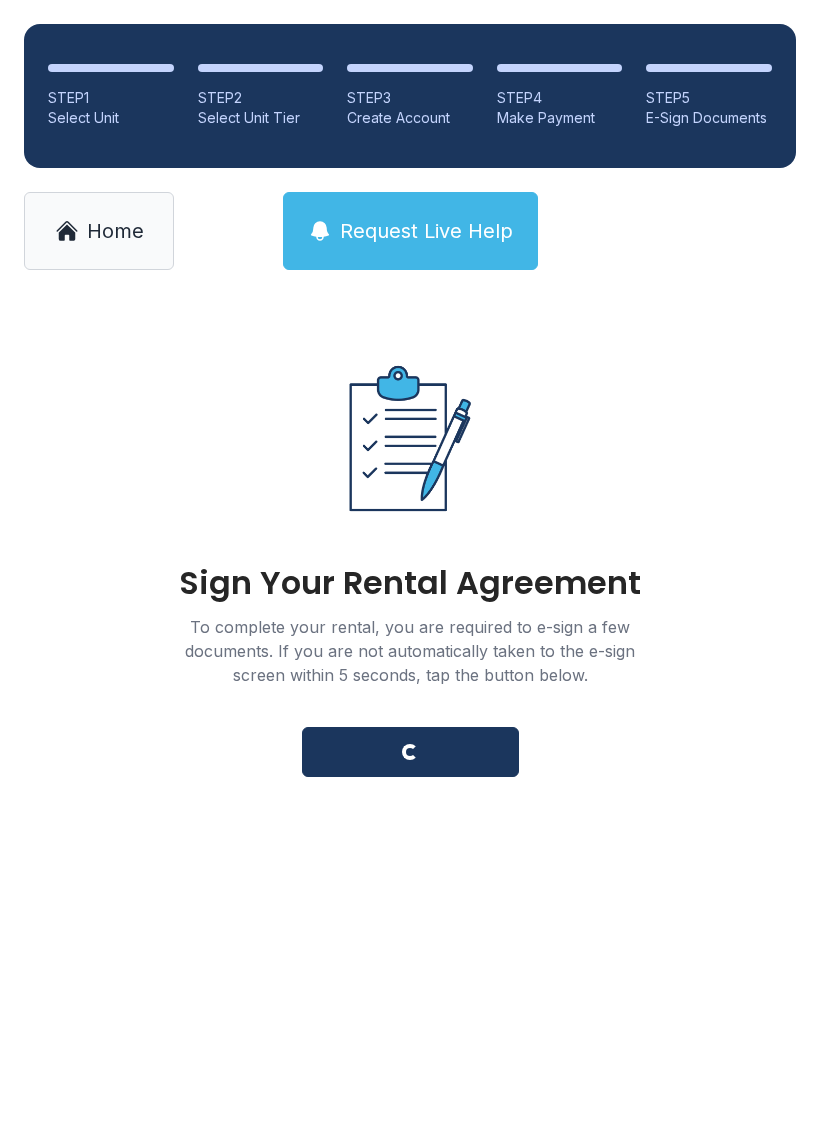 scroll, scrollTop: 0, scrollLeft: 0, axis: both 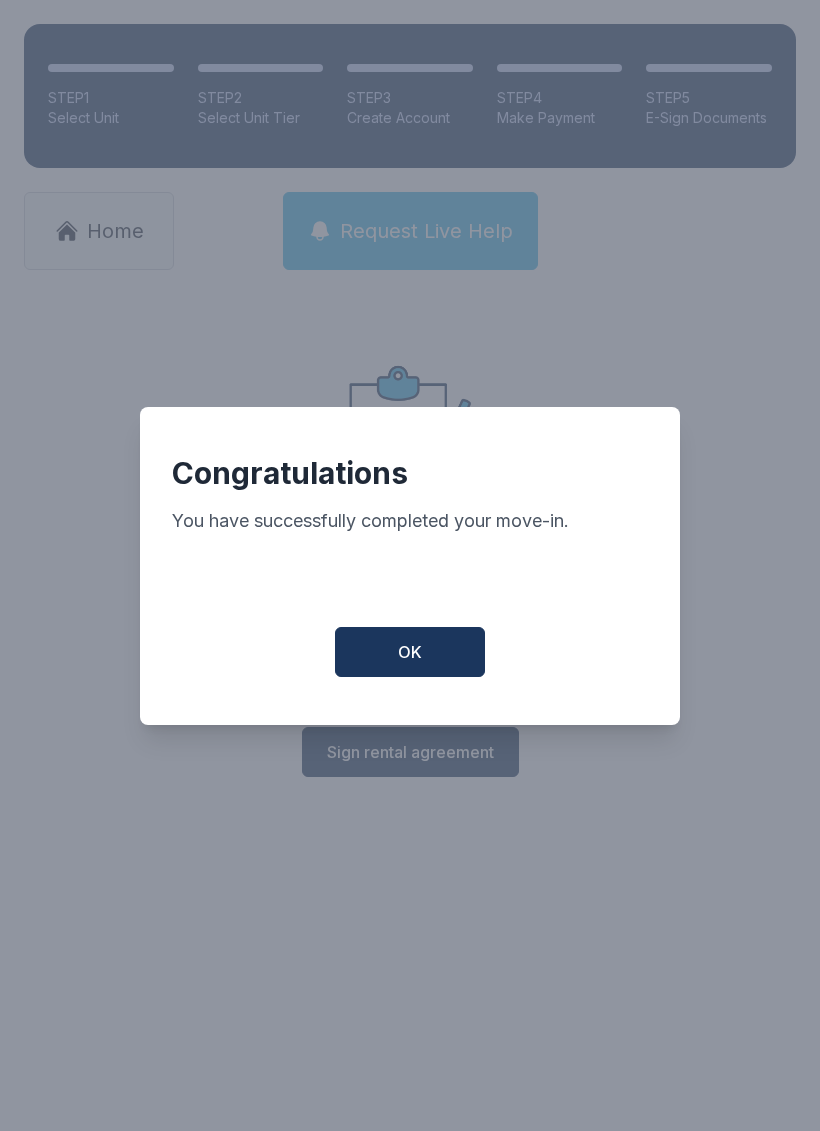 click on "OK" at bounding box center (410, 652) 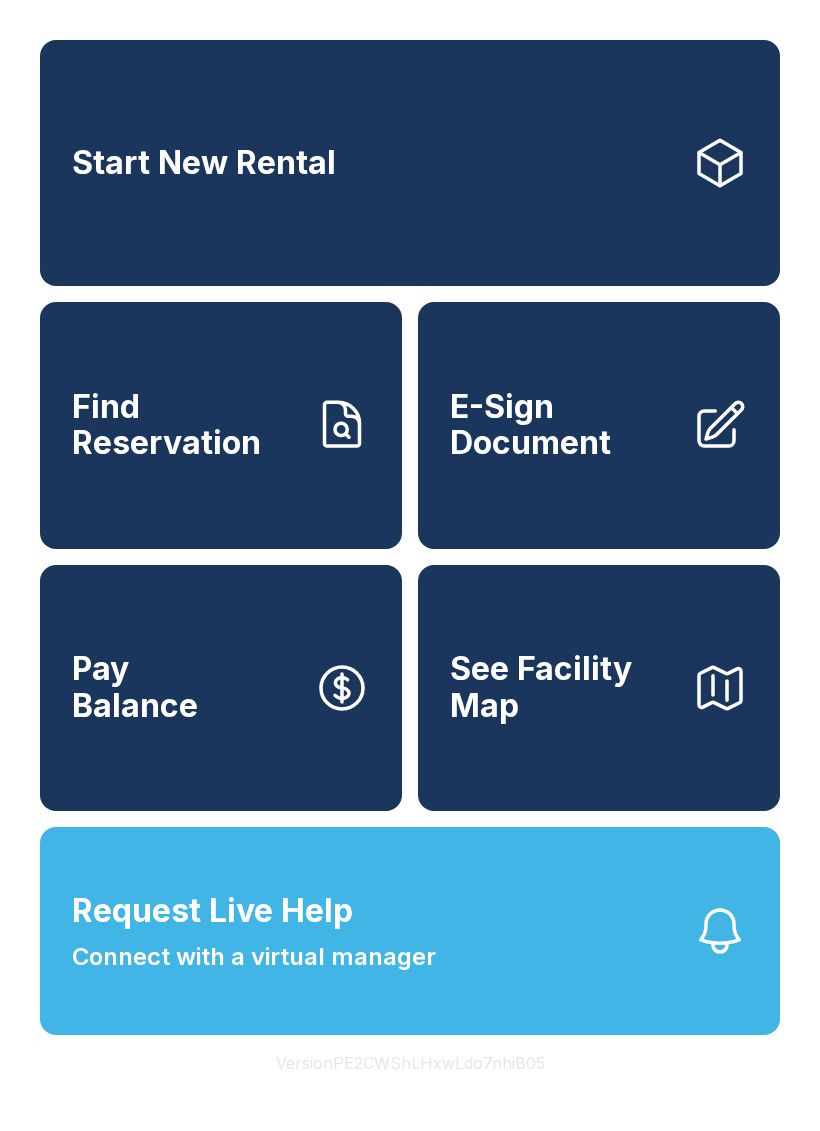 click on "Start New Rental" at bounding box center (410, 163) 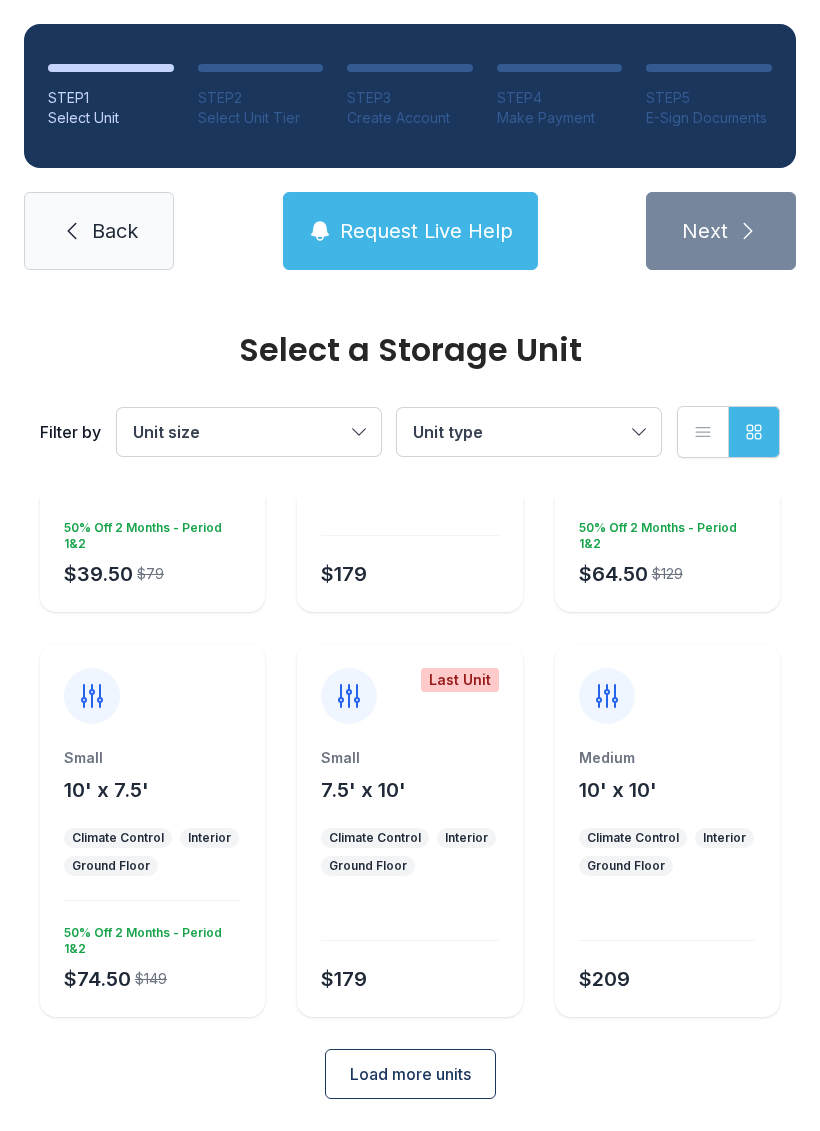 scroll, scrollTop: 262, scrollLeft: 0, axis: vertical 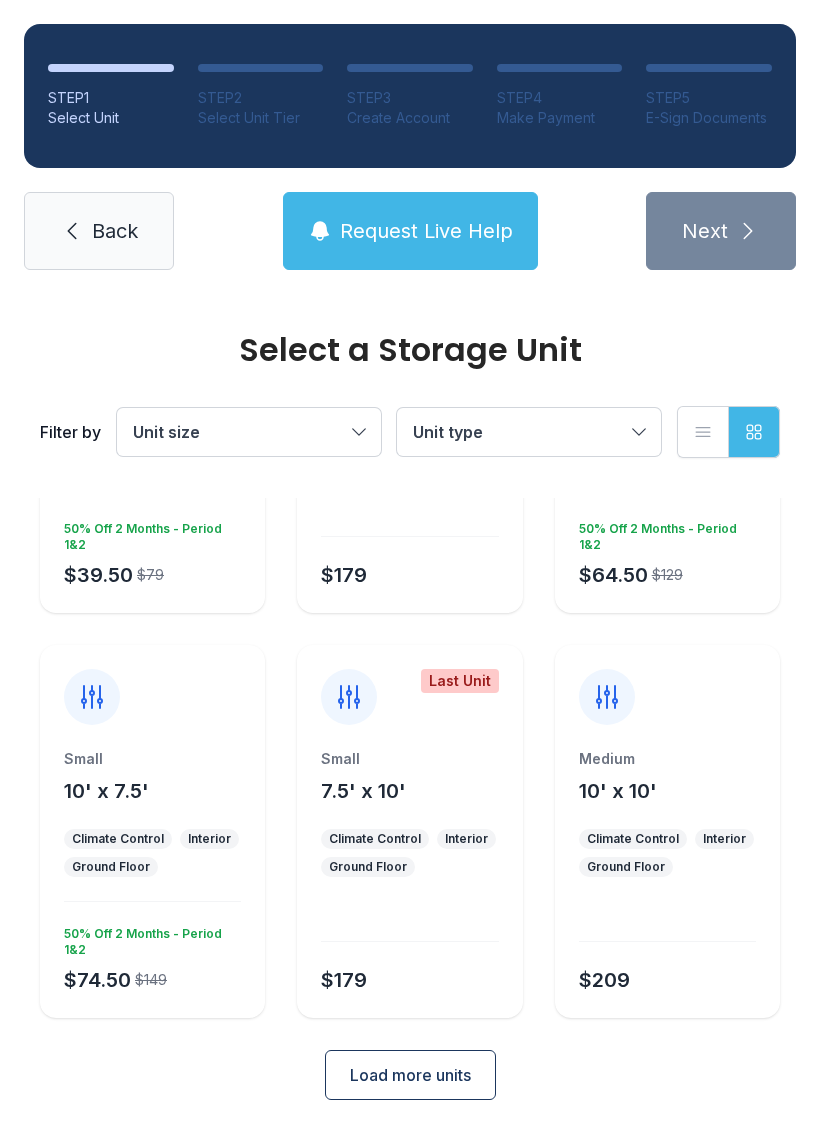 click on "Load more units" at bounding box center [410, 1075] 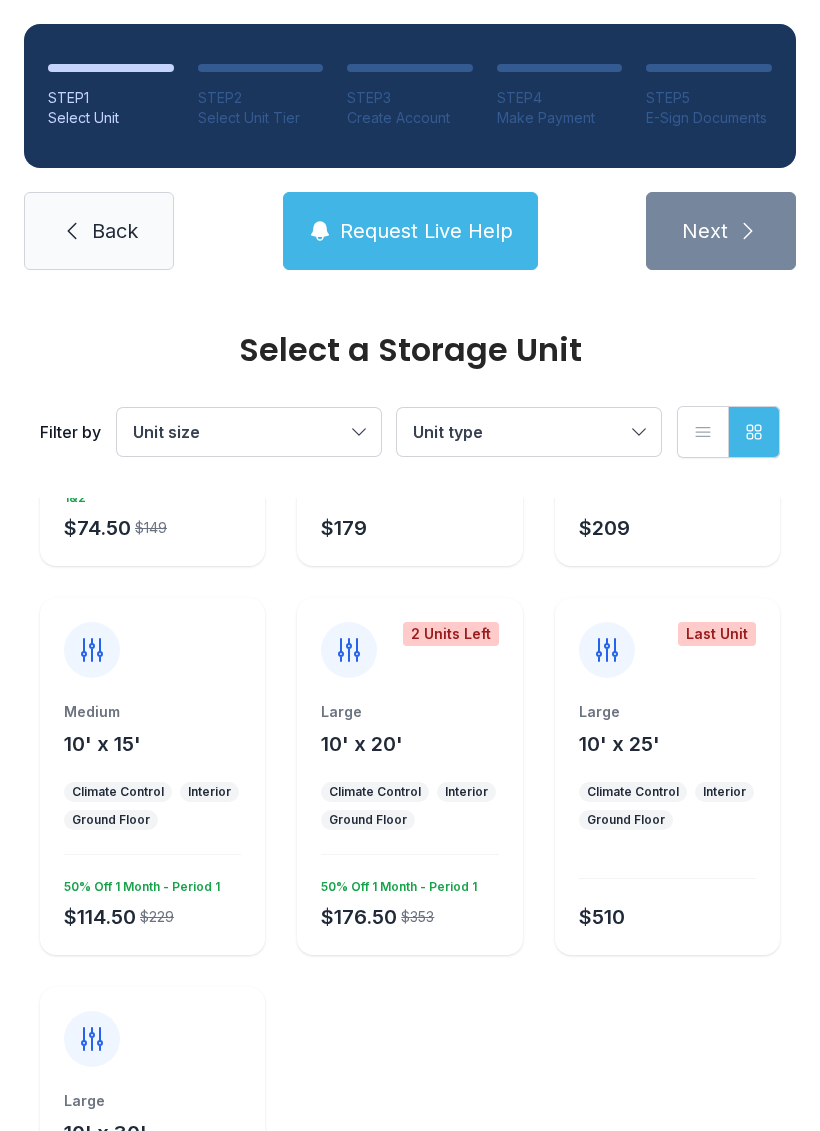 scroll, scrollTop: 712, scrollLeft: 0, axis: vertical 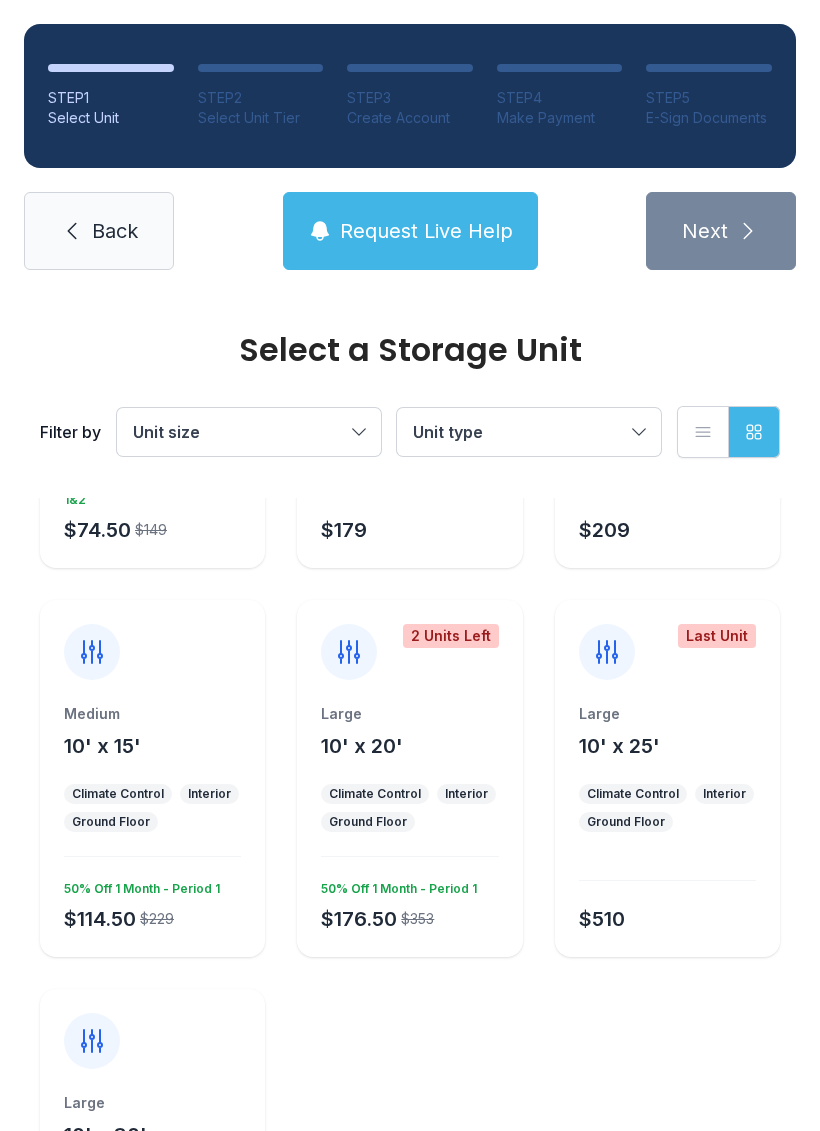click on "Climate Control" at bounding box center [375, 794] 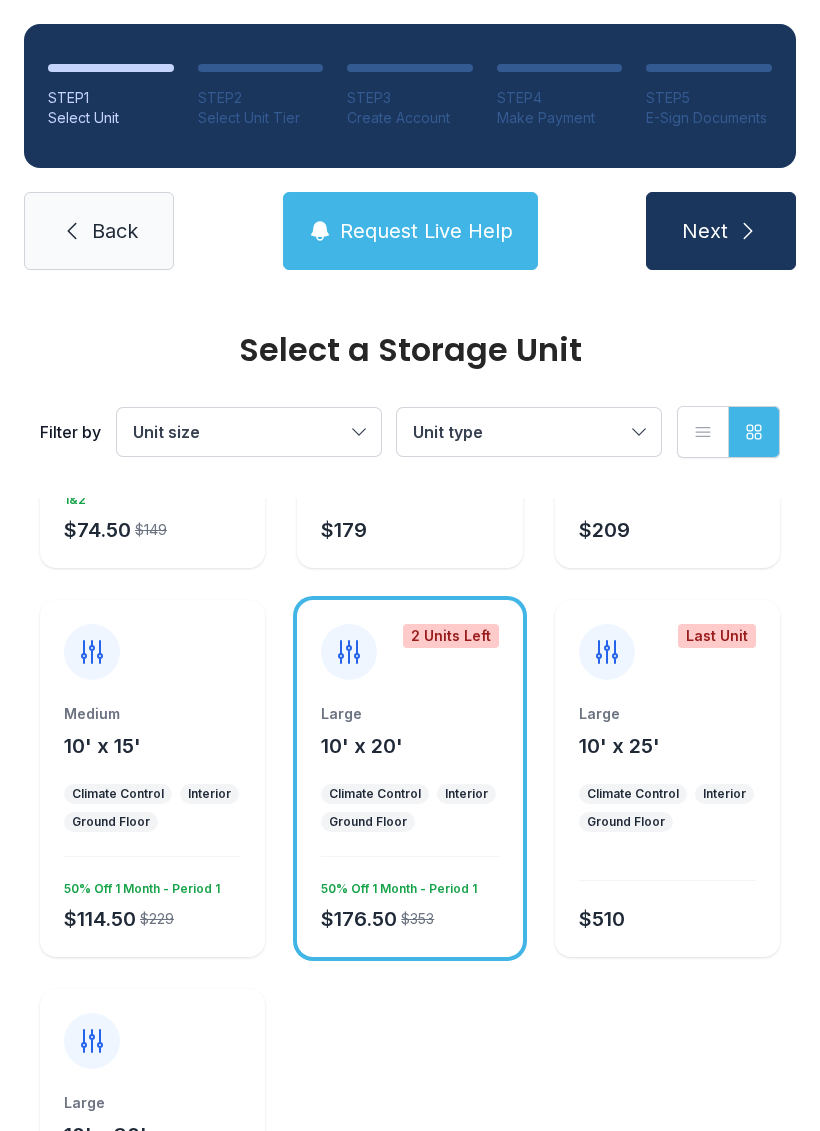click 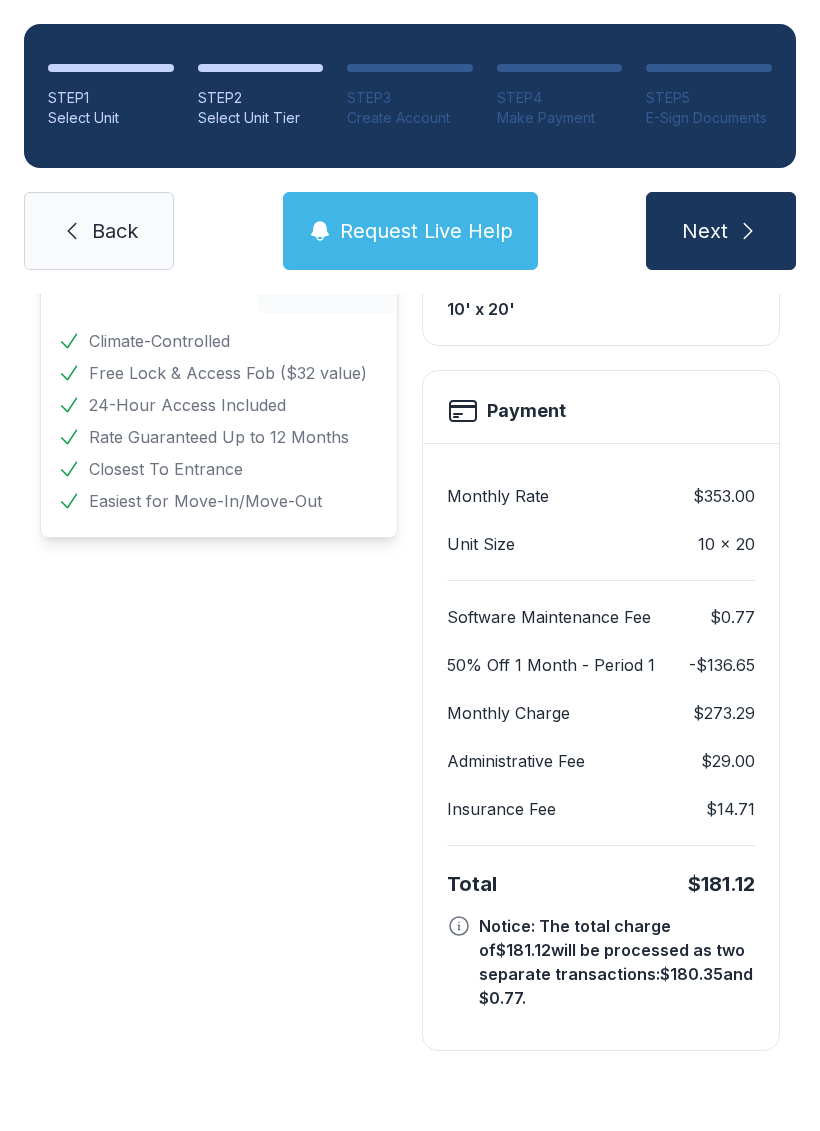 scroll, scrollTop: 0, scrollLeft: 0, axis: both 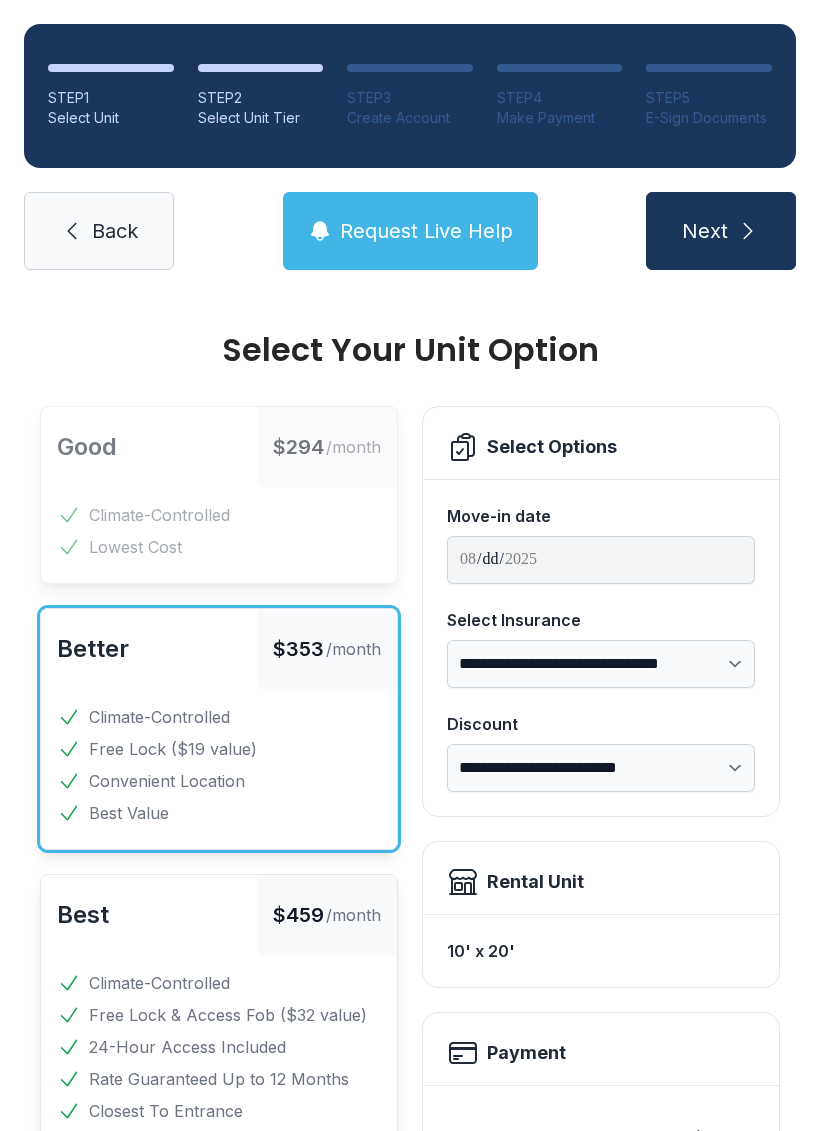click on "Climate-Controlled" at bounding box center [219, 515] 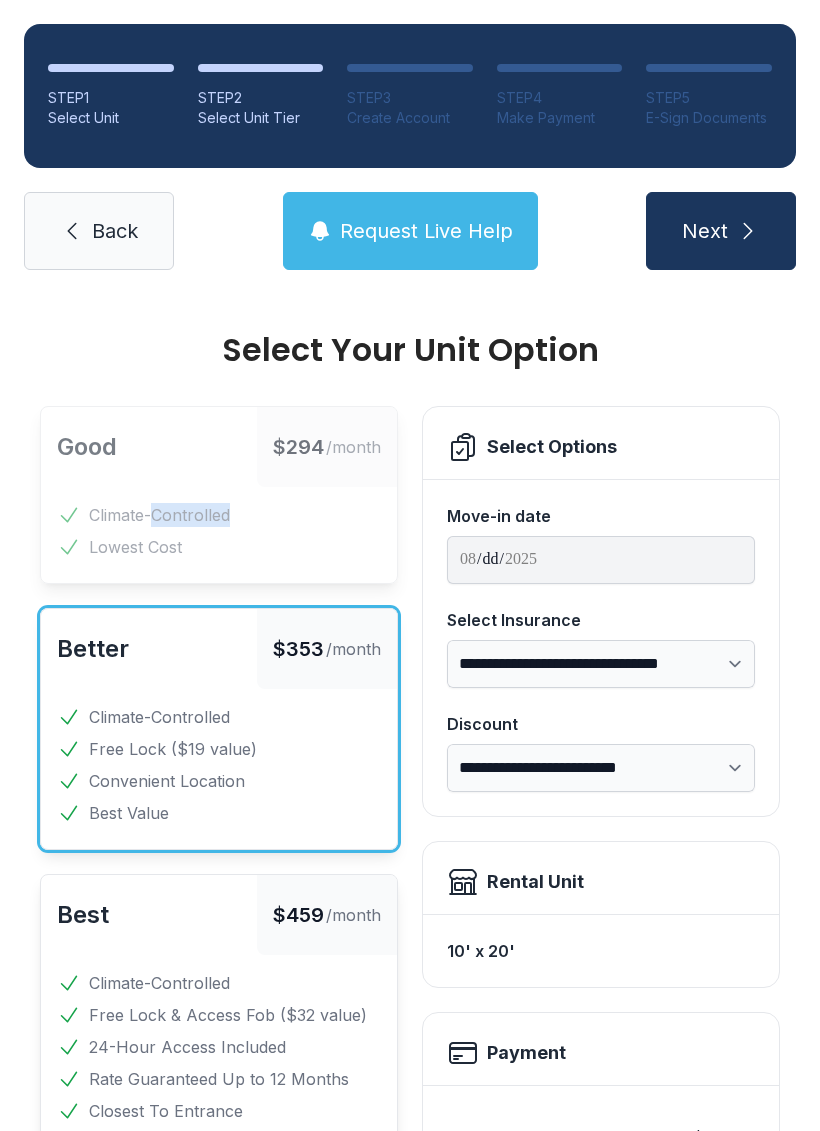 click on "Climate-Controlled" at bounding box center (219, 515) 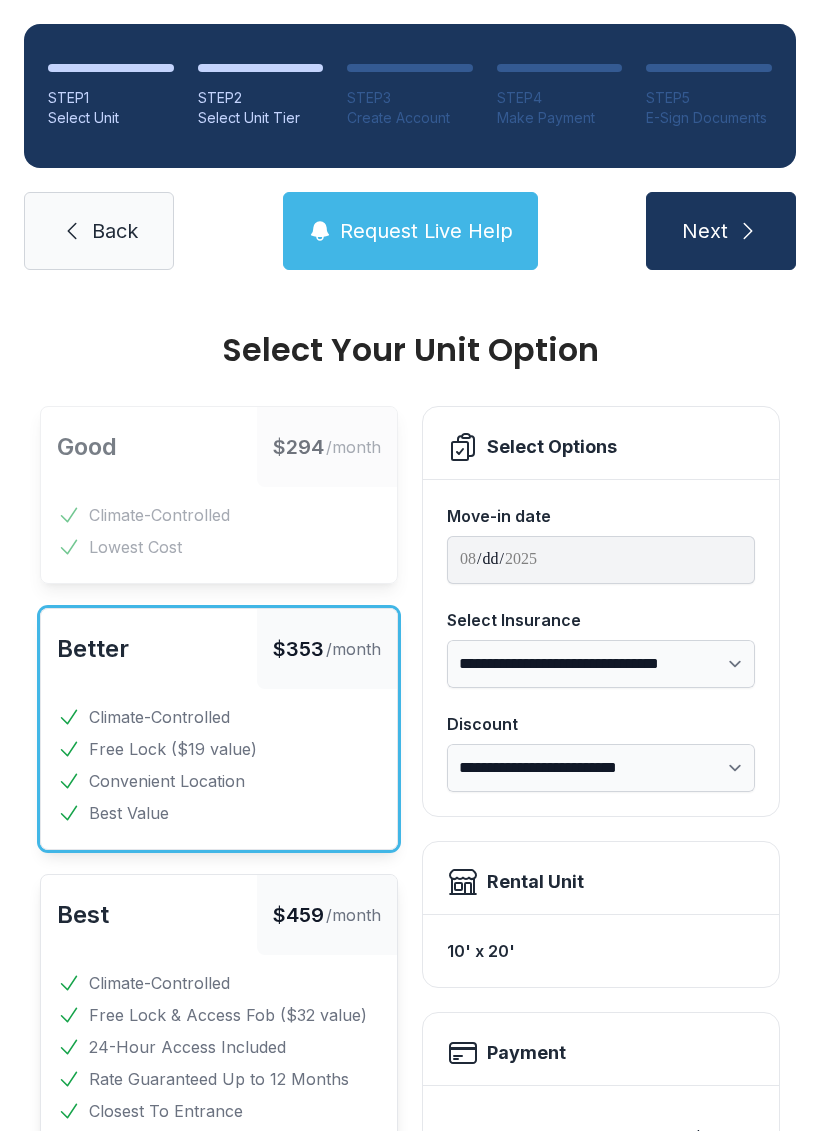 click on "Good" at bounding box center [149, 447] 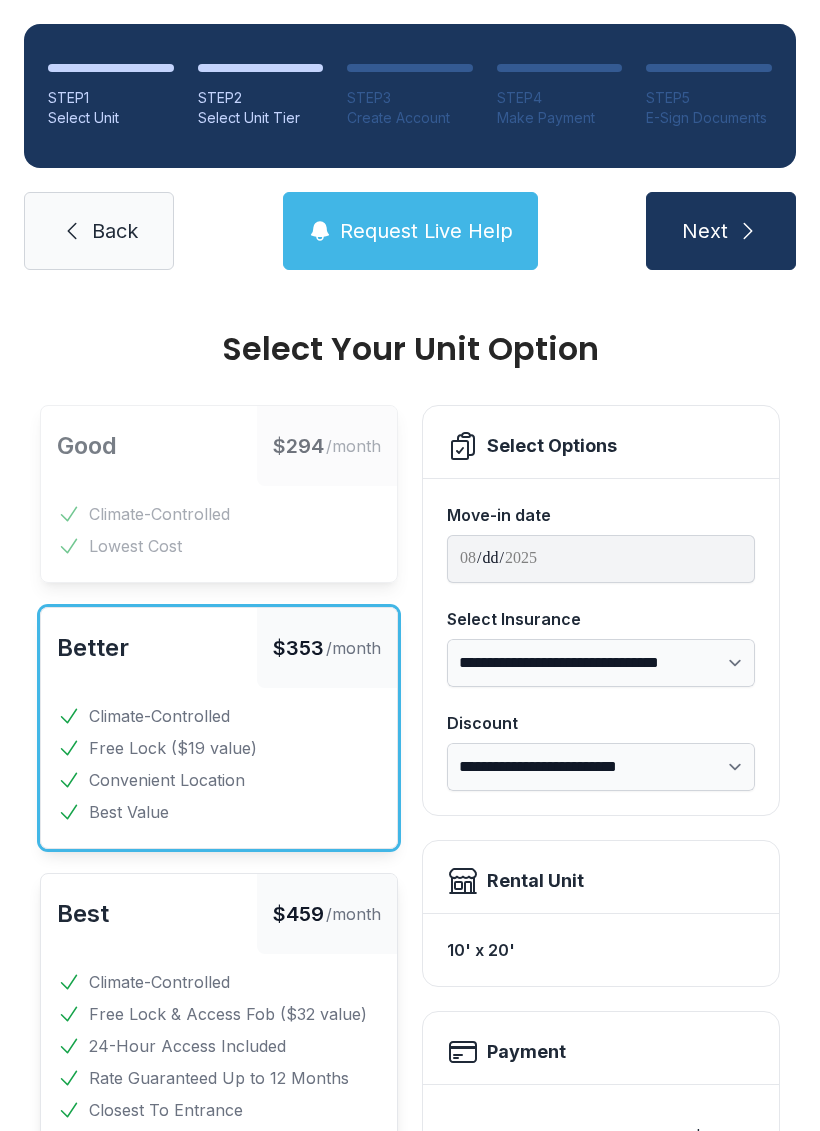 click on "Climate-Controlled" at bounding box center (159, 514) 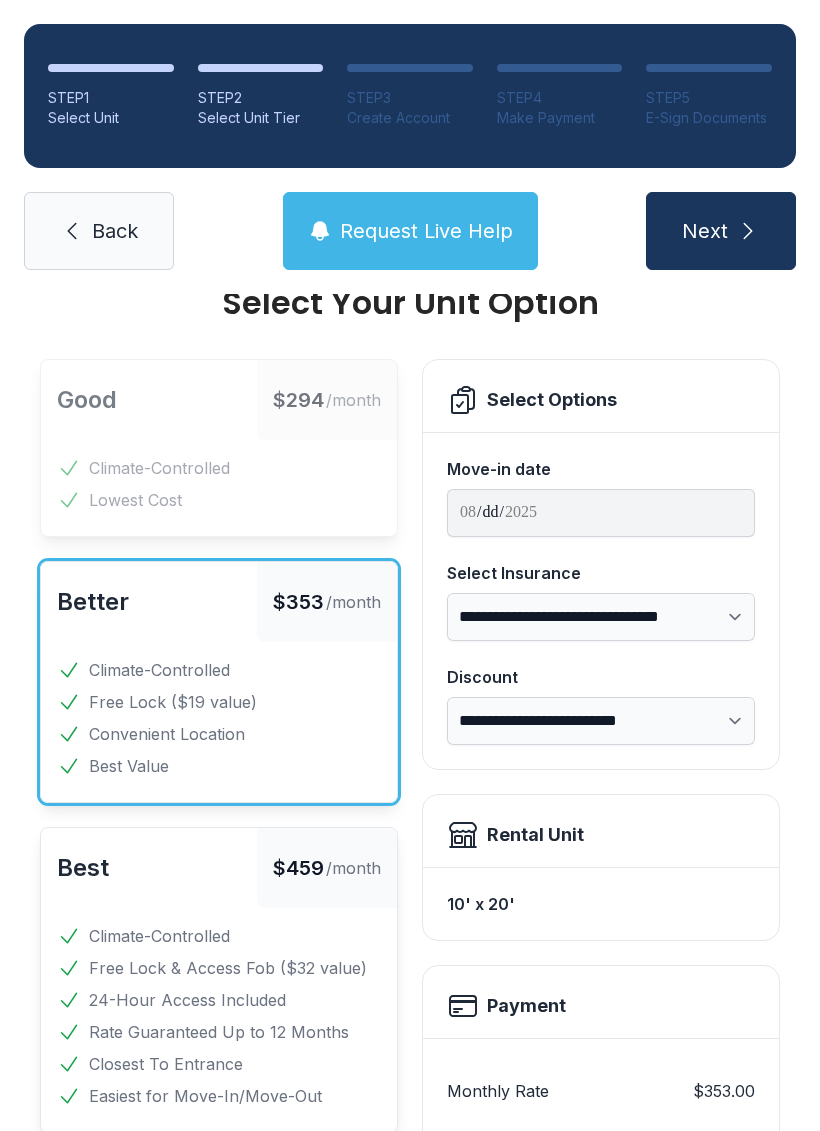 scroll, scrollTop: 41, scrollLeft: 0, axis: vertical 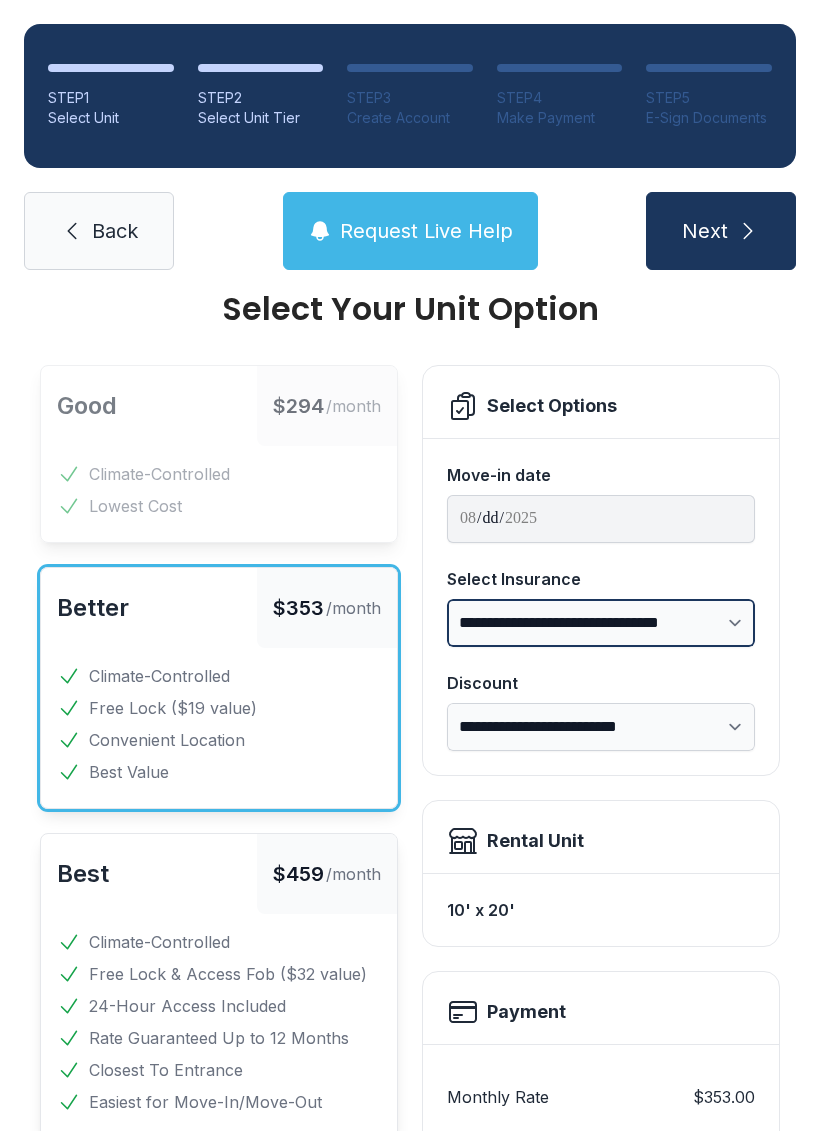click on "**********" at bounding box center [601, 623] 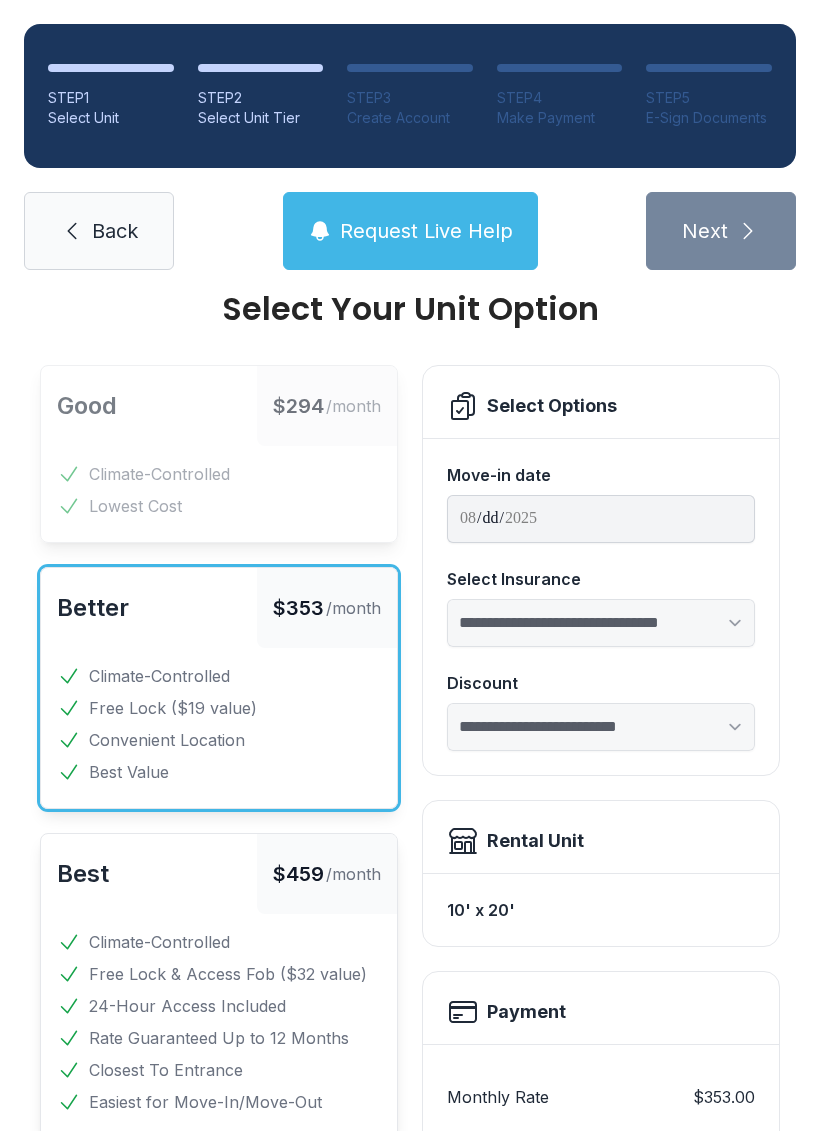 select on "****" 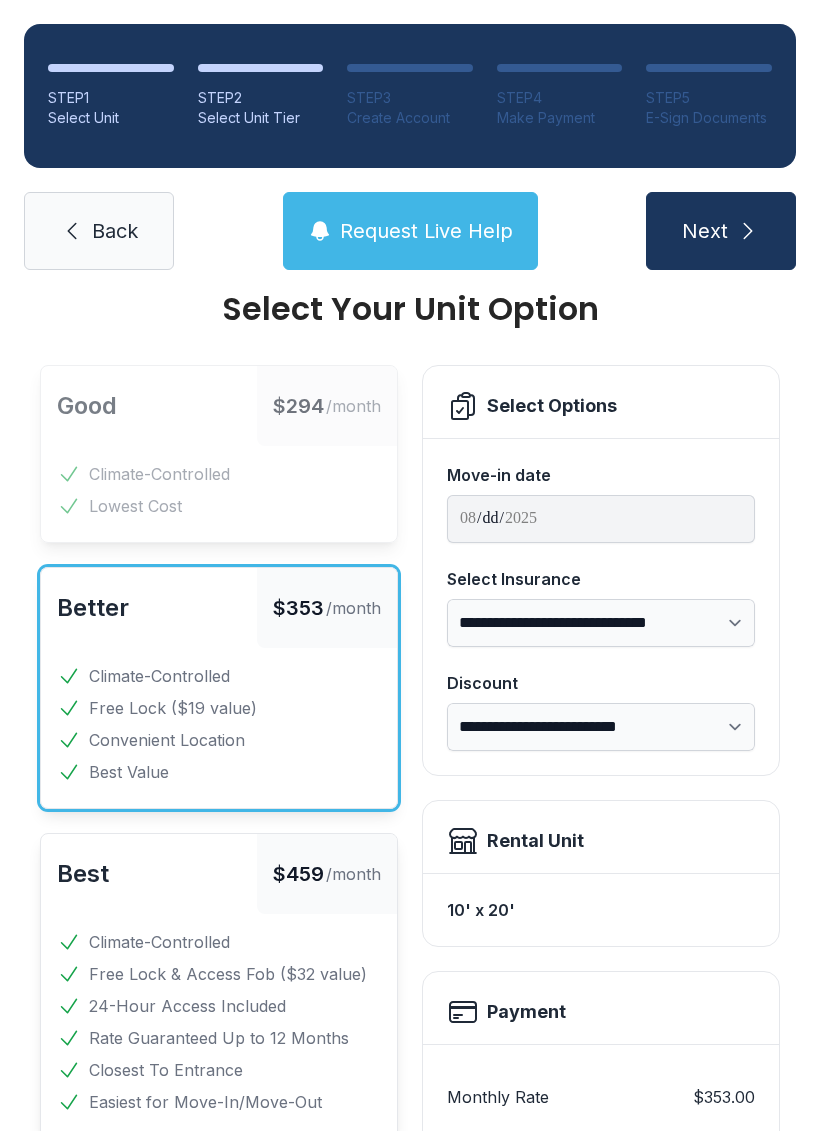click on "Climate-Controlled" at bounding box center [159, 474] 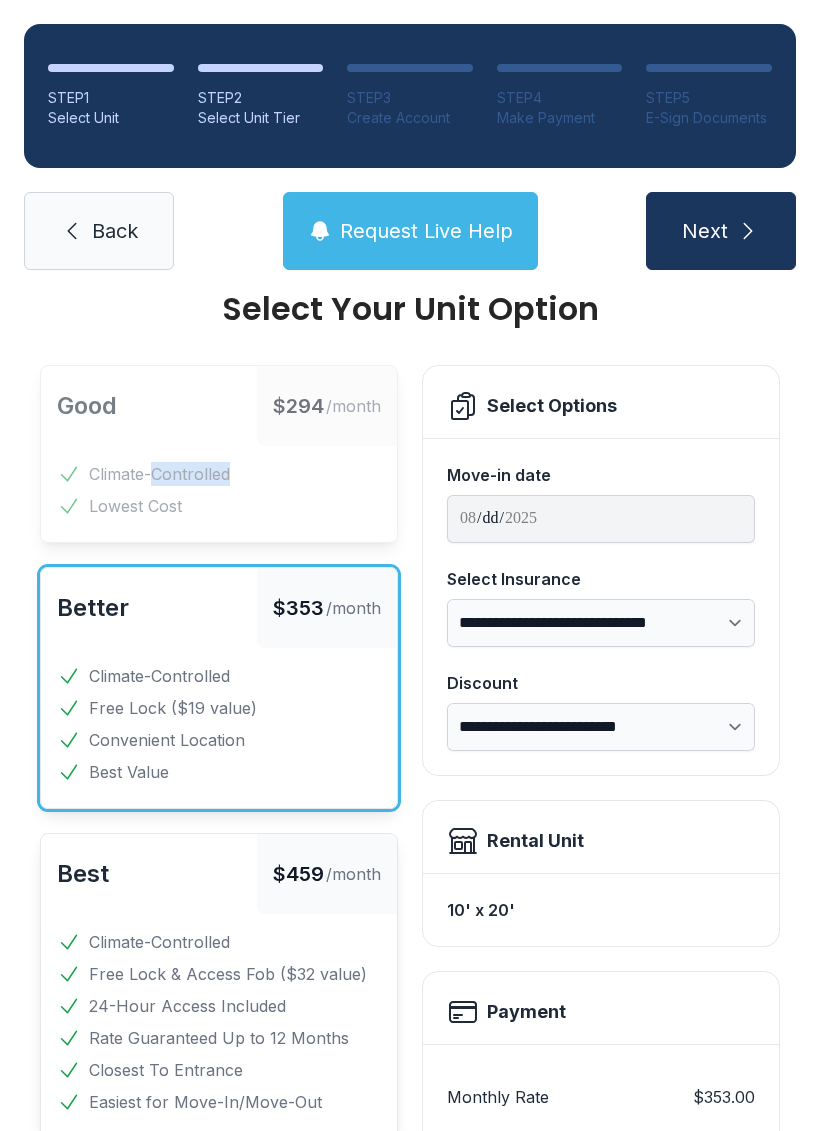 click on "Good $294 /month Climate-Controlled Lowest Cost" at bounding box center (219, 454) 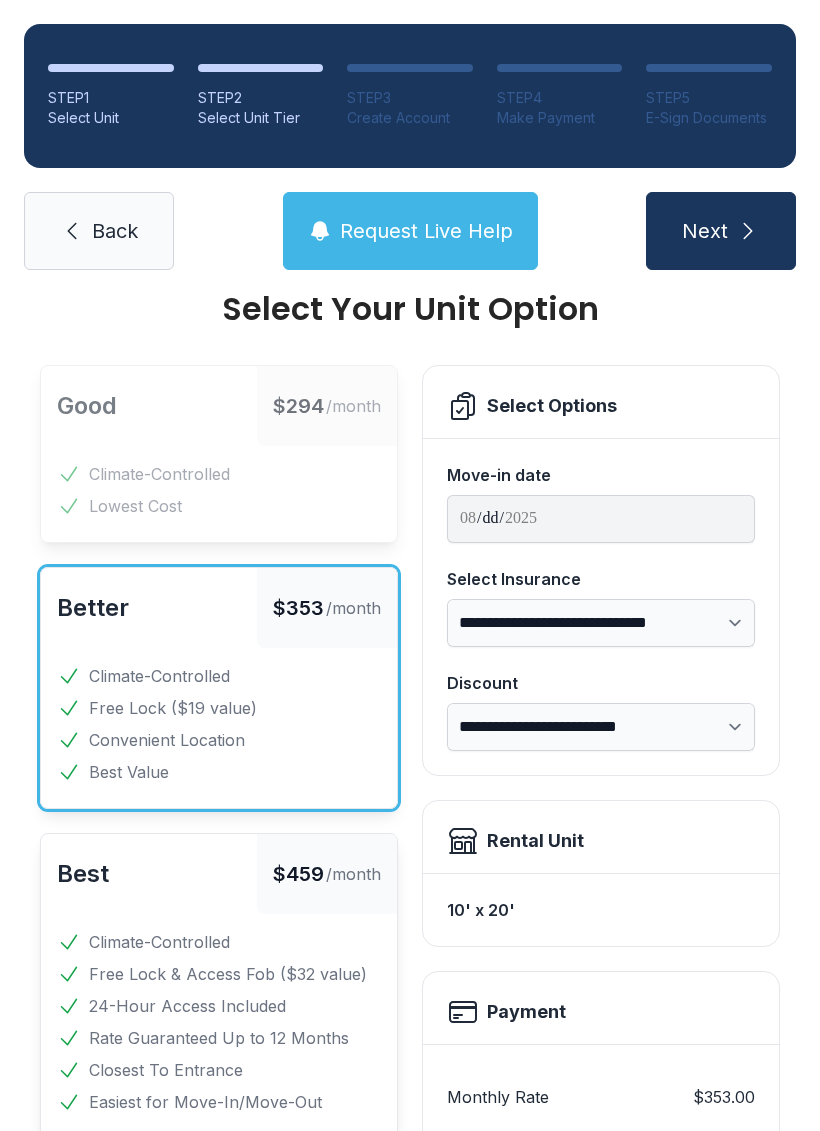 click on "Back" at bounding box center [99, 231] 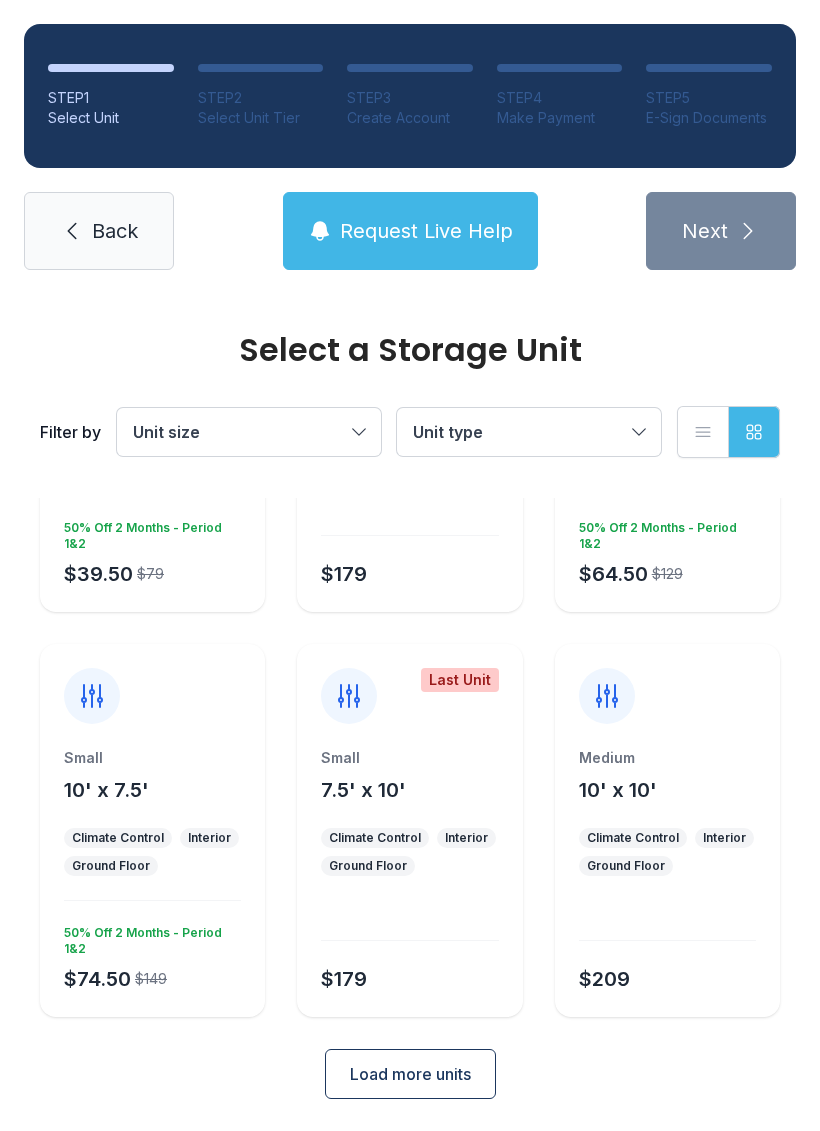 scroll, scrollTop: 262, scrollLeft: 0, axis: vertical 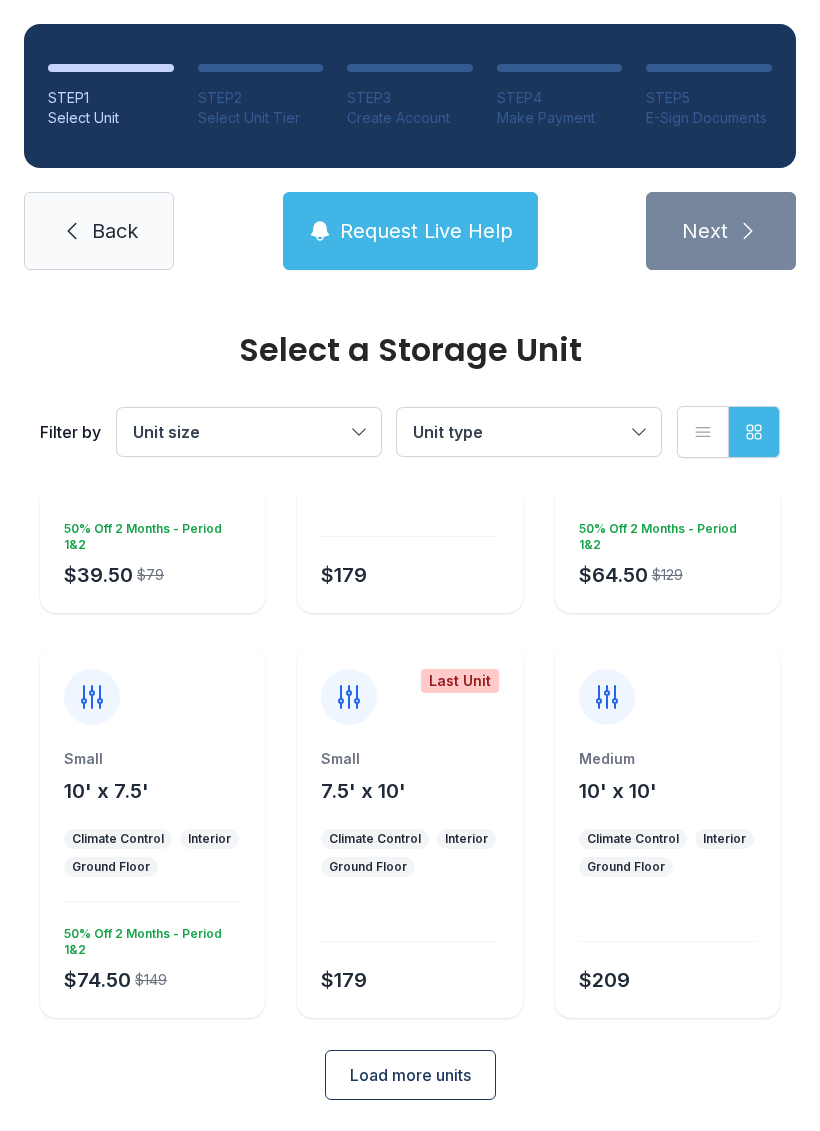 click on "Load more units" at bounding box center (410, 1075) 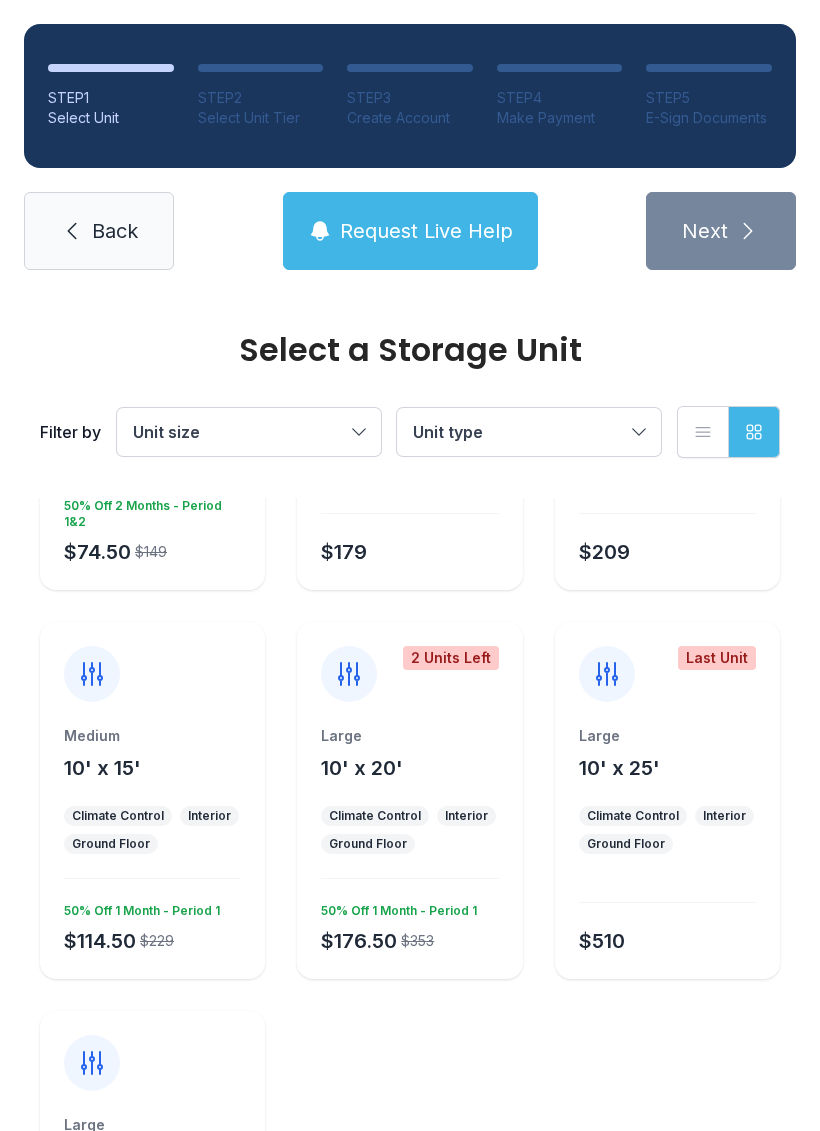 scroll, scrollTop: 689, scrollLeft: 0, axis: vertical 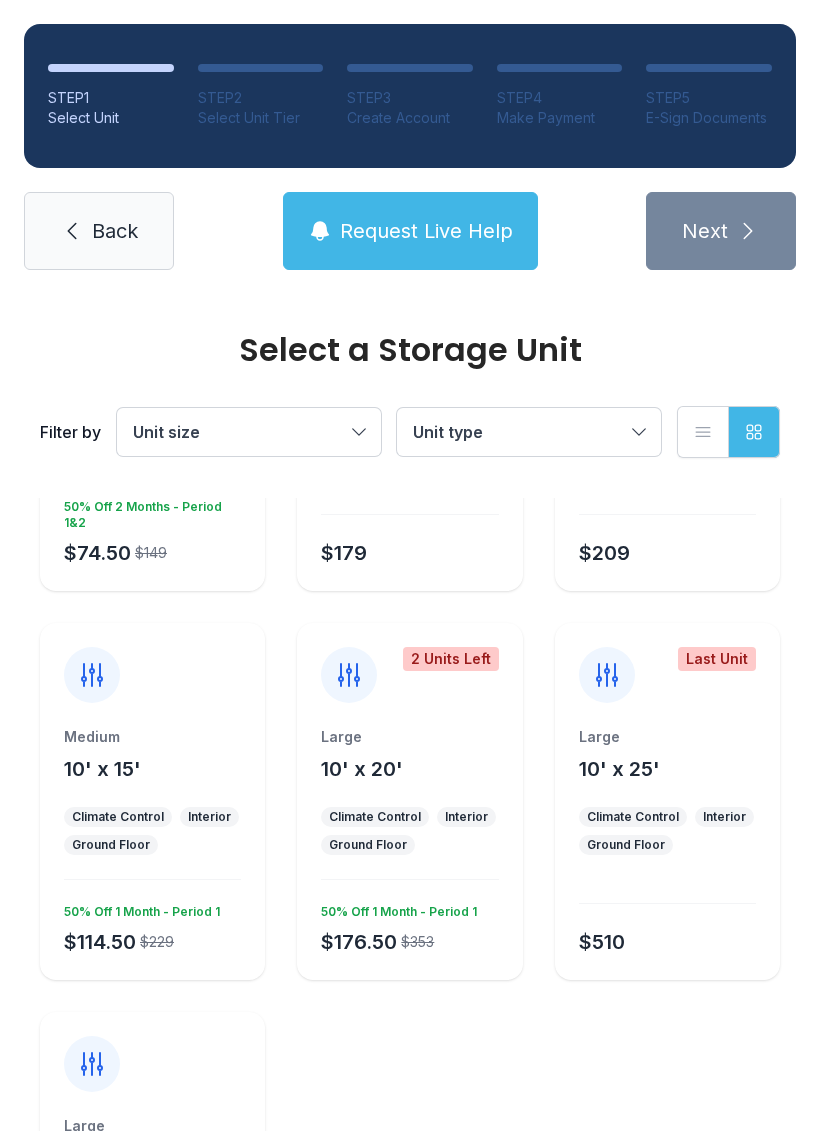 click on "Request Live Help" at bounding box center (410, 231) 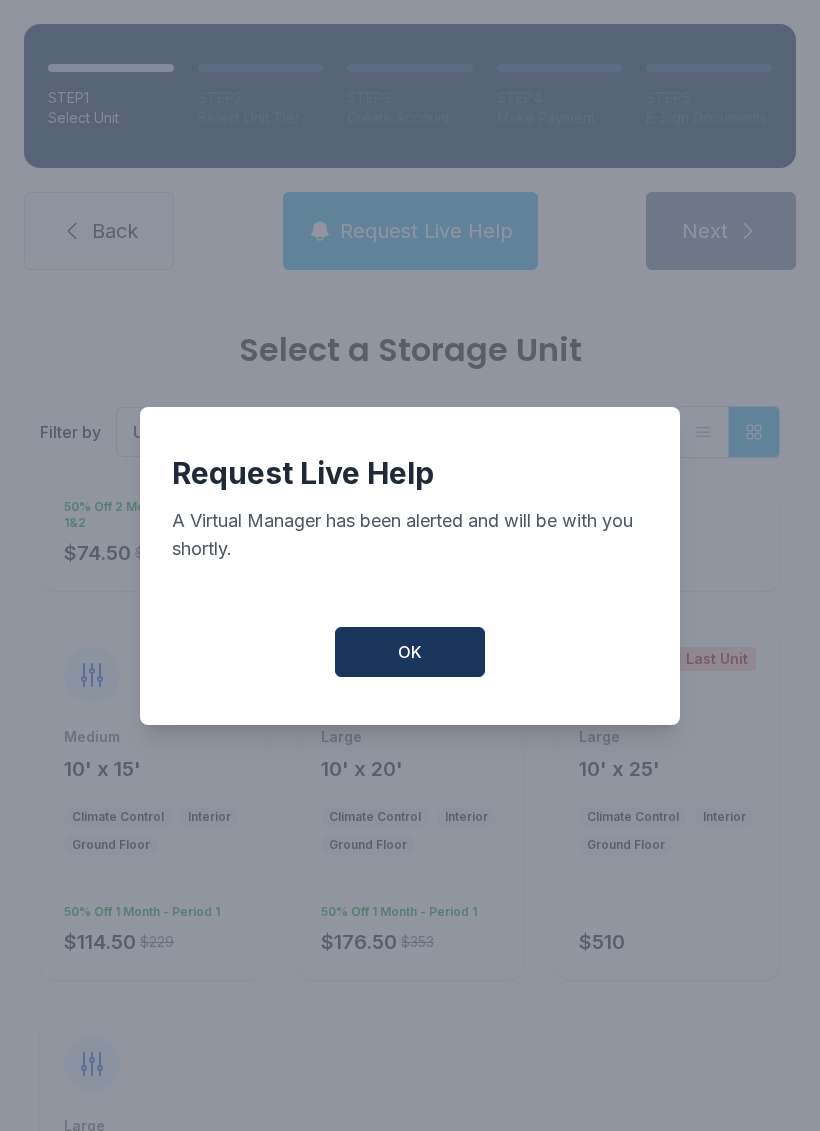 click on "OK" at bounding box center [410, 652] 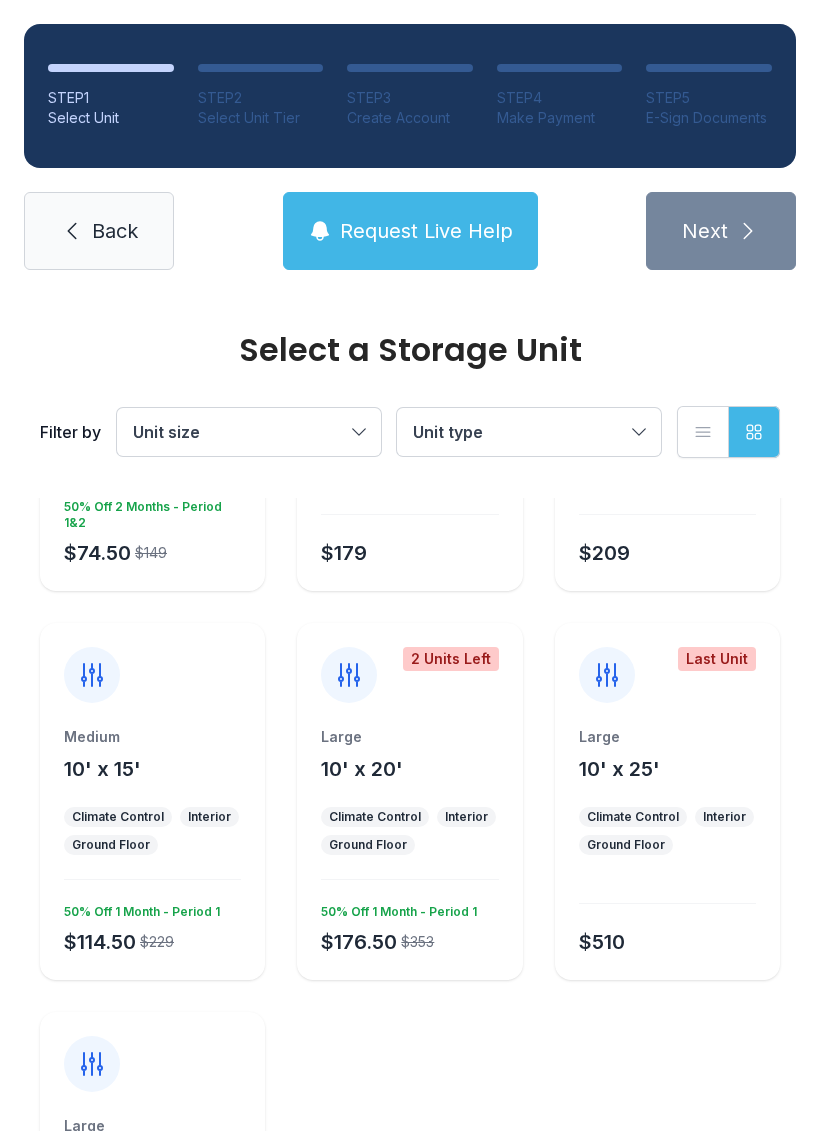 click 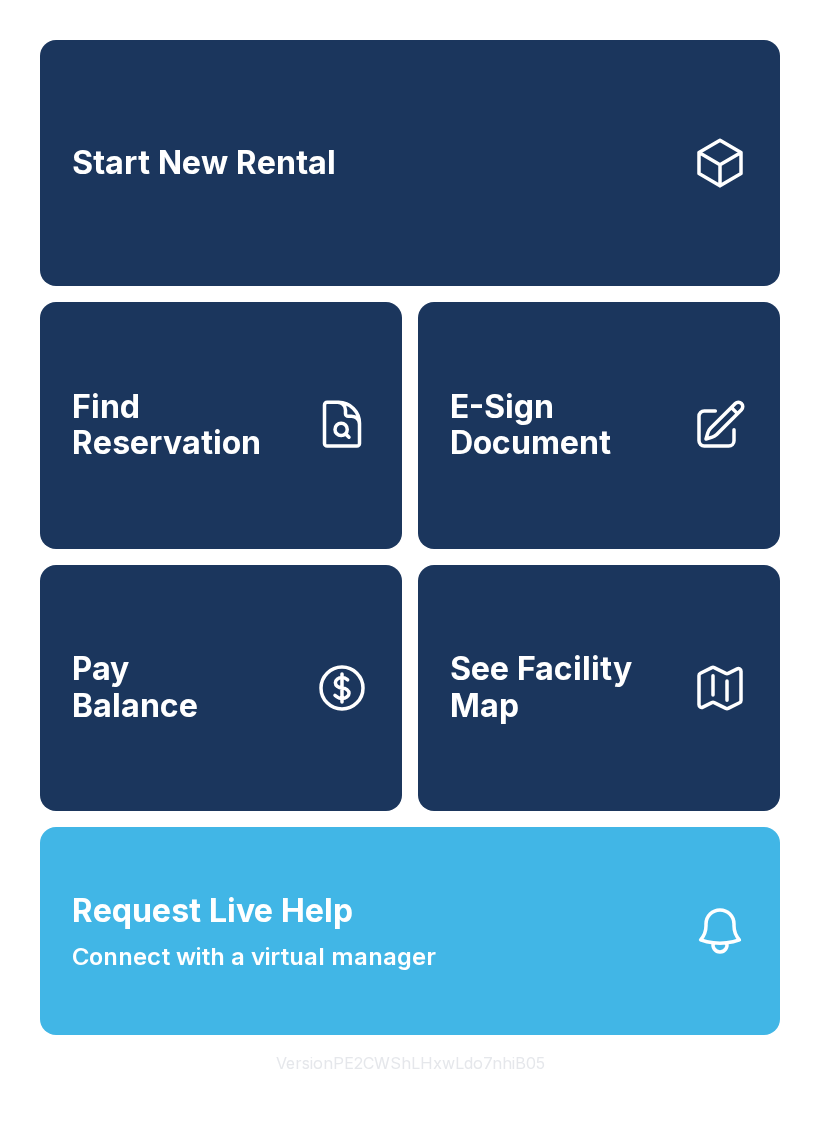 click on "Find Reservation" at bounding box center (185, 425) 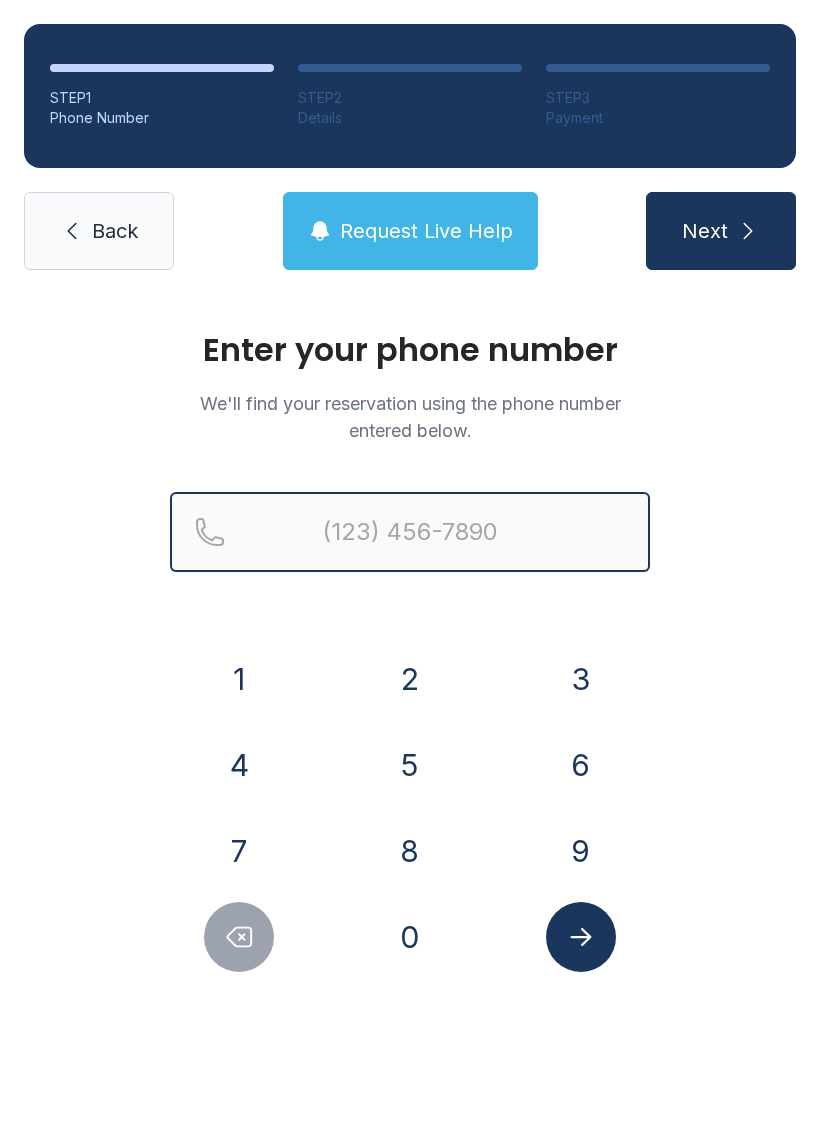click at bounding box center [410, 532] 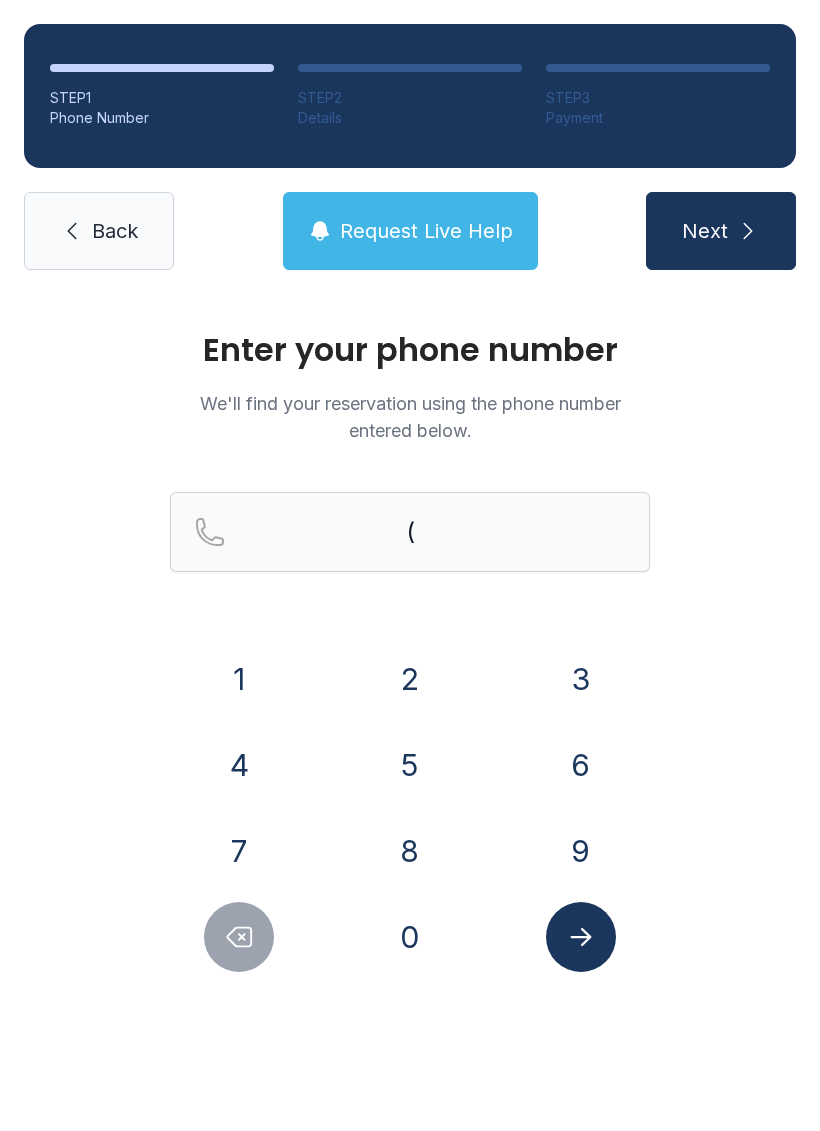 click on "6" at bounding box center (581, 765) 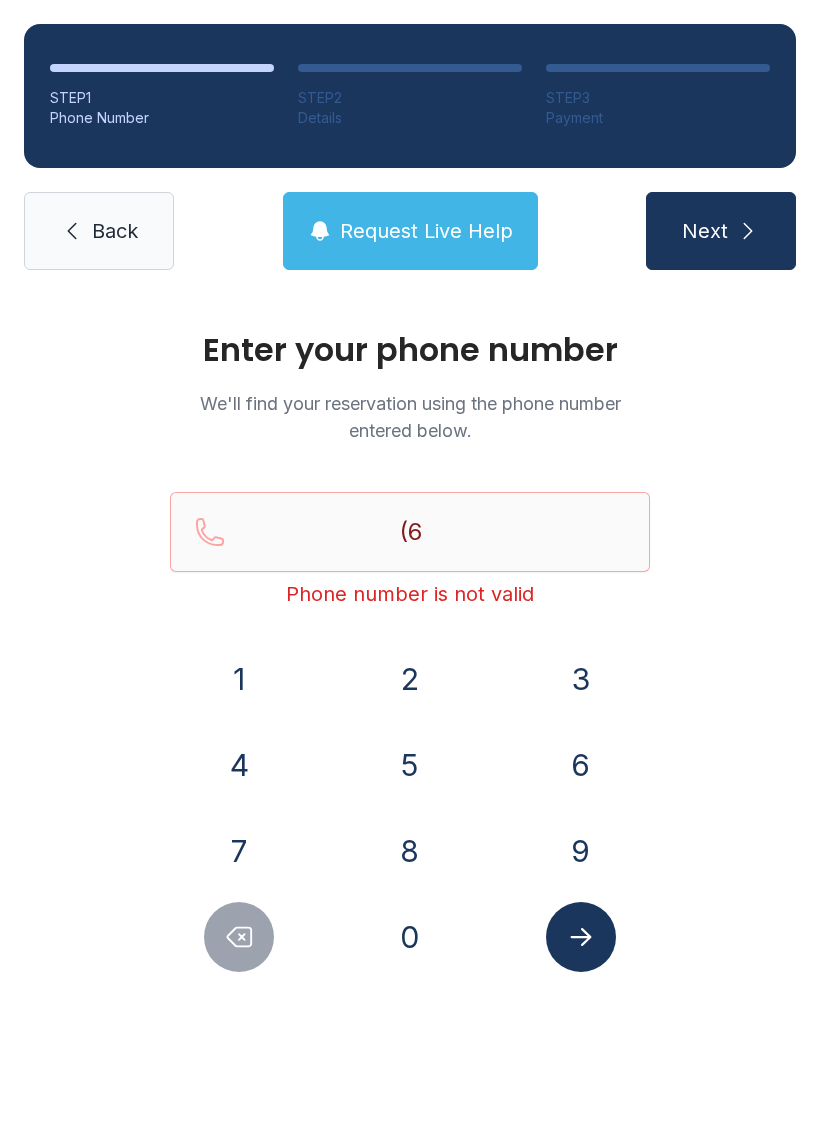 click on "3" at bounding box center [581, 679] 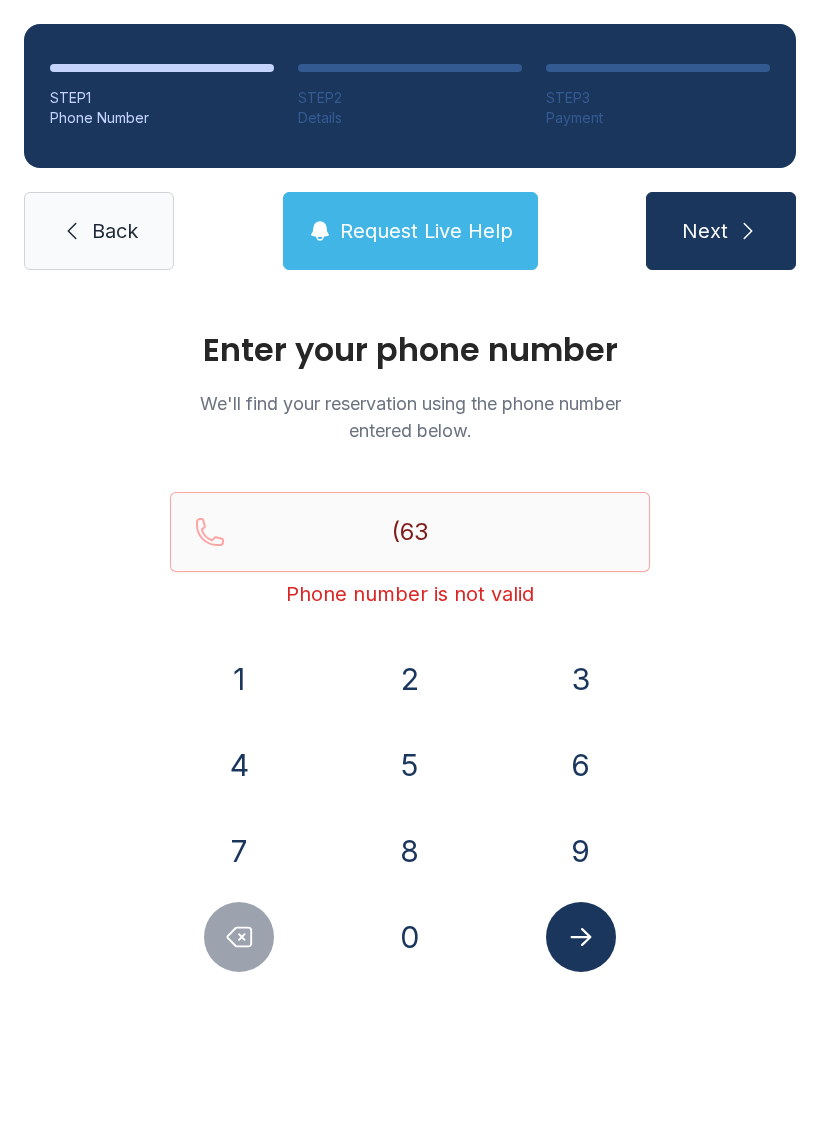 click on "0" at bounding box center [410, 937] 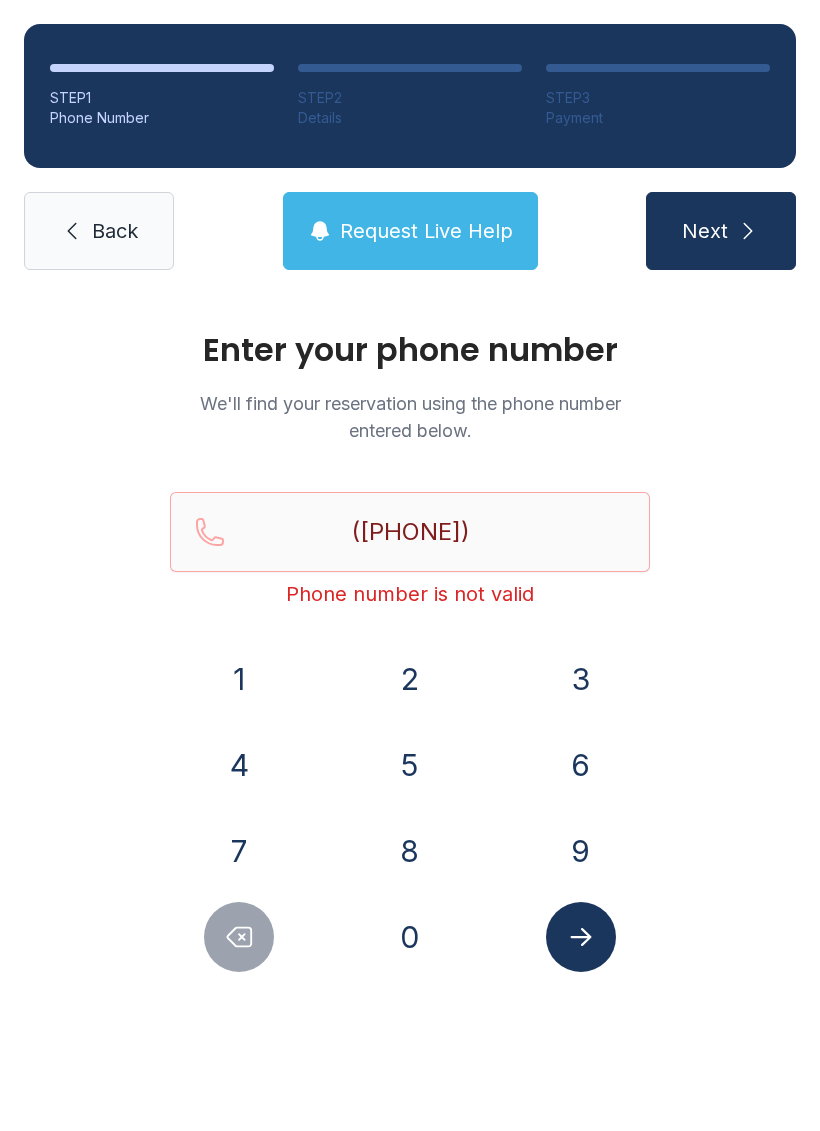 click on "6" at bounding box center [581, 765] 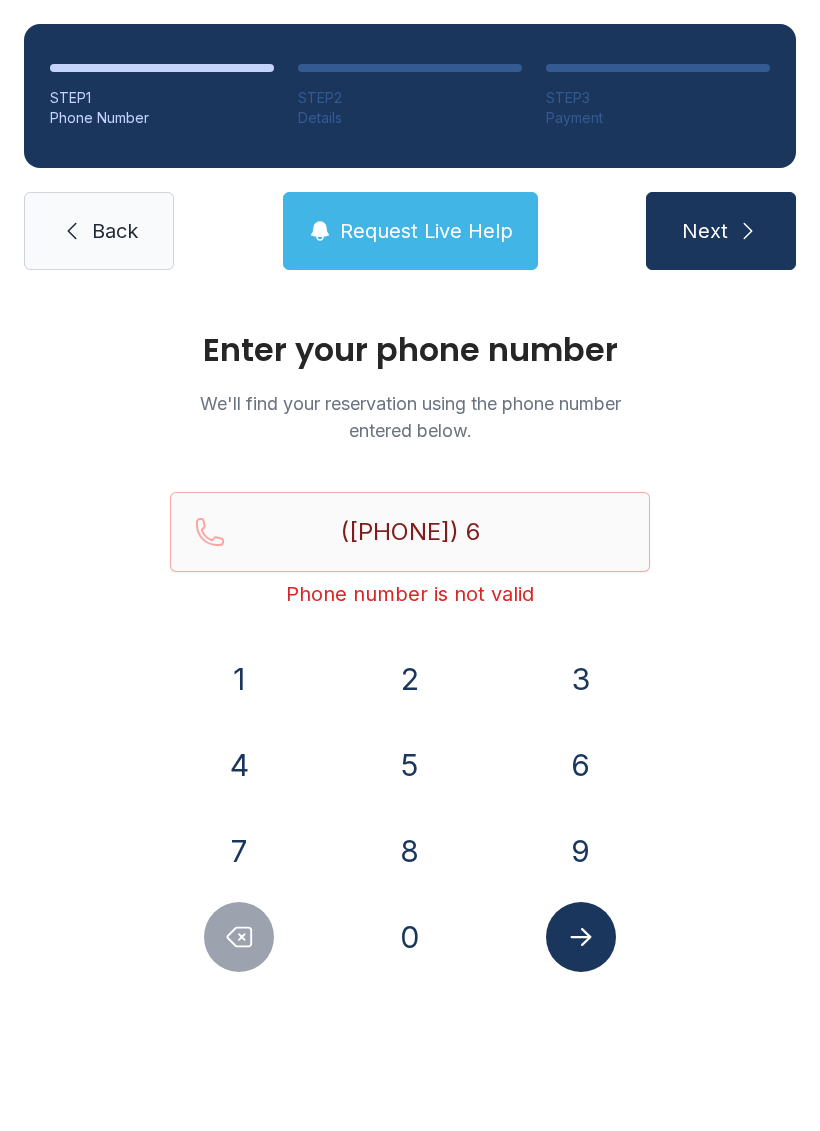 click on "8" at bounding box center [410, 851] 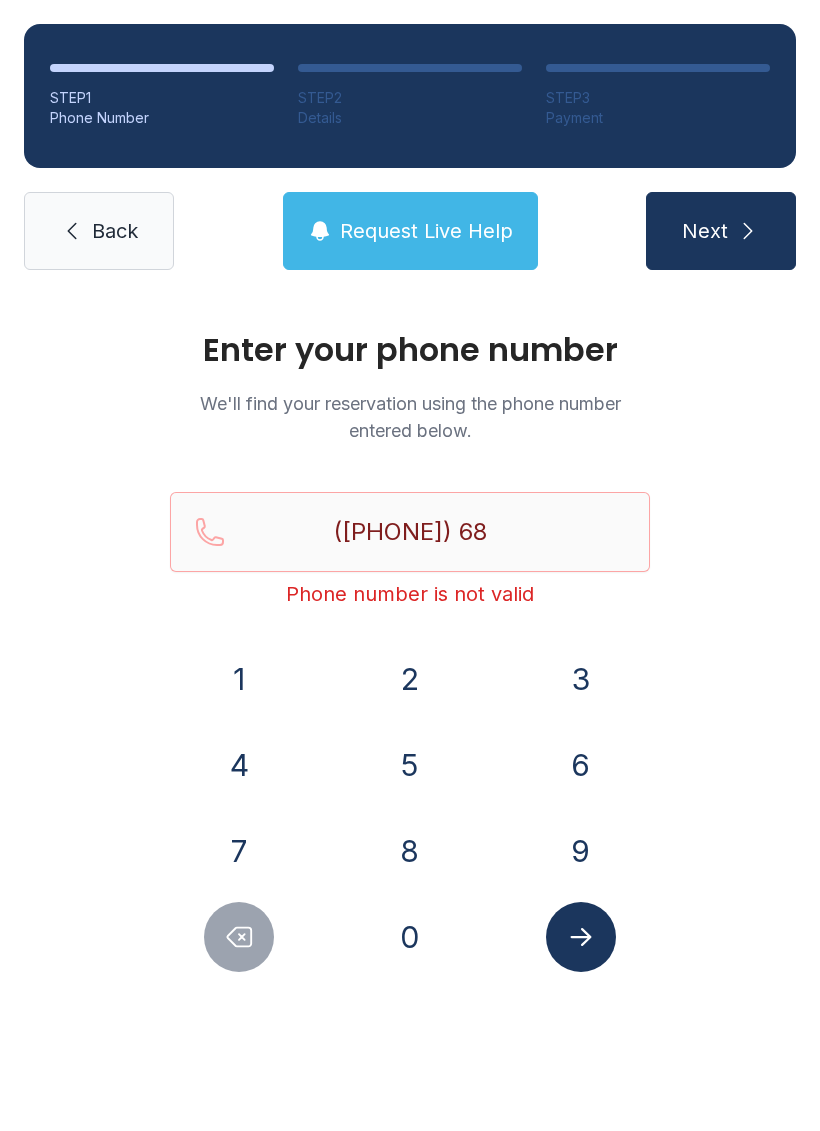 click on "7" at bounding box center (239, 851) 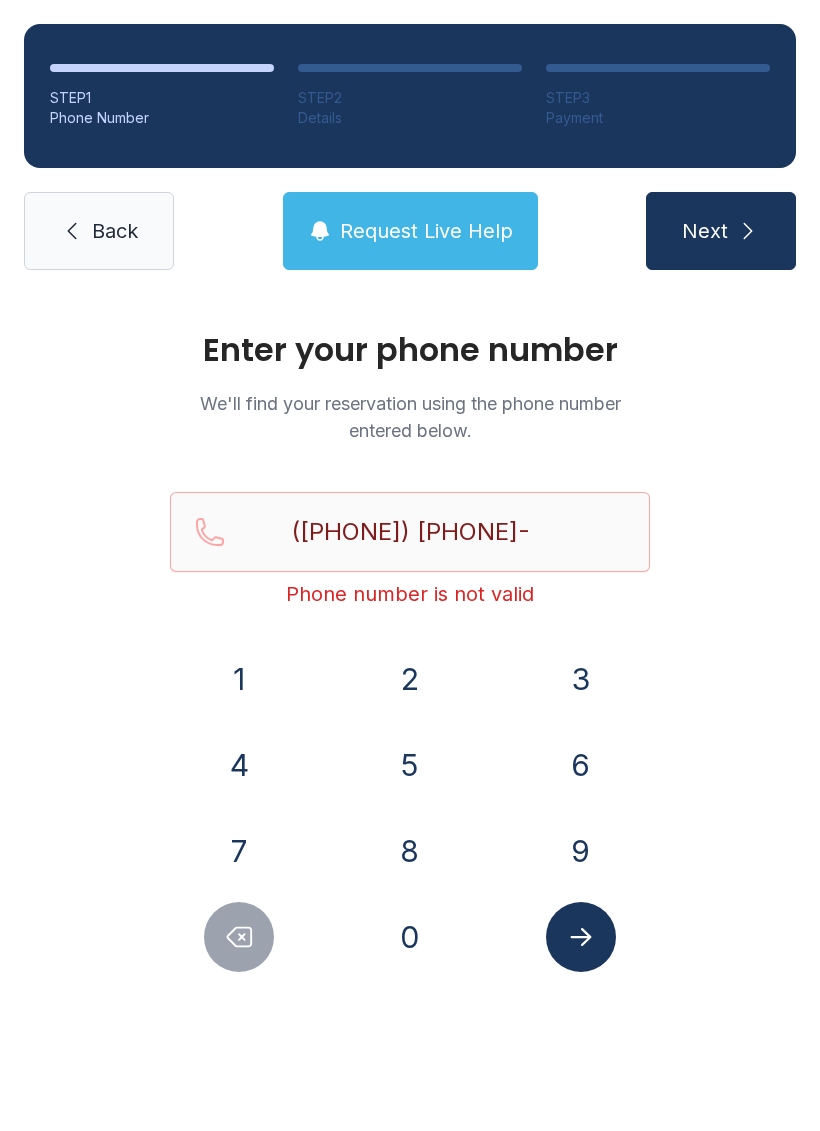 click on "0" at bounding box center (410, 937) 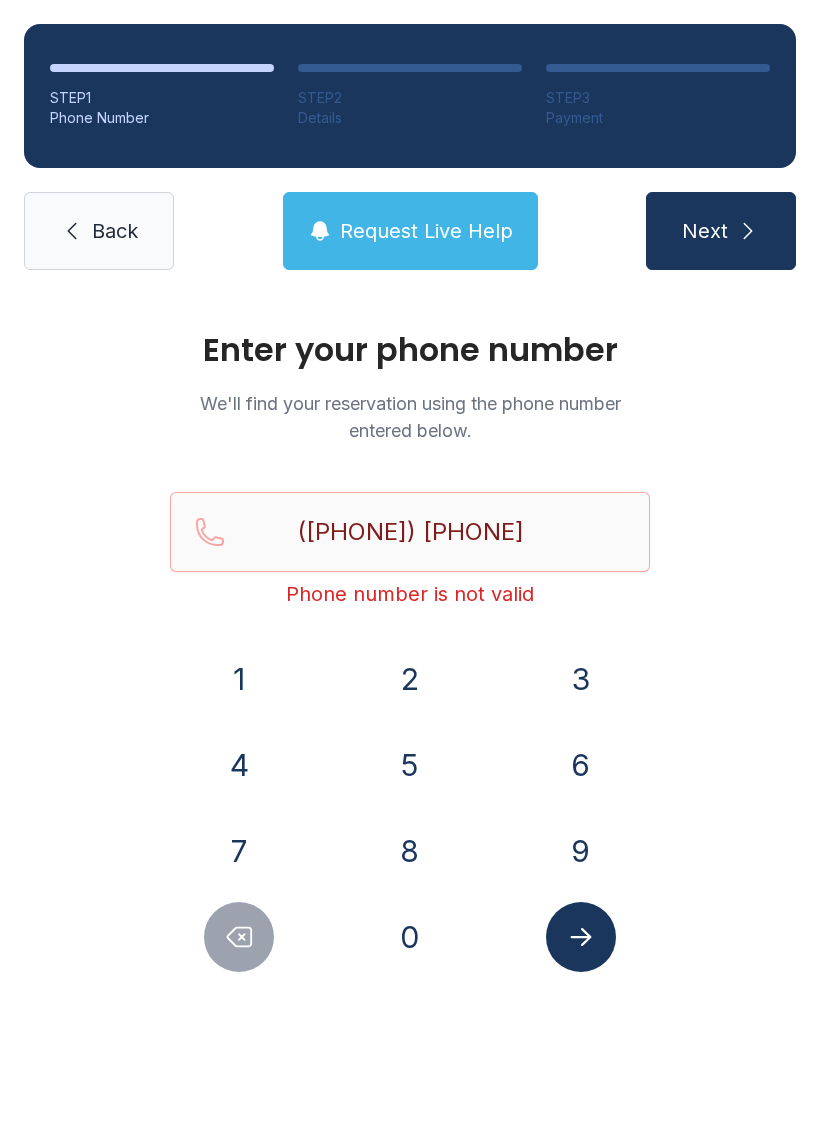 click on "5" at bounding box center [410, 765] 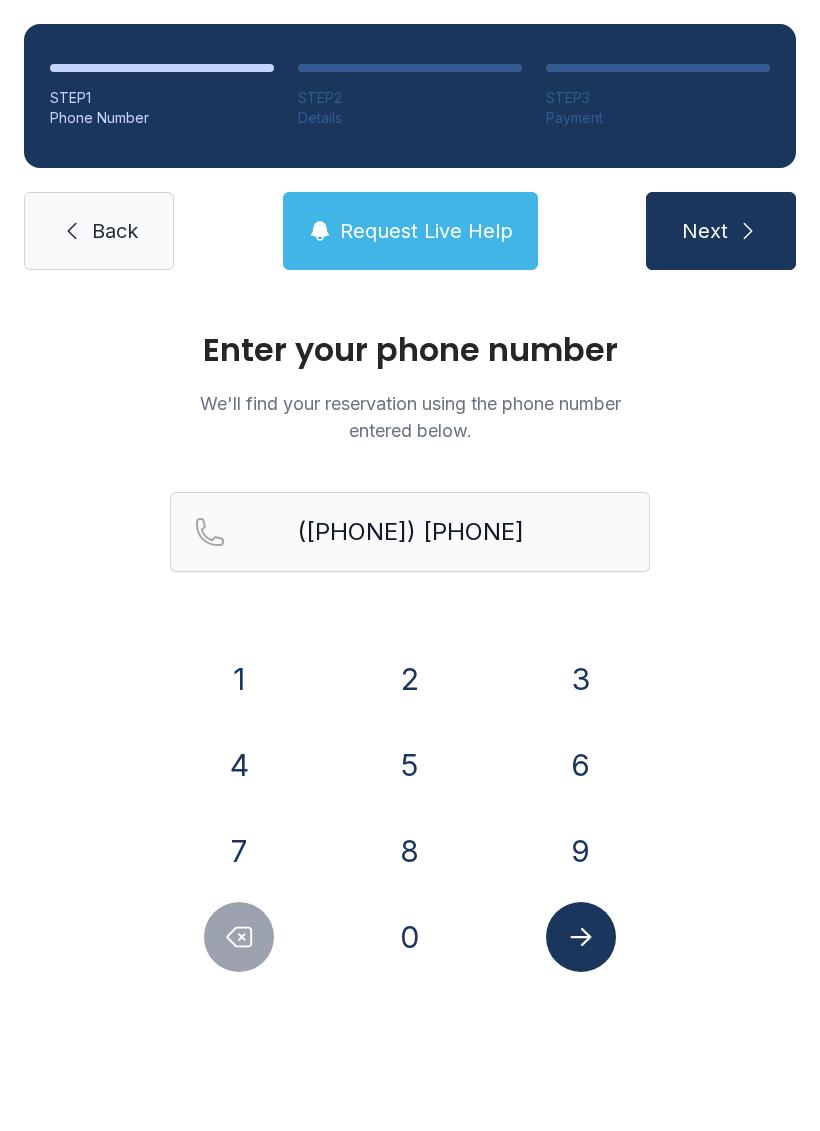 click 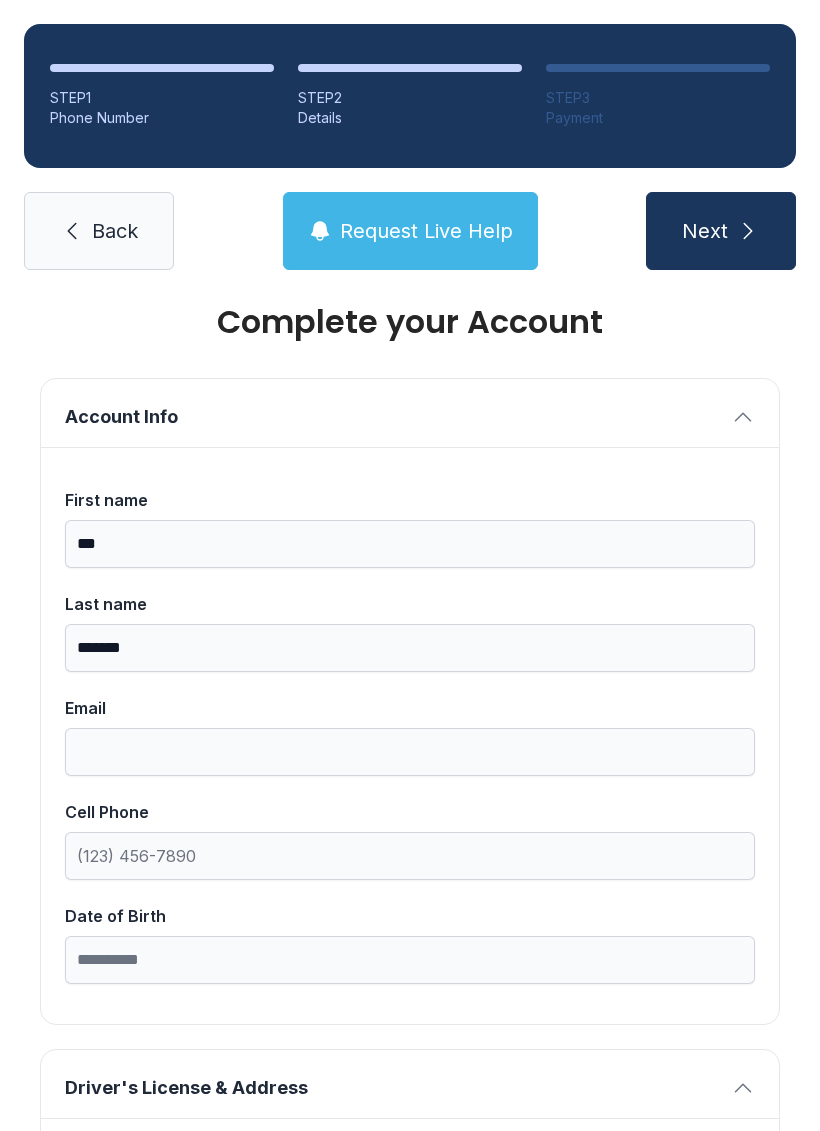 scroll, scrollTop: 101, scrollLeft: 0, axis: vertical 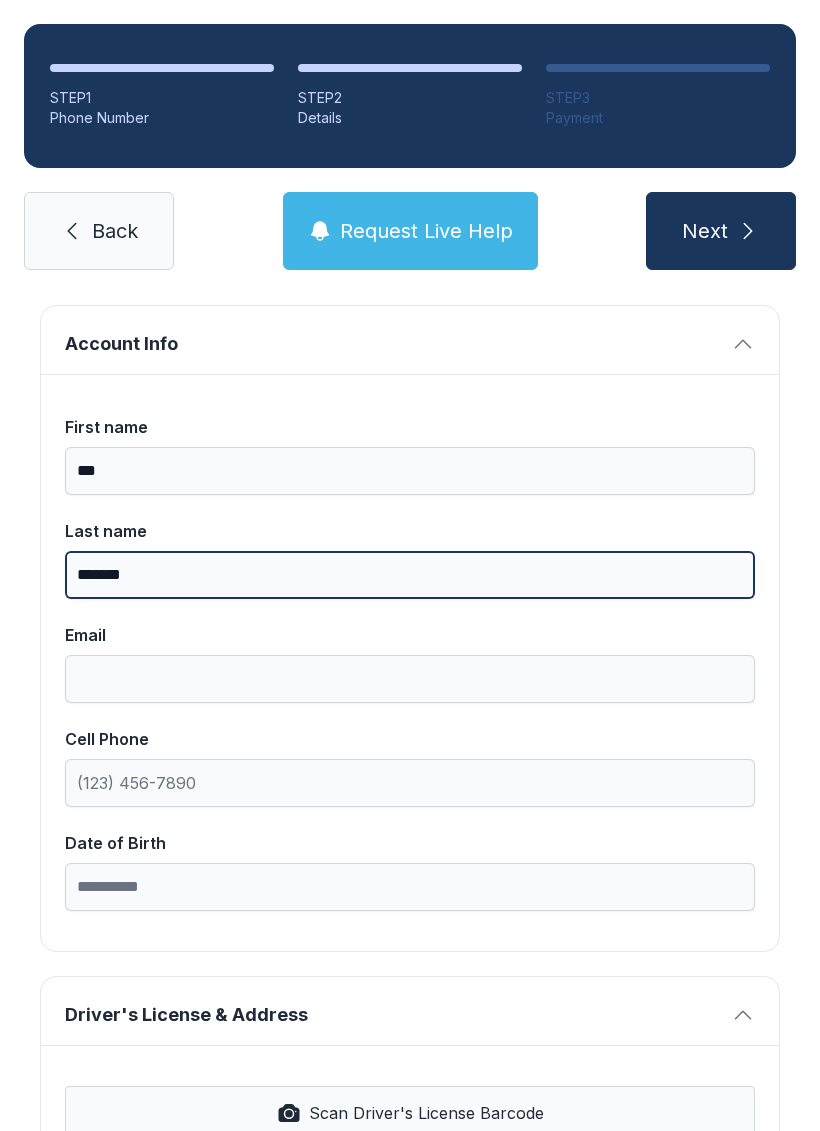 click on "*******" at bounding box center (410, 575) 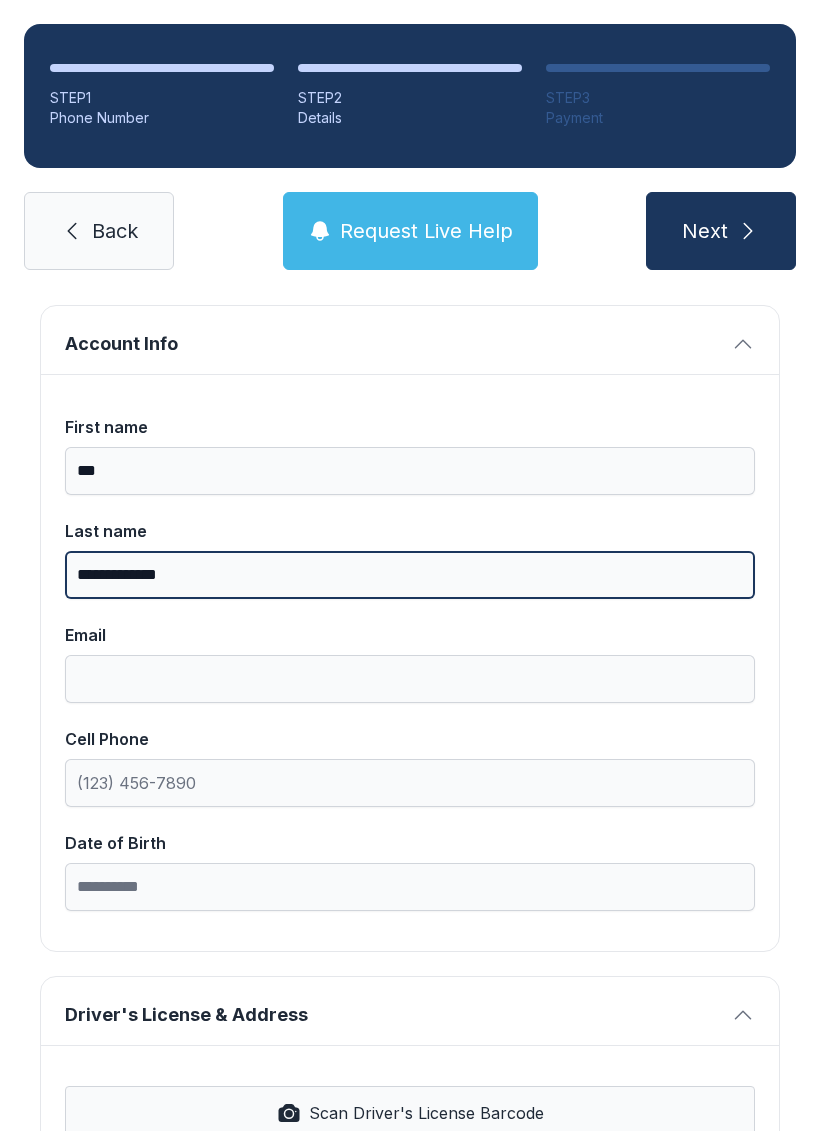 click on "**********" at bounding box center [410, 575] 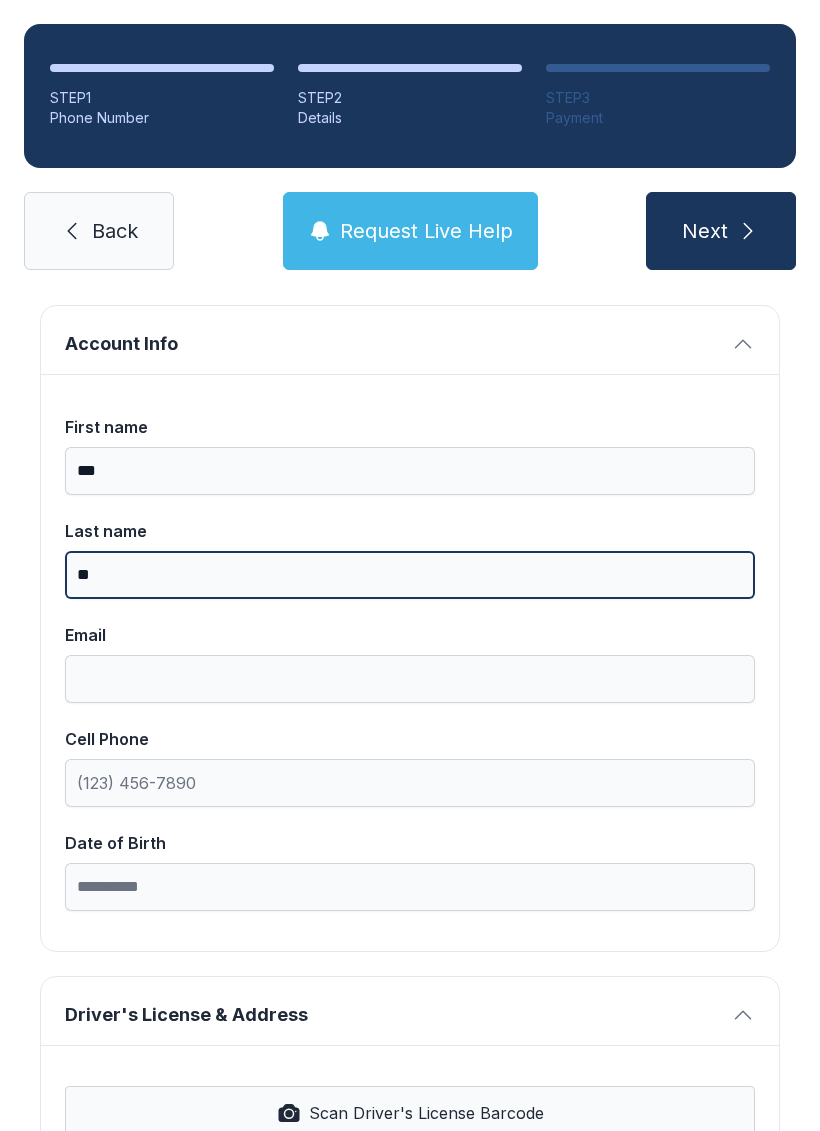 type on "*" 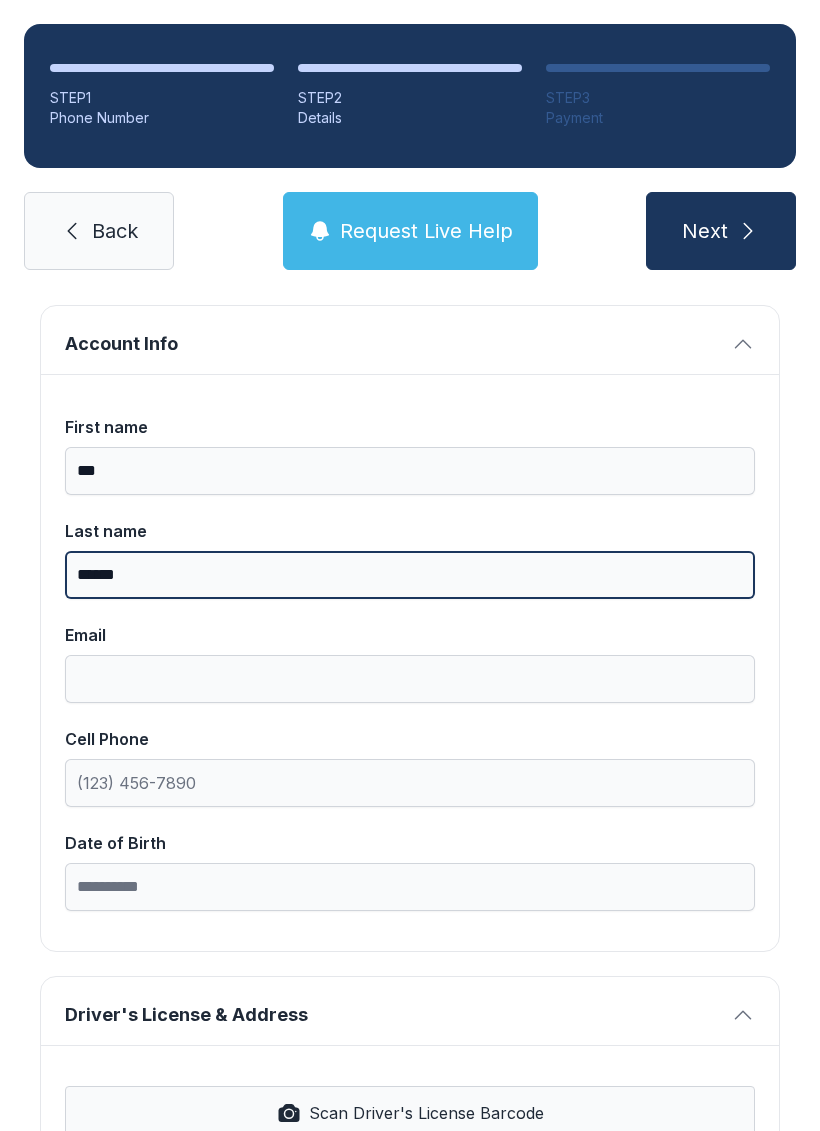 type on "******" 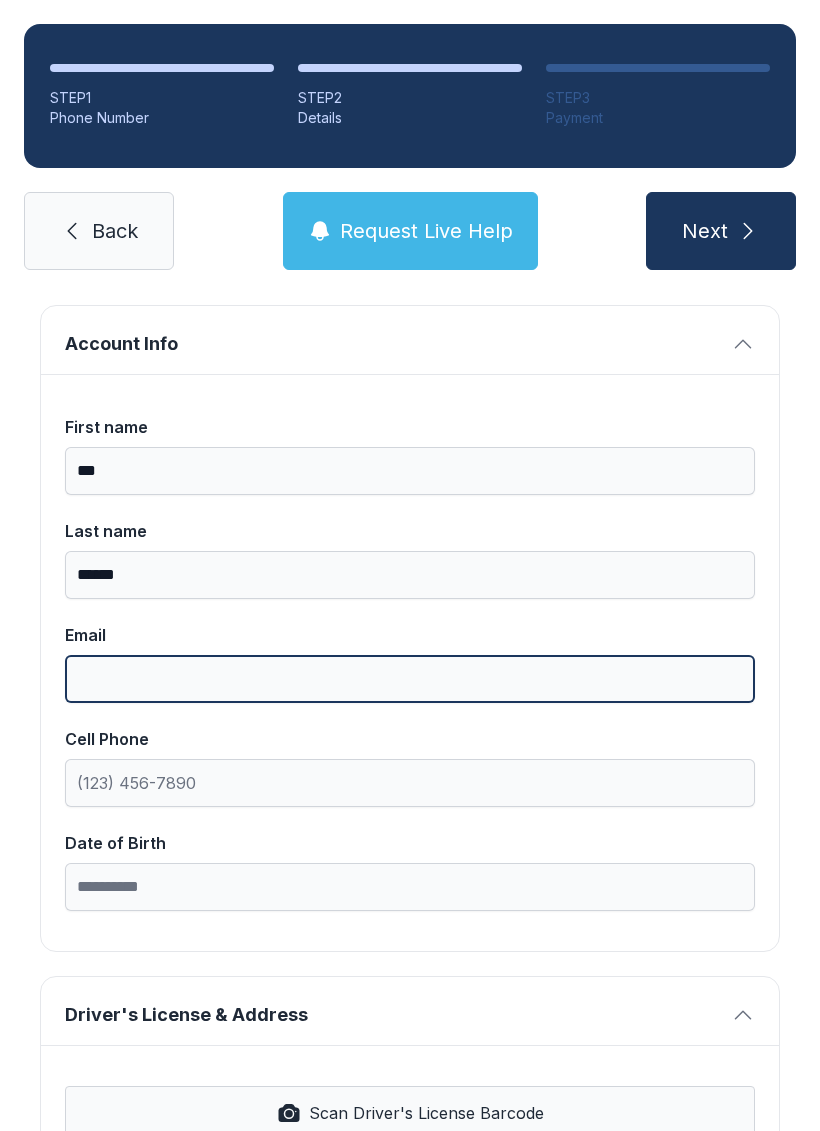 click on "Email" at bounding box center (410, 679) 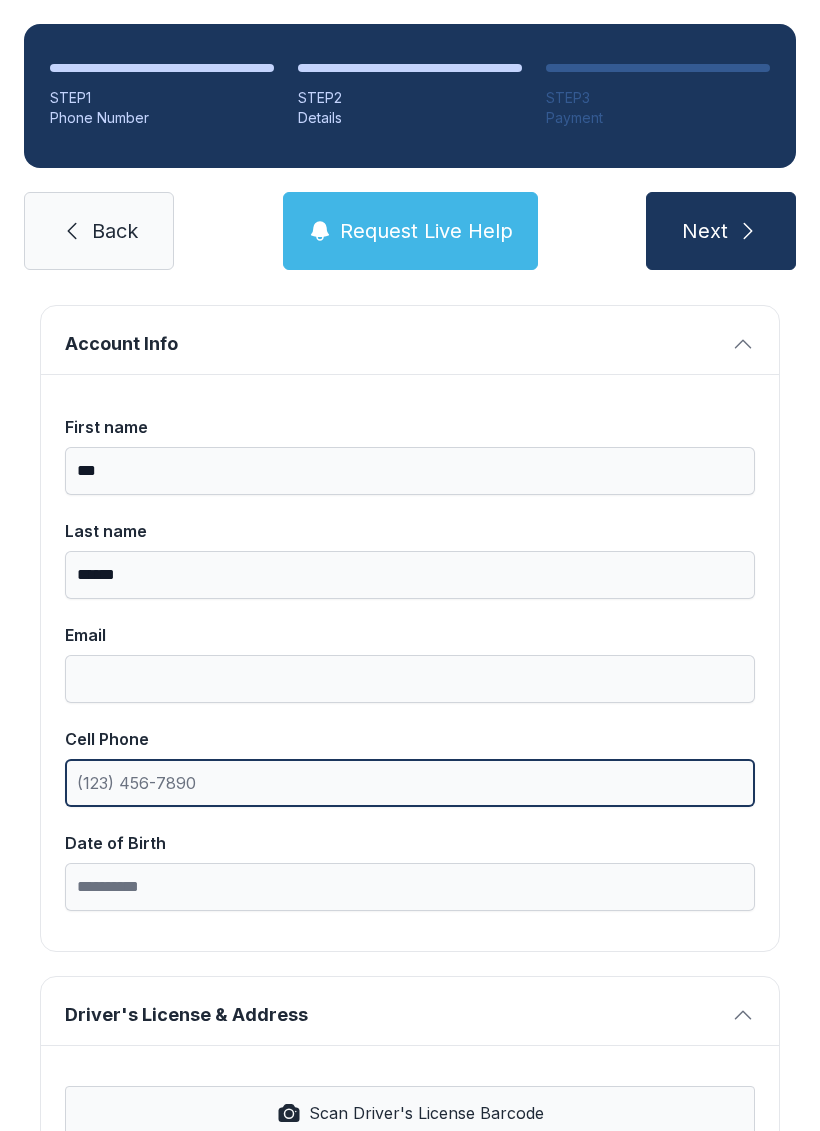 click on "Cell Phone" at bounding box center [410, 767] 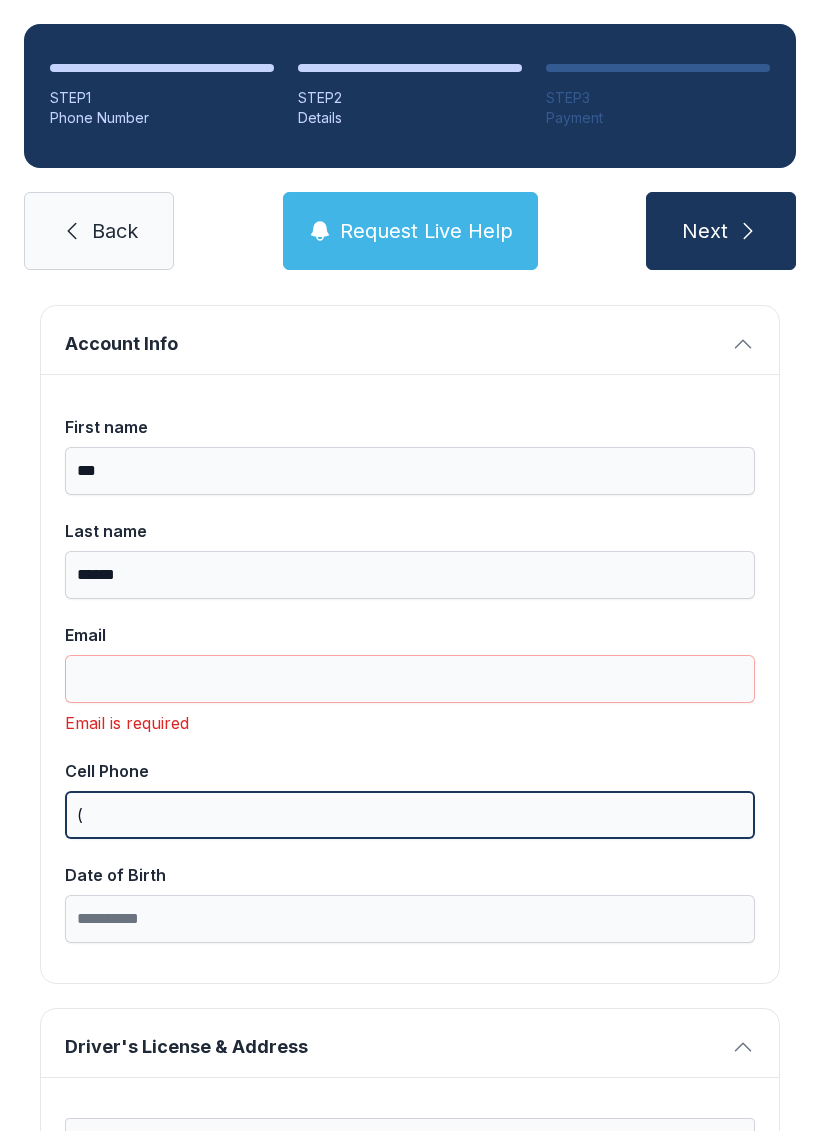 scroll, scrollTop: 49, scrollLeft: 0, axis: vertical 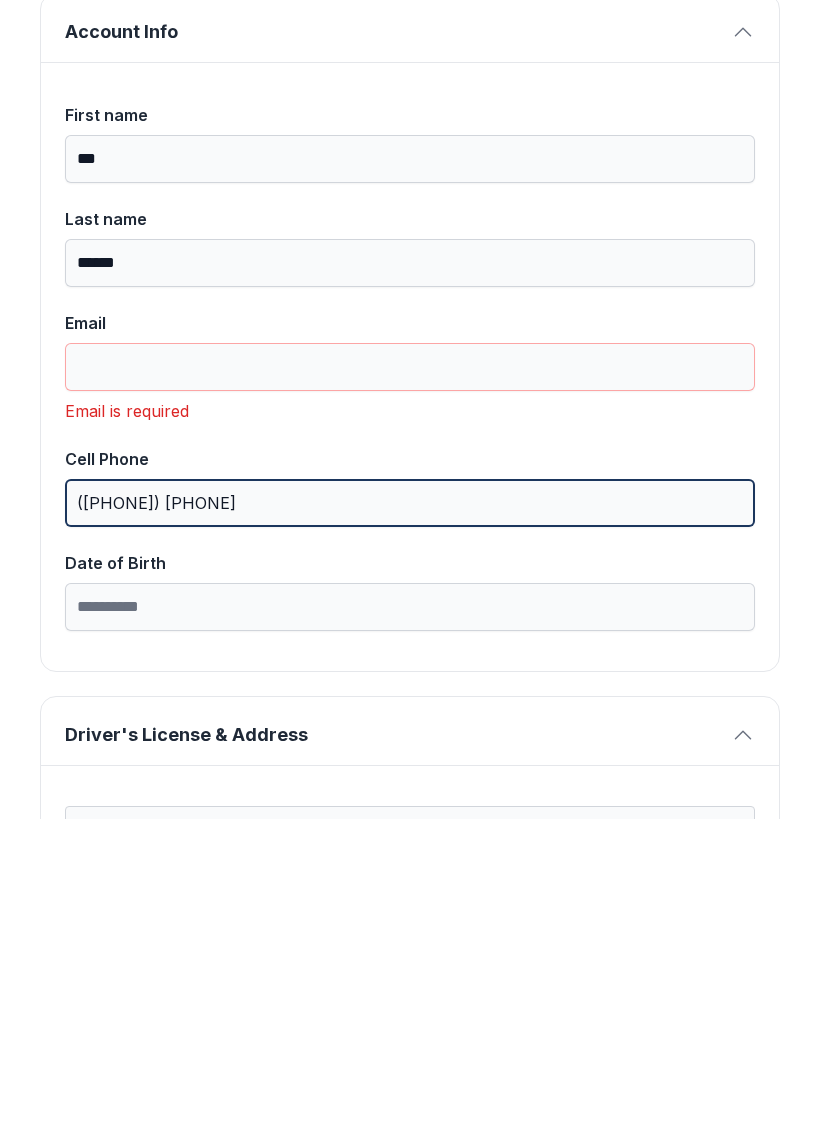 type on "([PHONE]) [PHONE]" 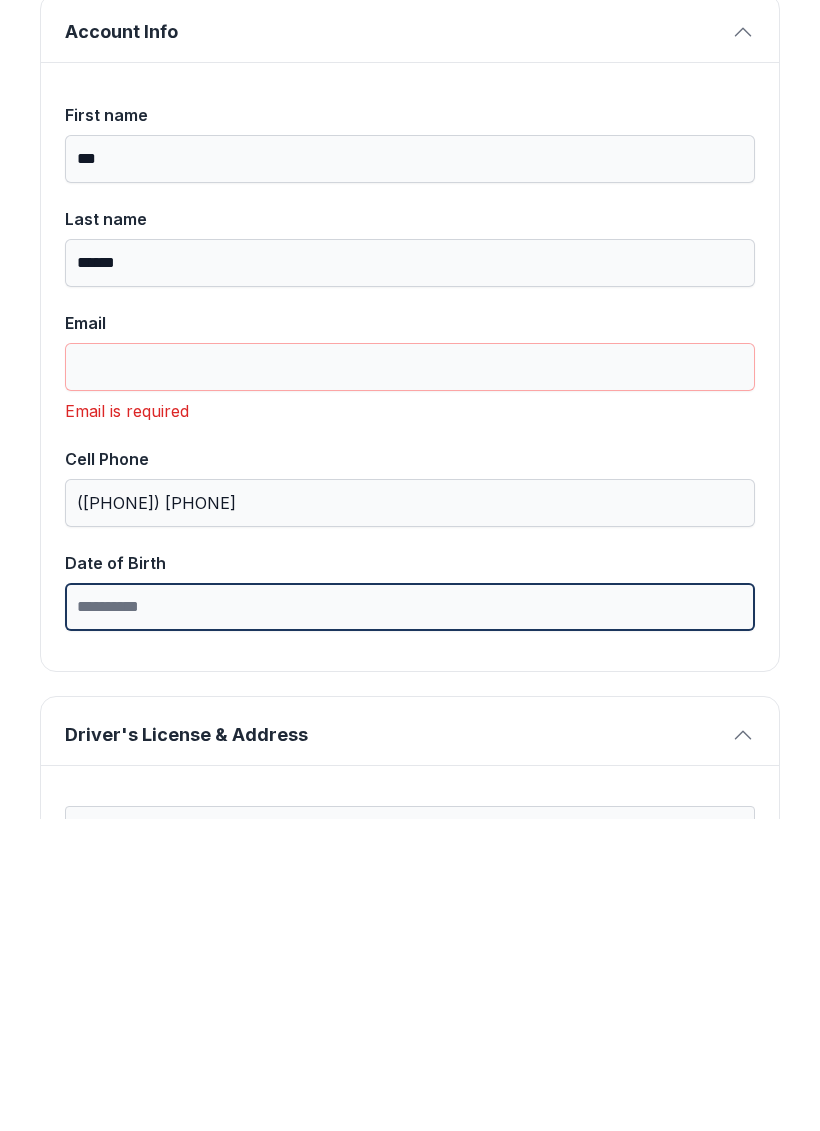 click on "Date of Birth" at bounding box center [410, 919] 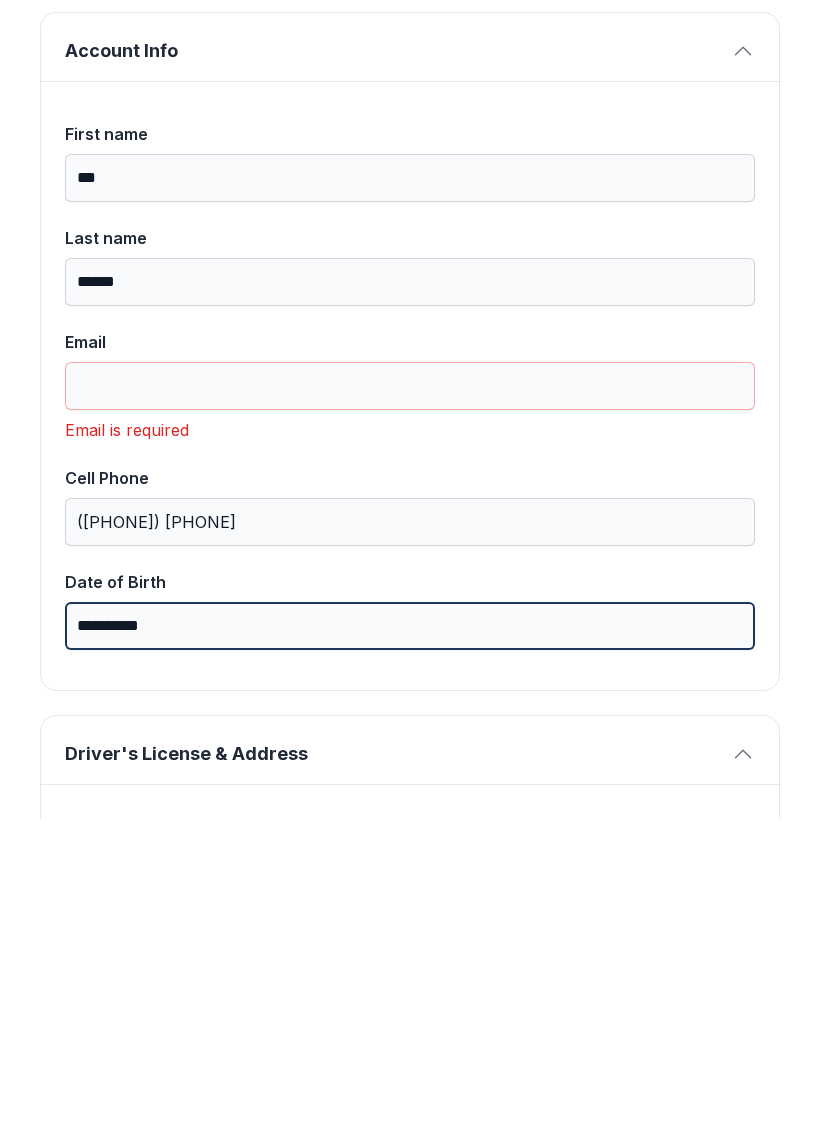 scroll, scrollTop: 65, scrollLeft: 0, axis: vertical 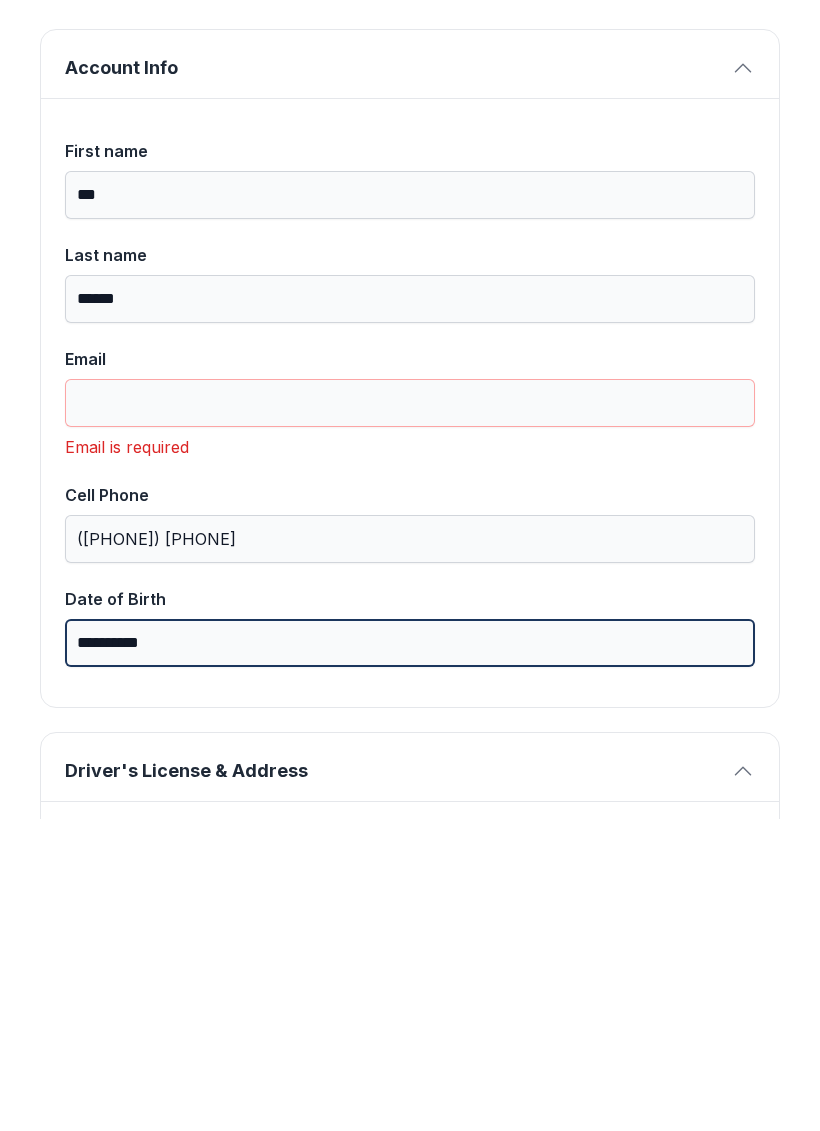 type on "**********" 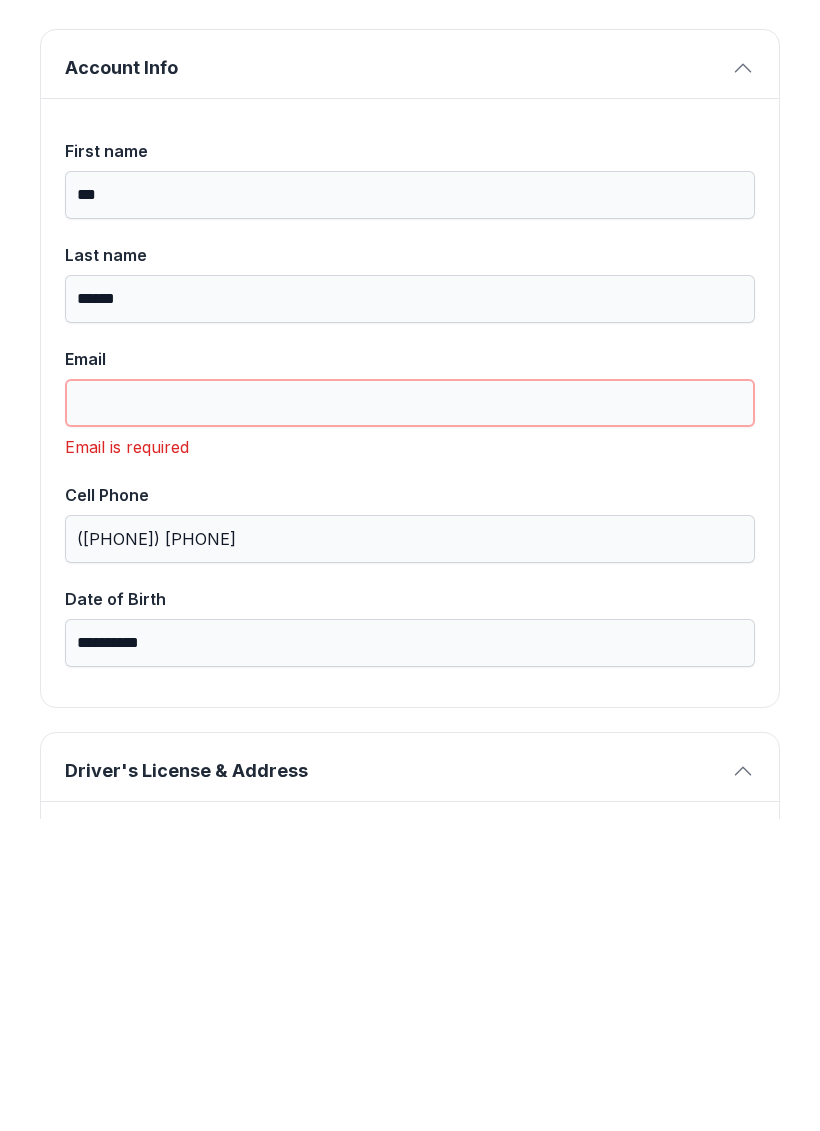click on "Email" at bounding box center (410, 715) 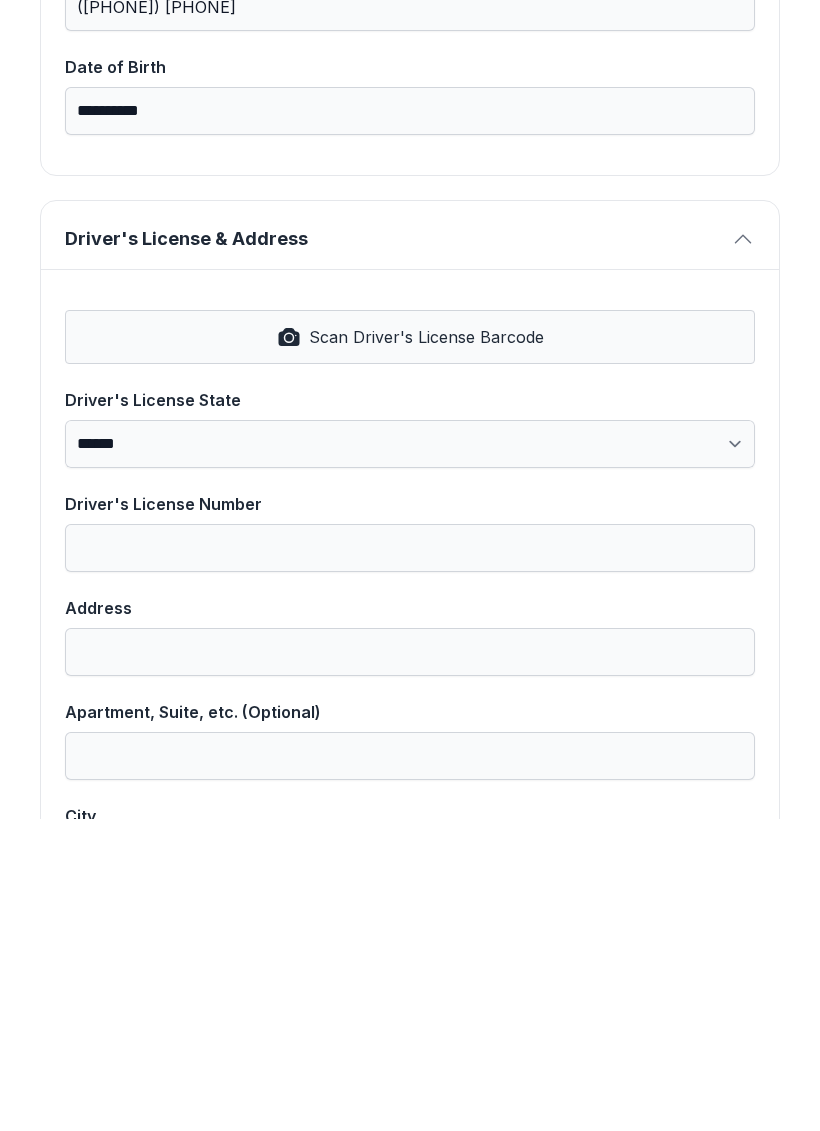 scroll, scrollTop: 563, scrollLeft: 0, axis: vertical 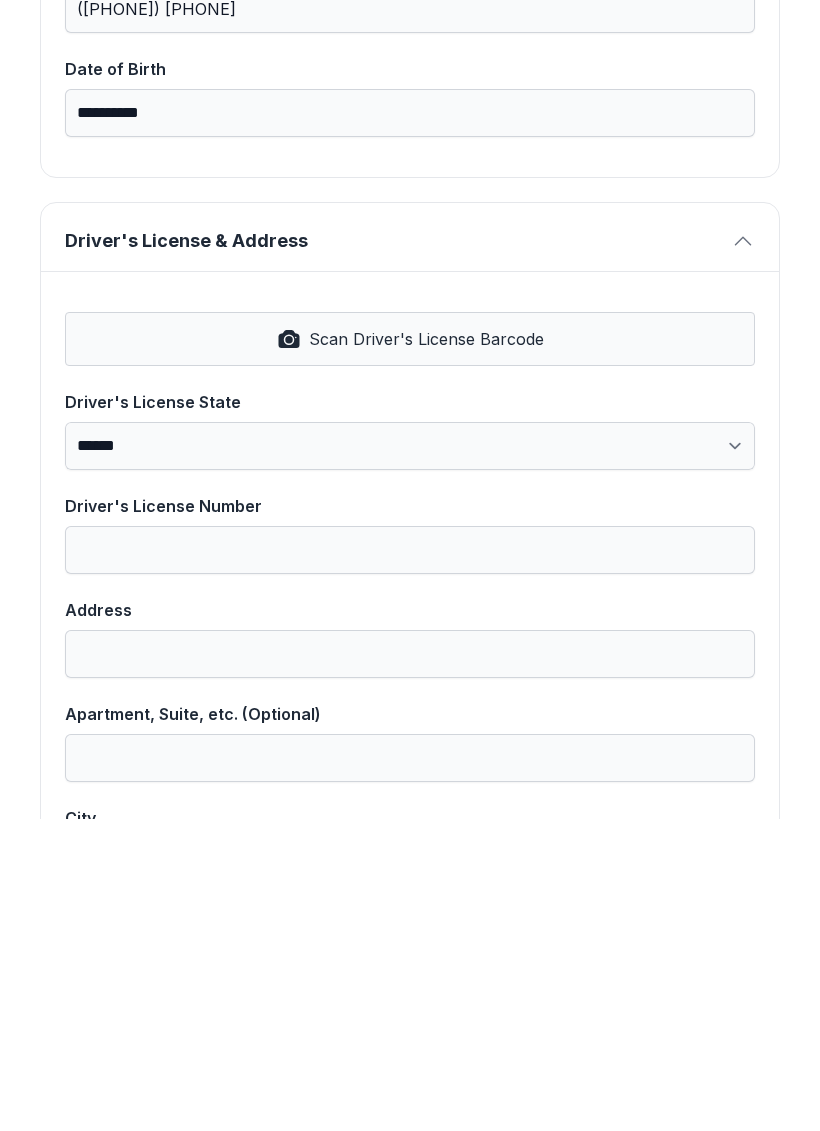 type on "**********" 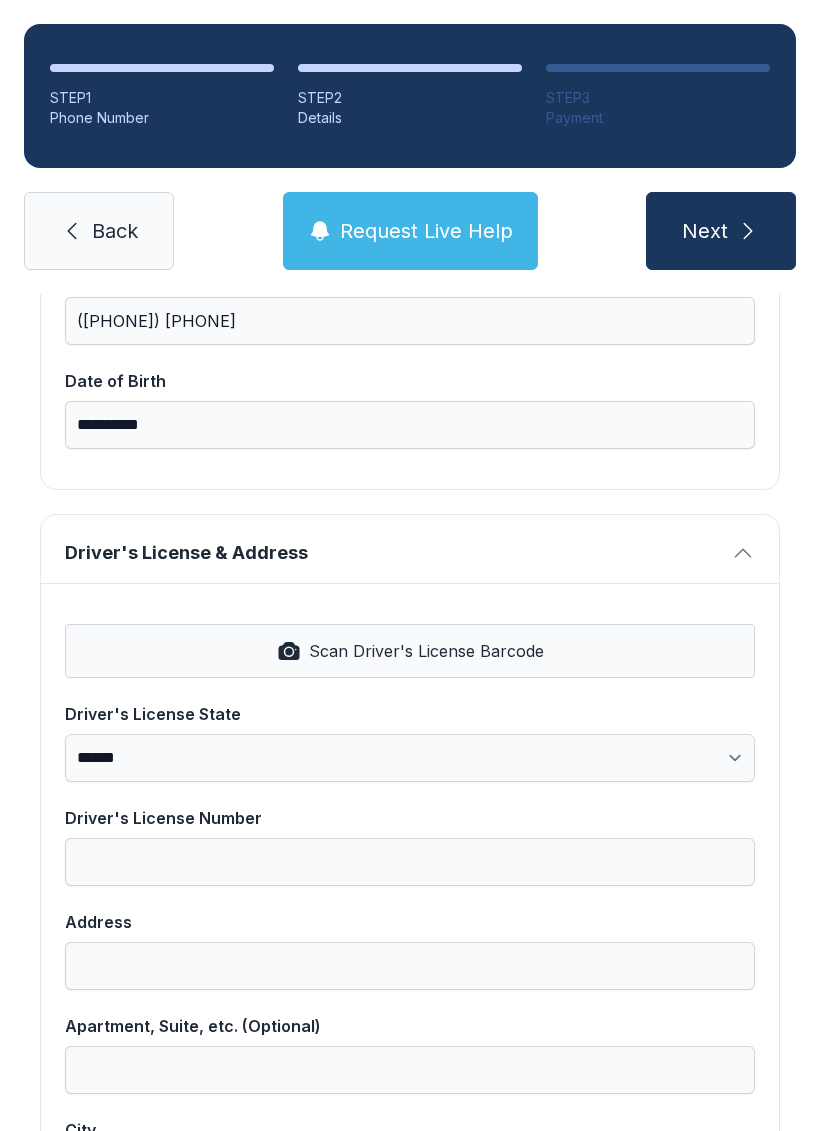 select on "**" 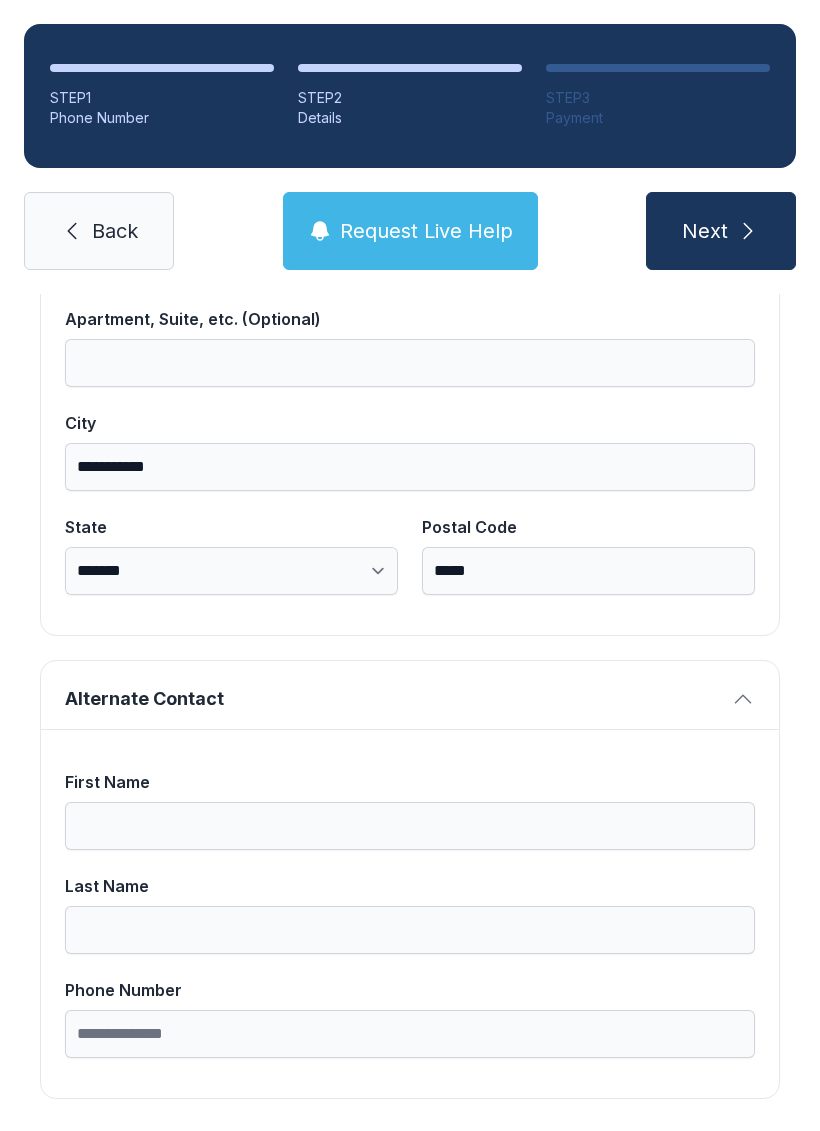 scroll, scrollTop: 1269, scrollLeft: 0, axis: vertical 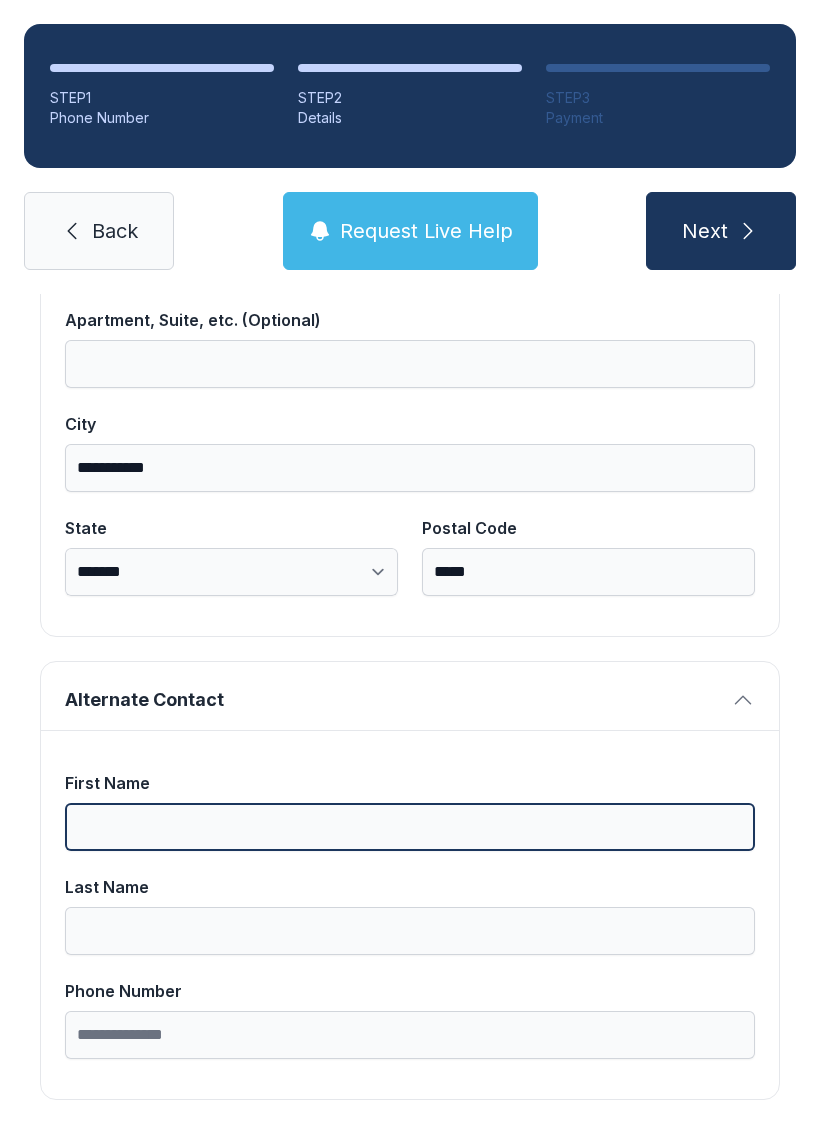 click on "First Name" at bounding box center [410, 827] 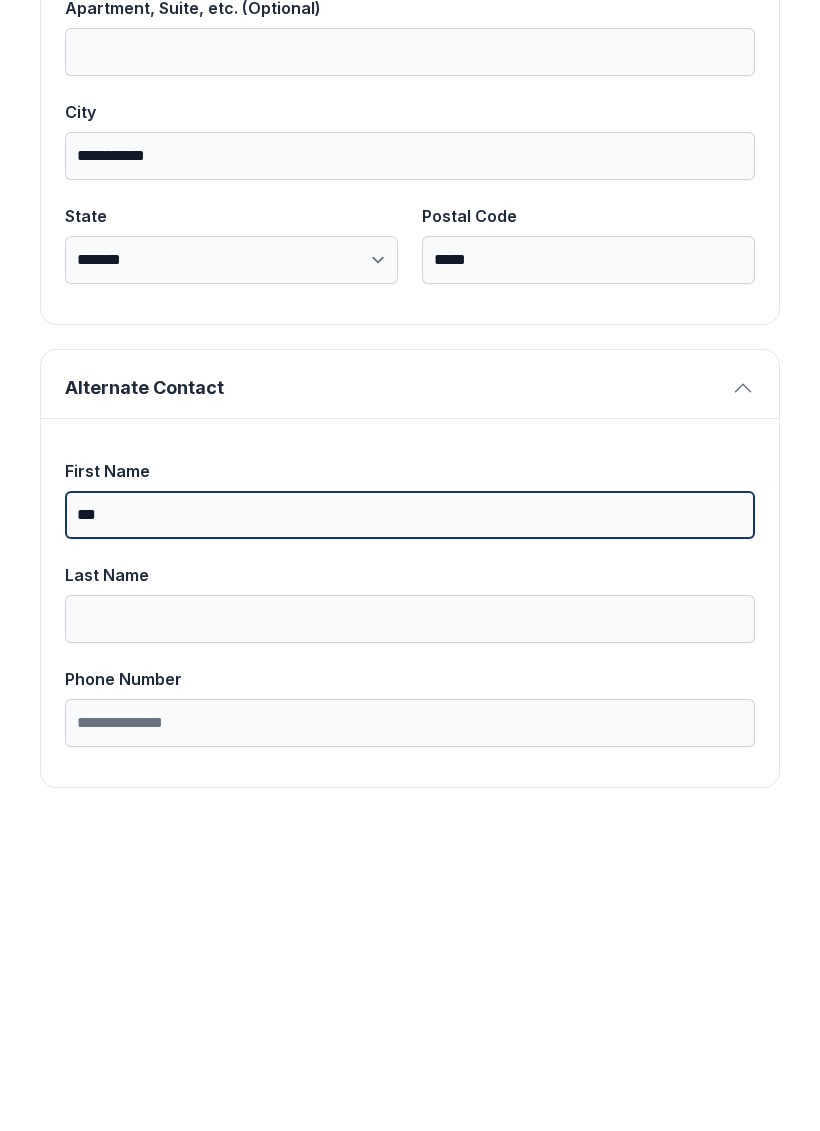type on "***" 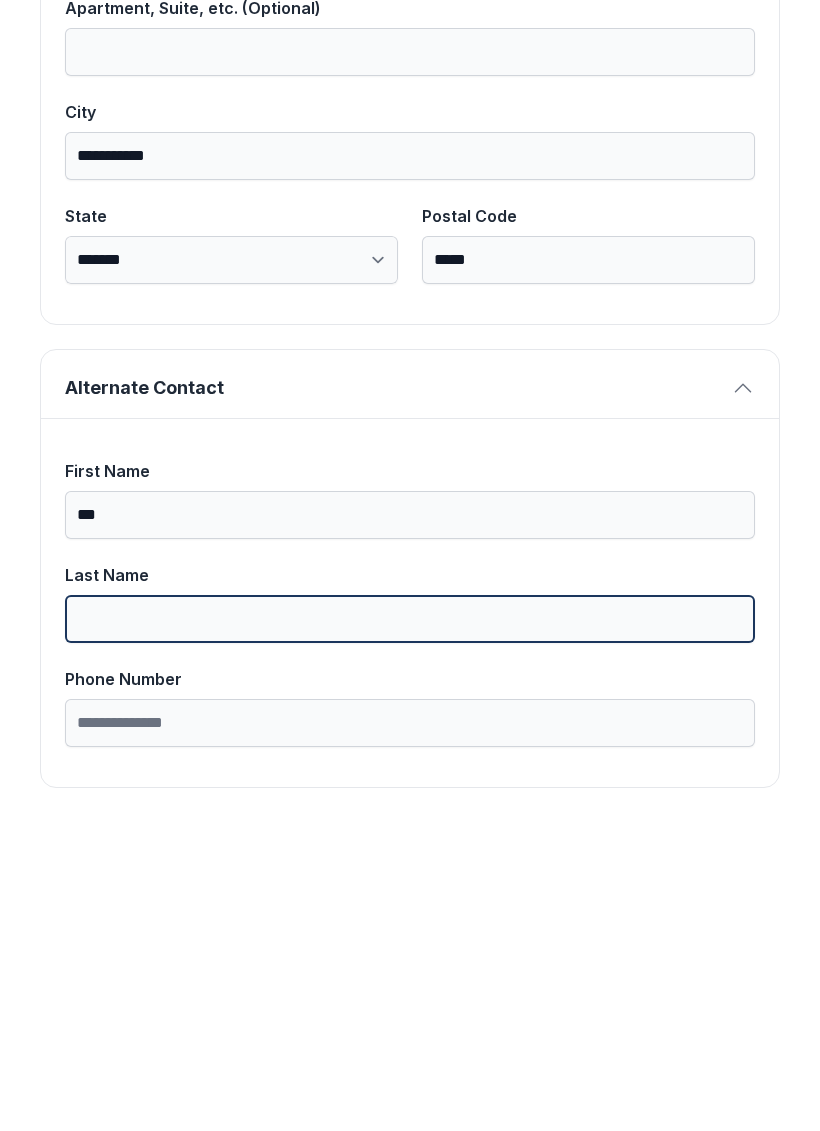 click on "Last Name" at bounding box center (410, 931) 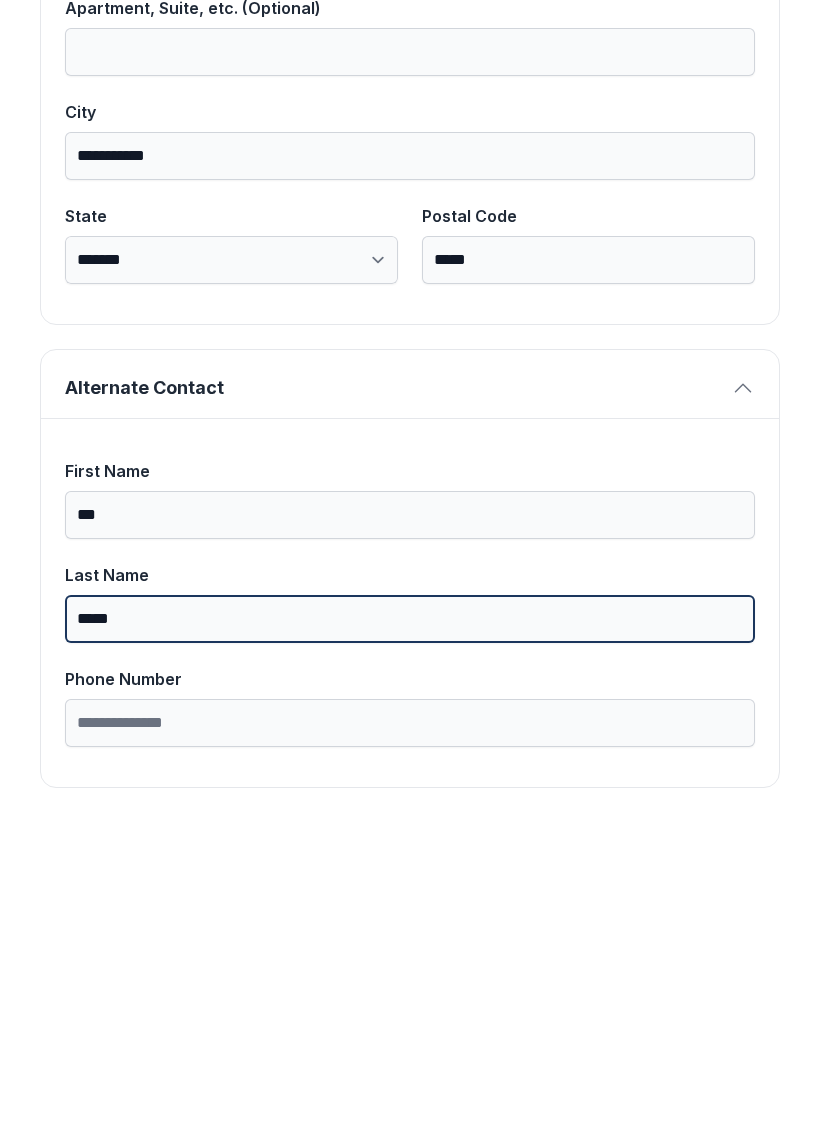 type on "*****" 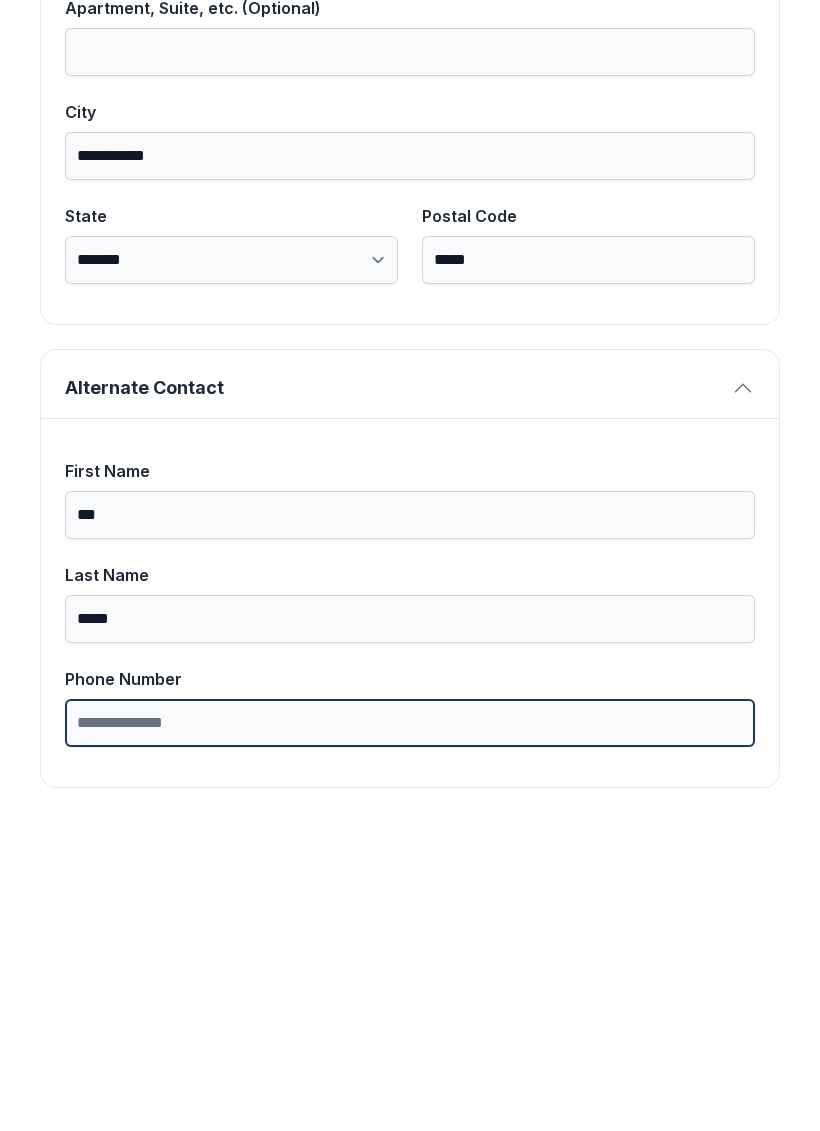 click on "Phone Number" at bounding box center [410, 1035] 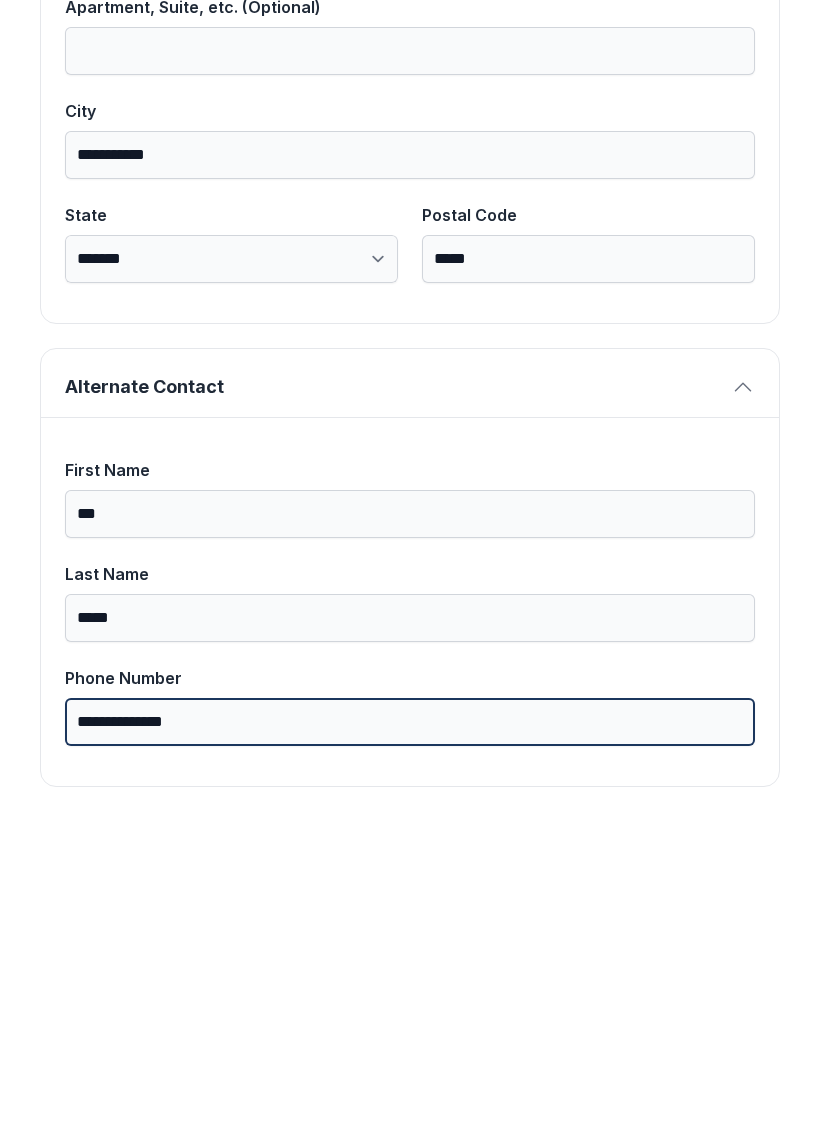 scroll, scrollTop: 1269, scrollLeft: 0, axis: vertical 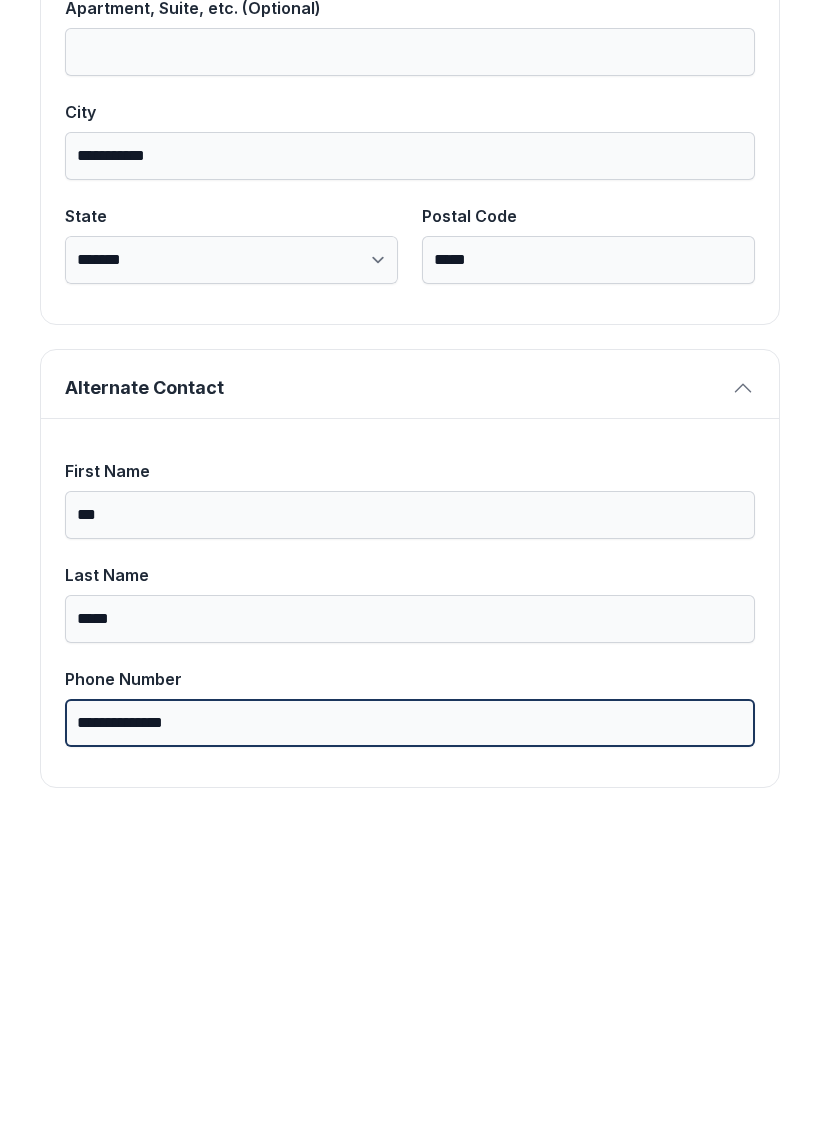 type on "**********" 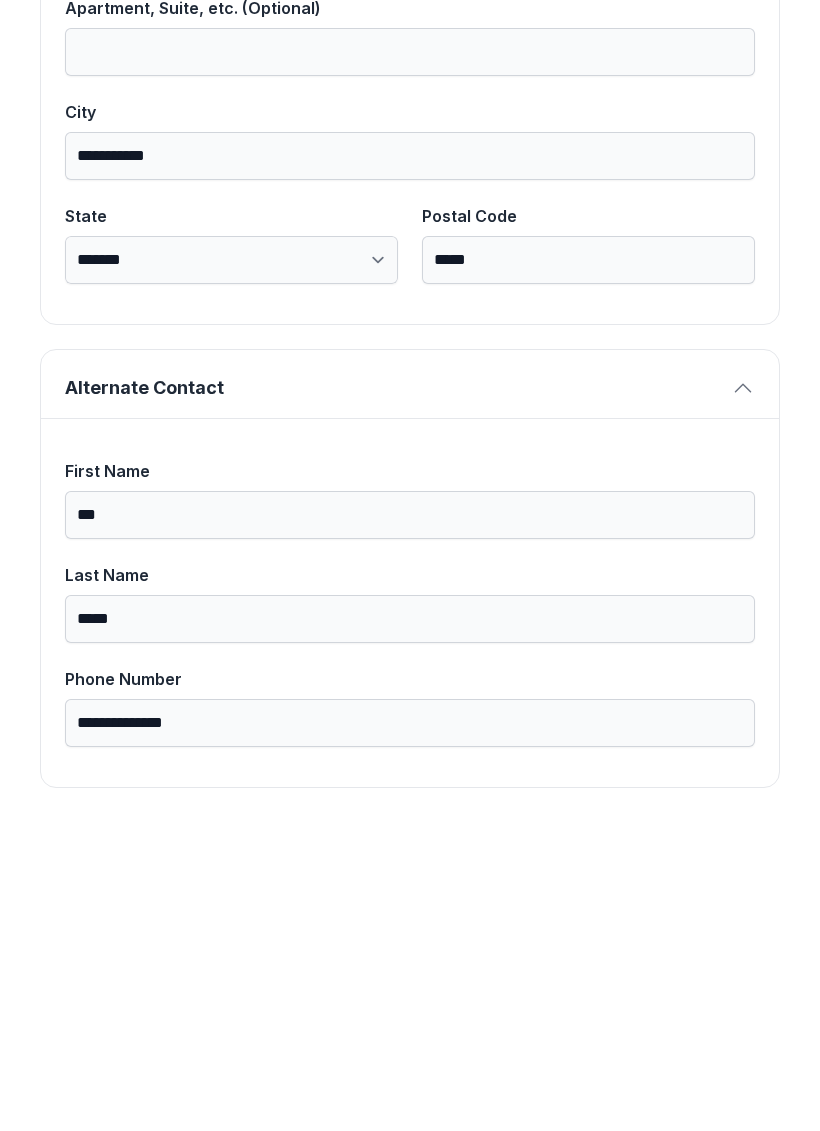 scroll, scrollTop: 43, scrollLeft: 0, axis: vertical 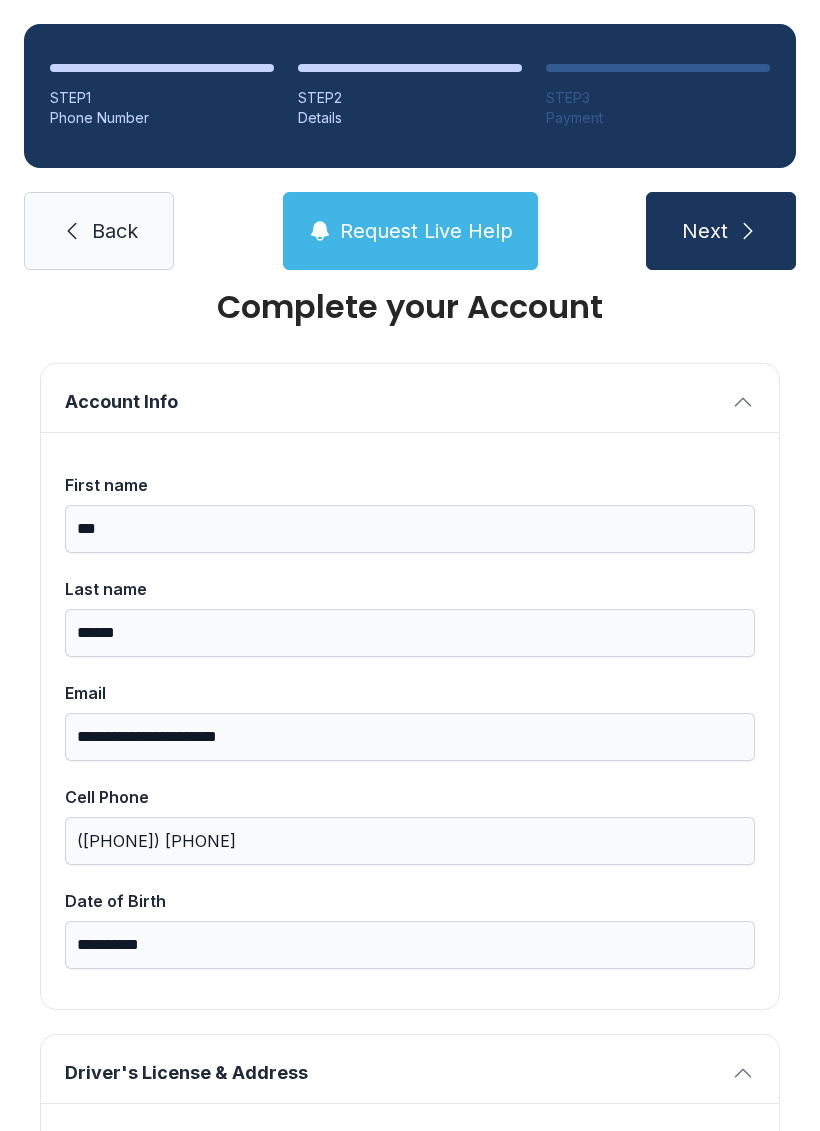 click on "Next" at bounding box center [721, 231] 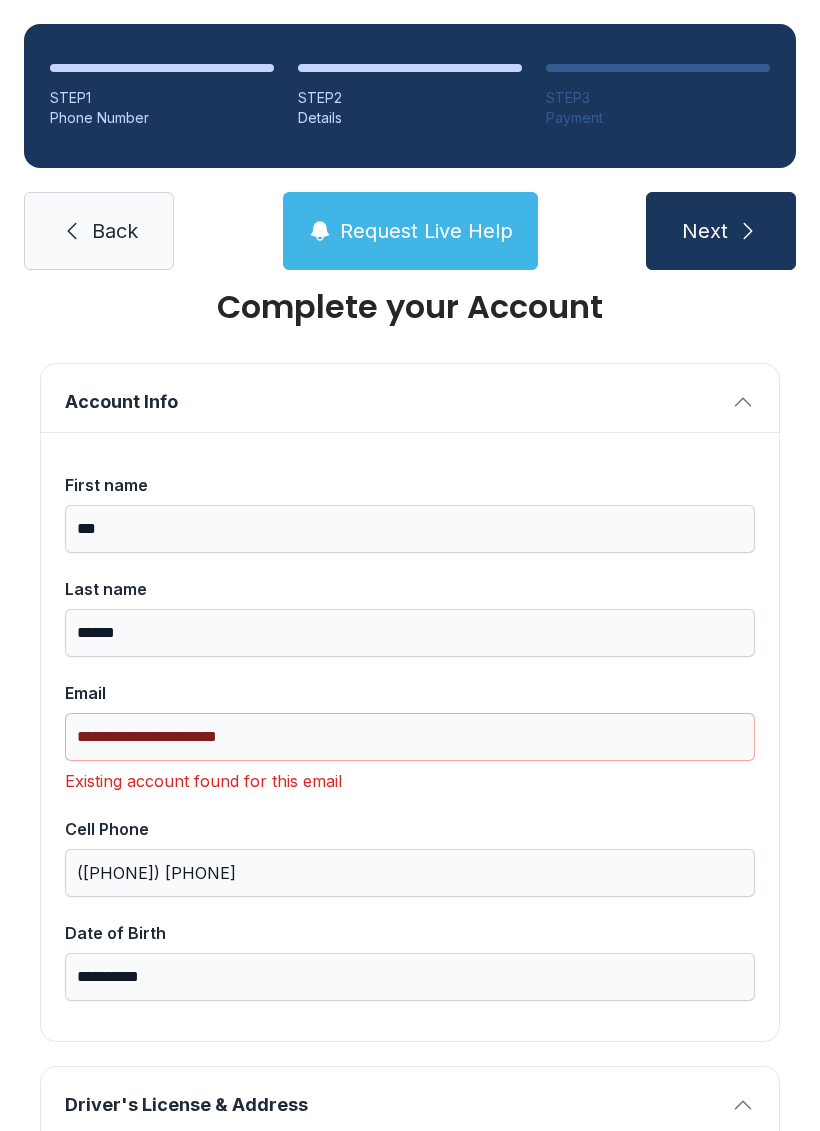 click on "Next" at bounding box center [721, 231] 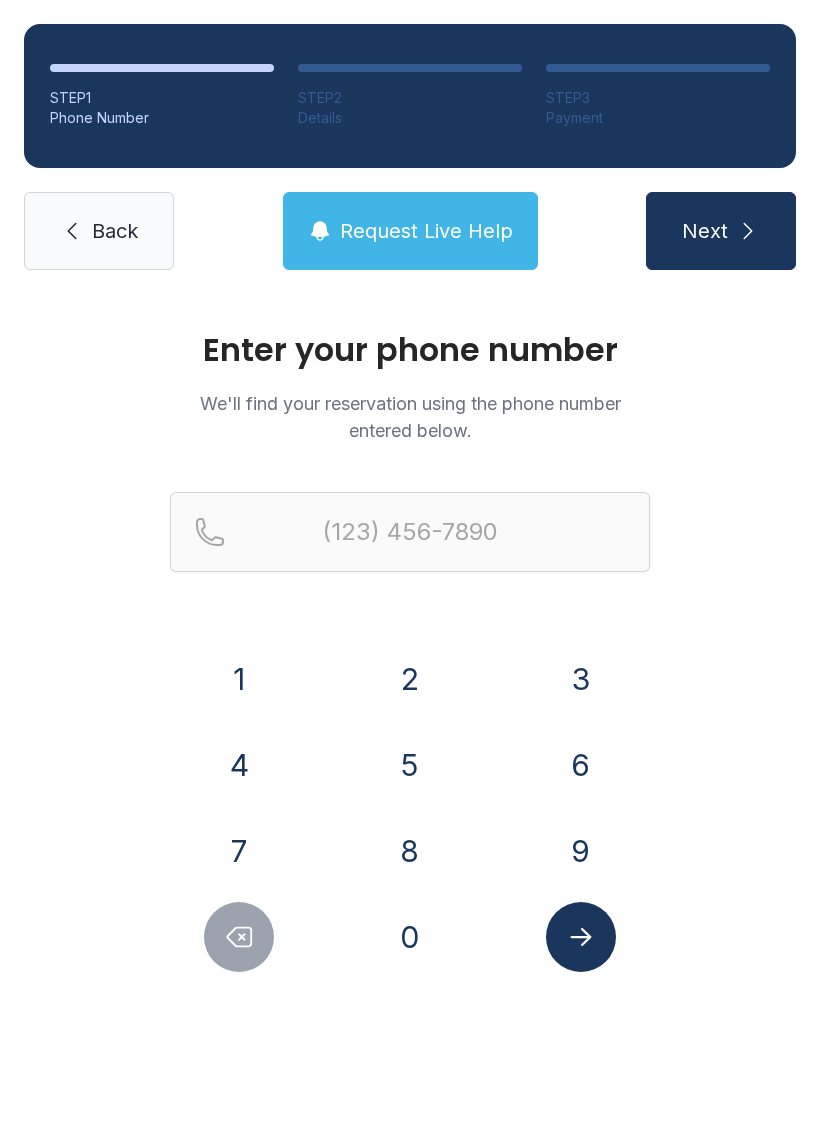 scroll, scrollTop: 0, scrollLeft: 0, axis: both 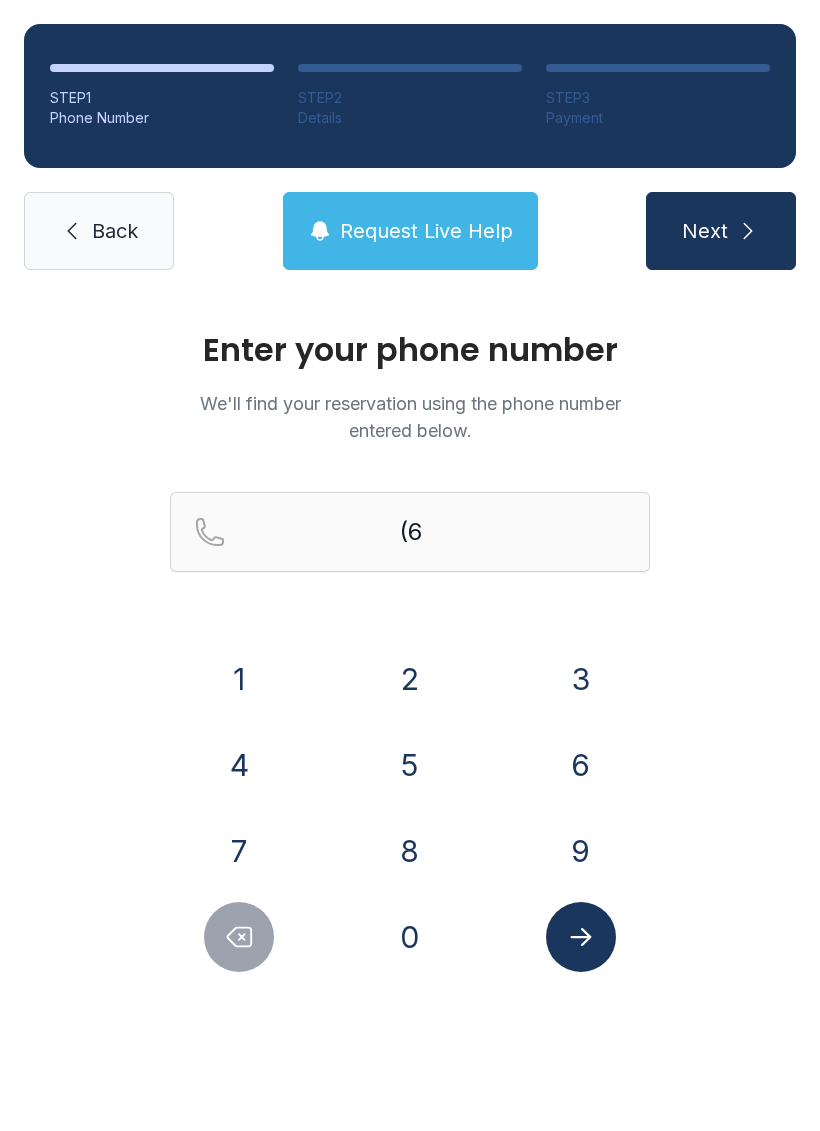 click on "3" at bounding box center (581, 679) 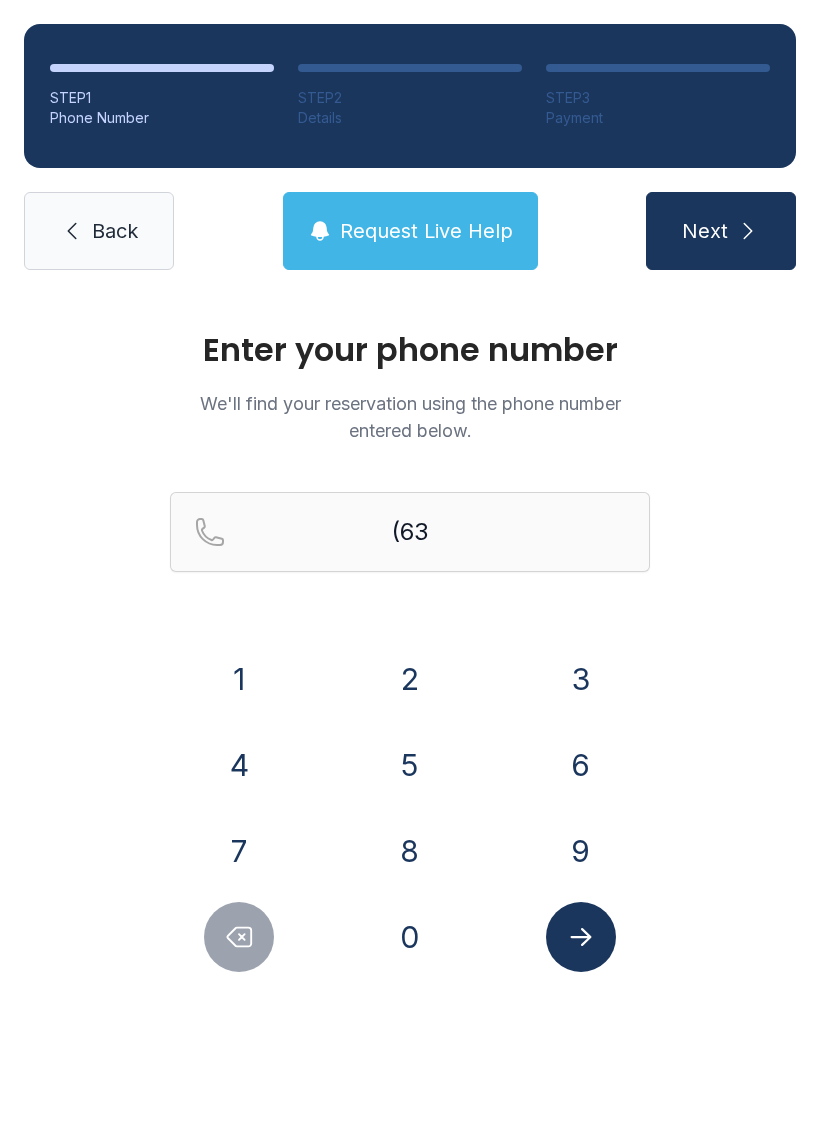 click on "0" at bounding box center (410, 937) 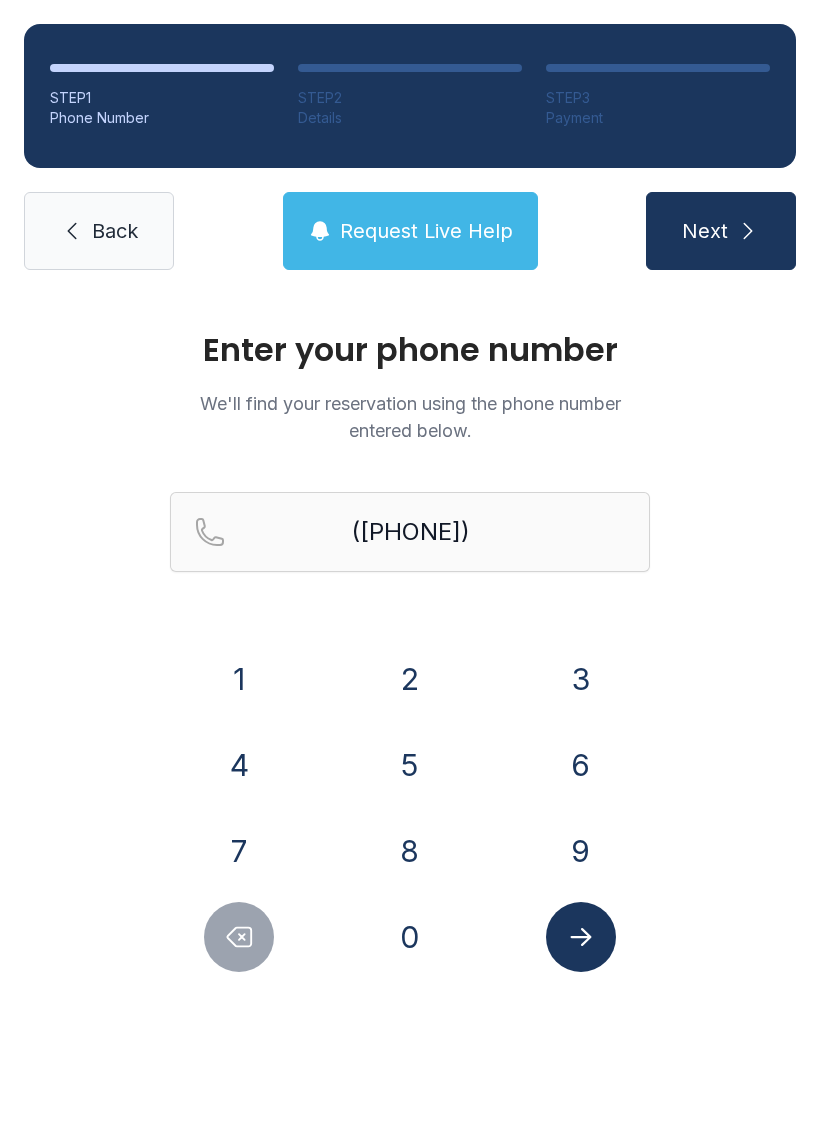 click on "6" at bounding box center [581, 765] 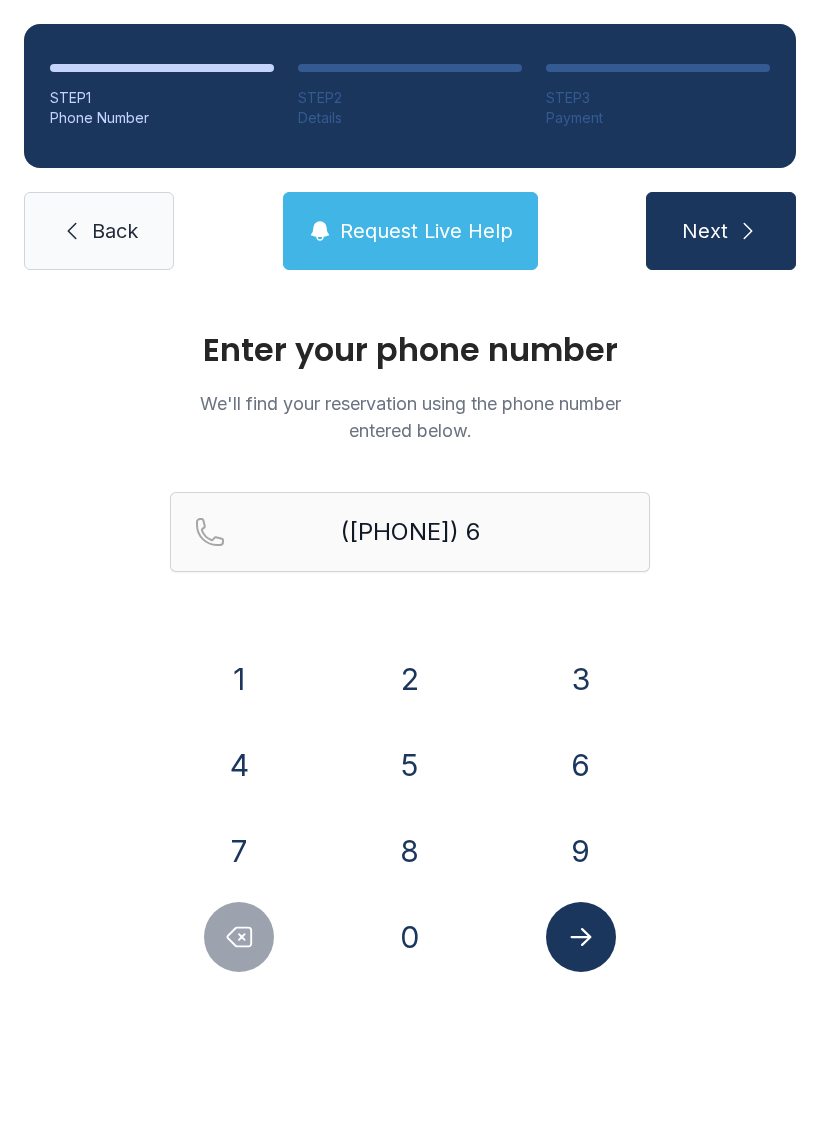 click on "8" at bounding box center (410, 851) 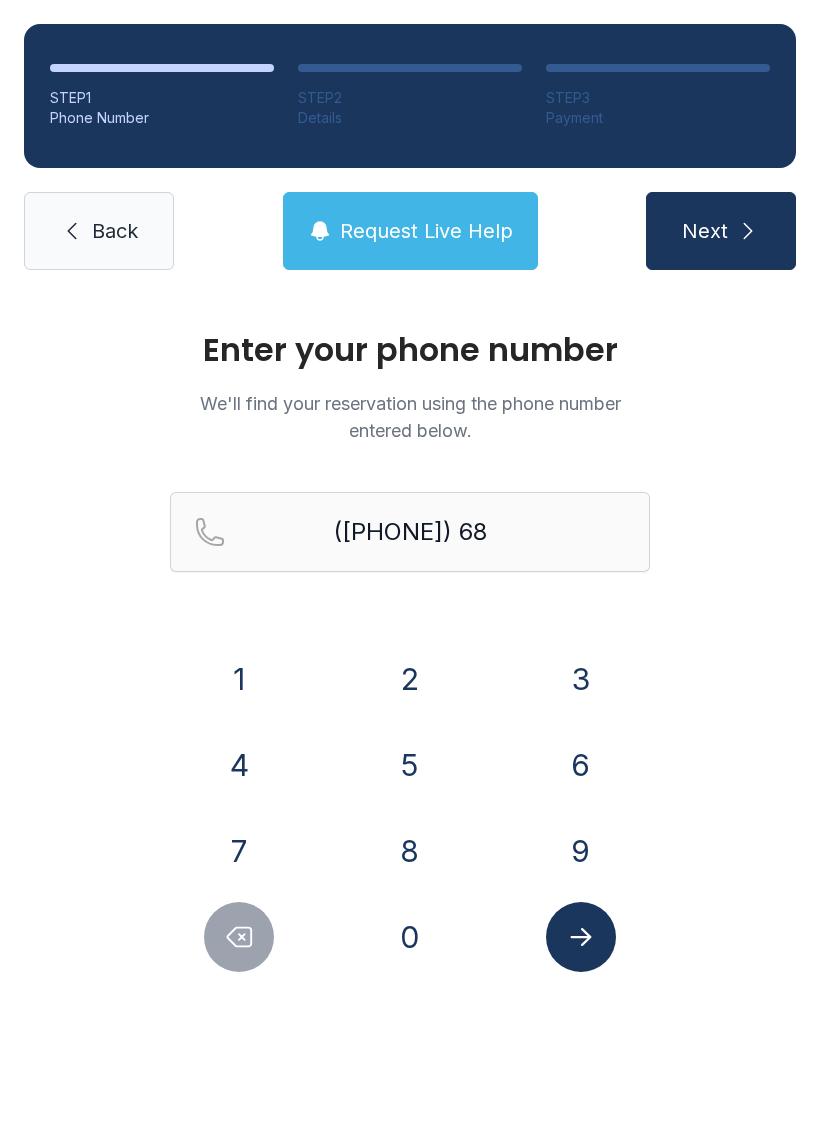 click on "7" at bounding box center (239, 851) 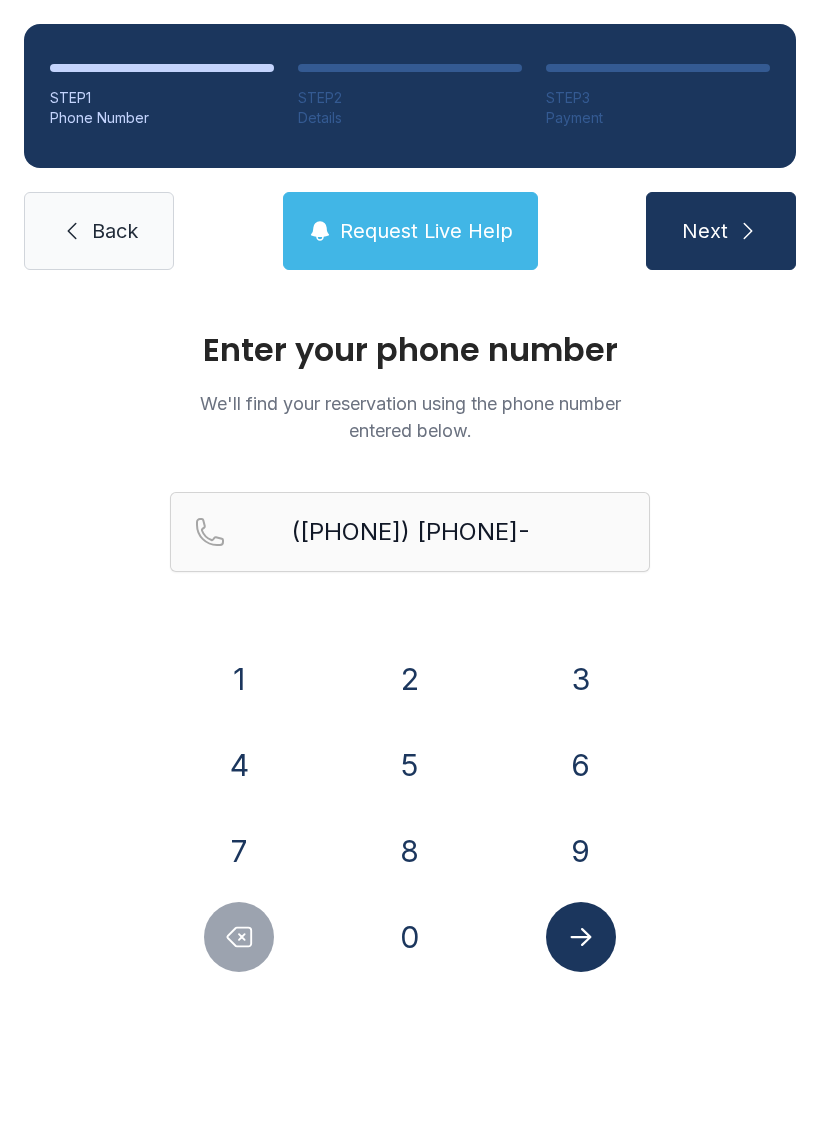 click on "0" at bounding box center [410, 937] 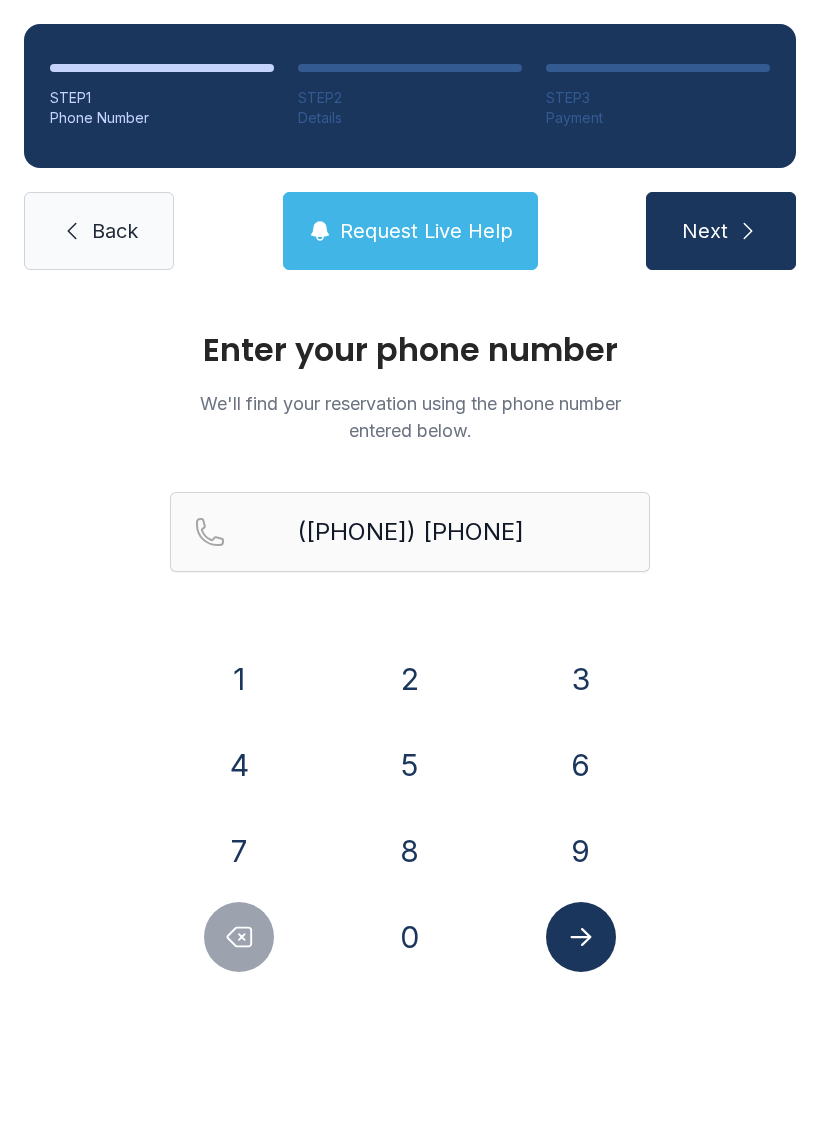 click on "5" at bounding box center (410, 765) 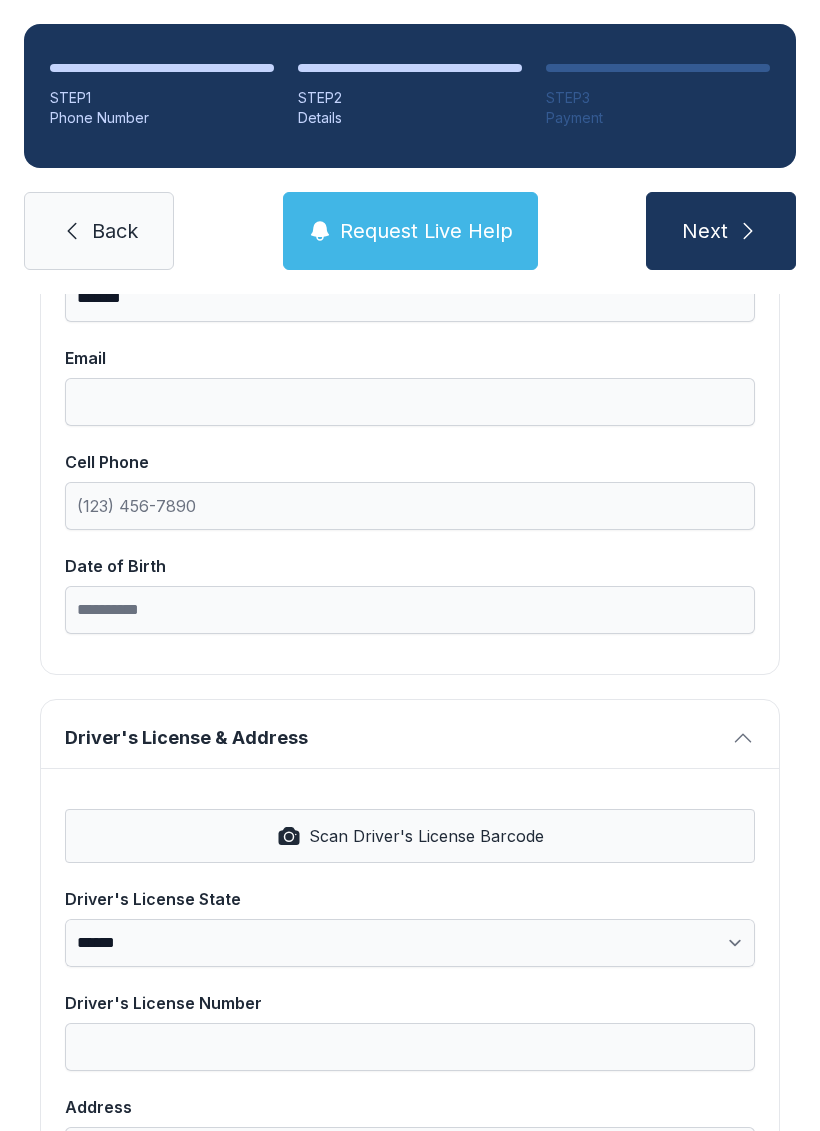 scroll, scrollTop: 434, scrollLeft: 0, axis: vertical 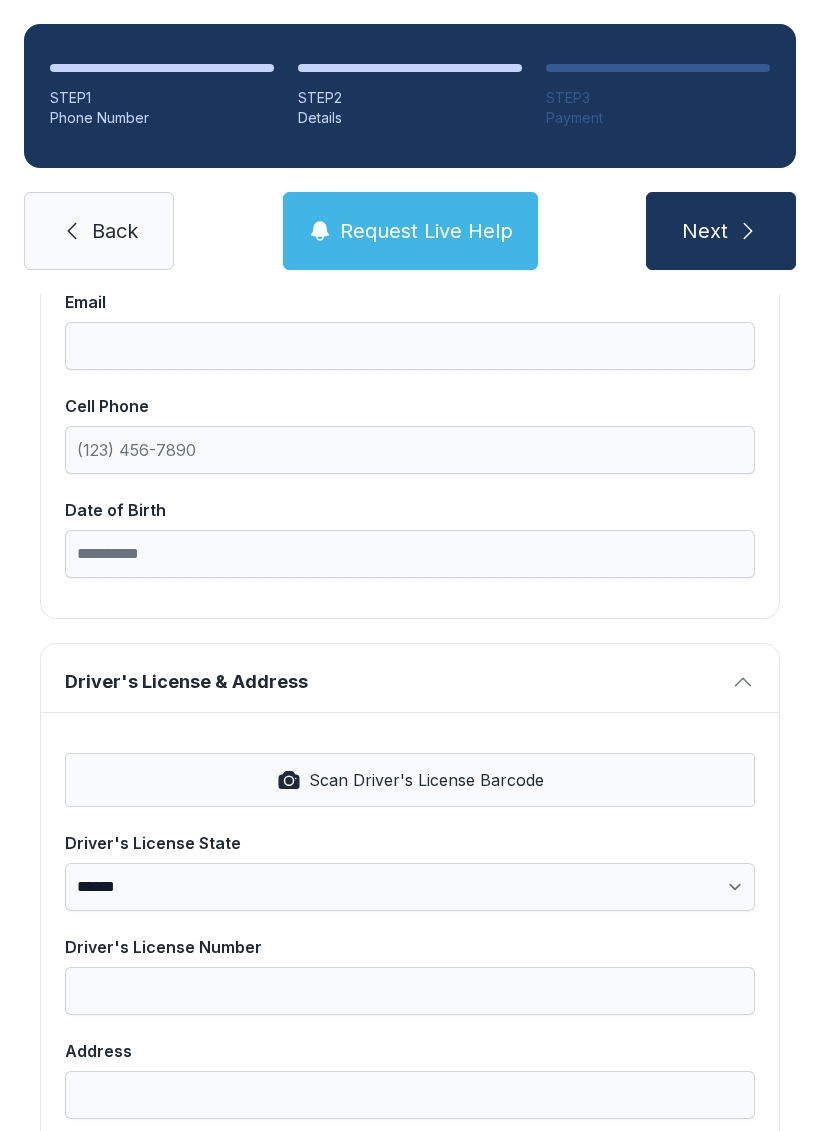 click 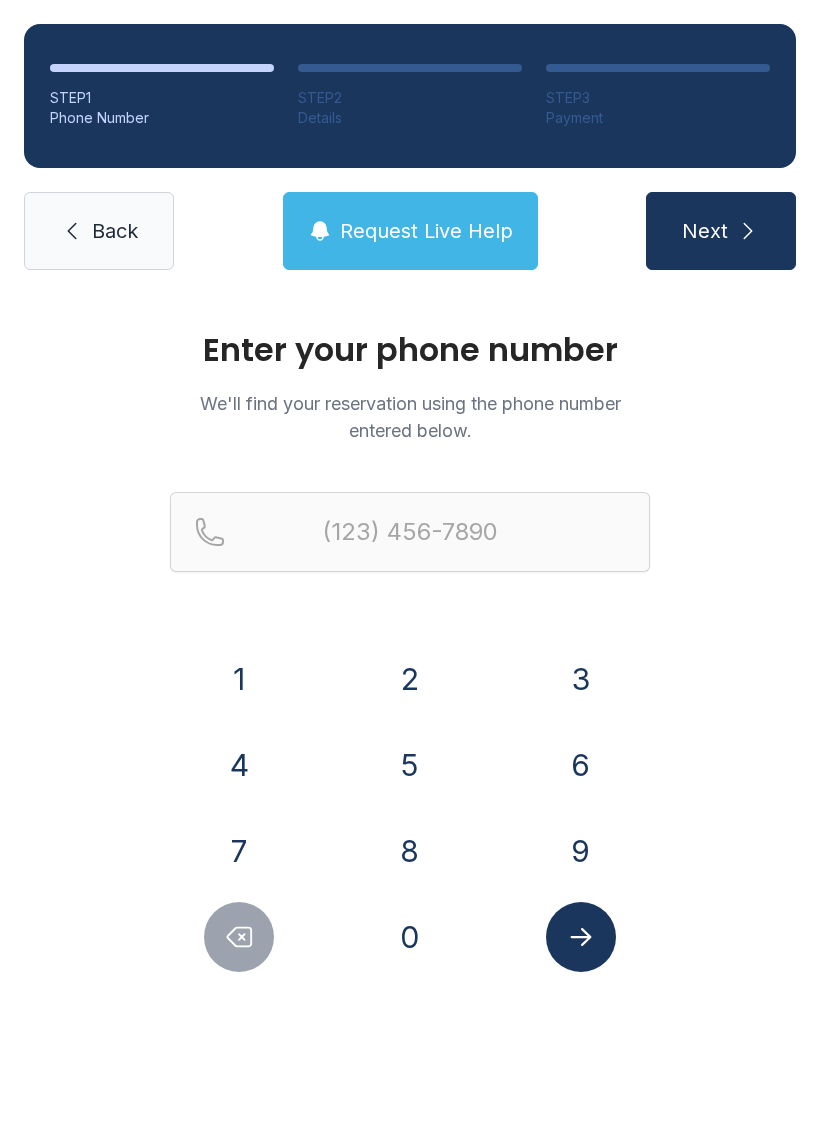 scroll, scrollTop: 0, scrollLeft: 0, axis: both 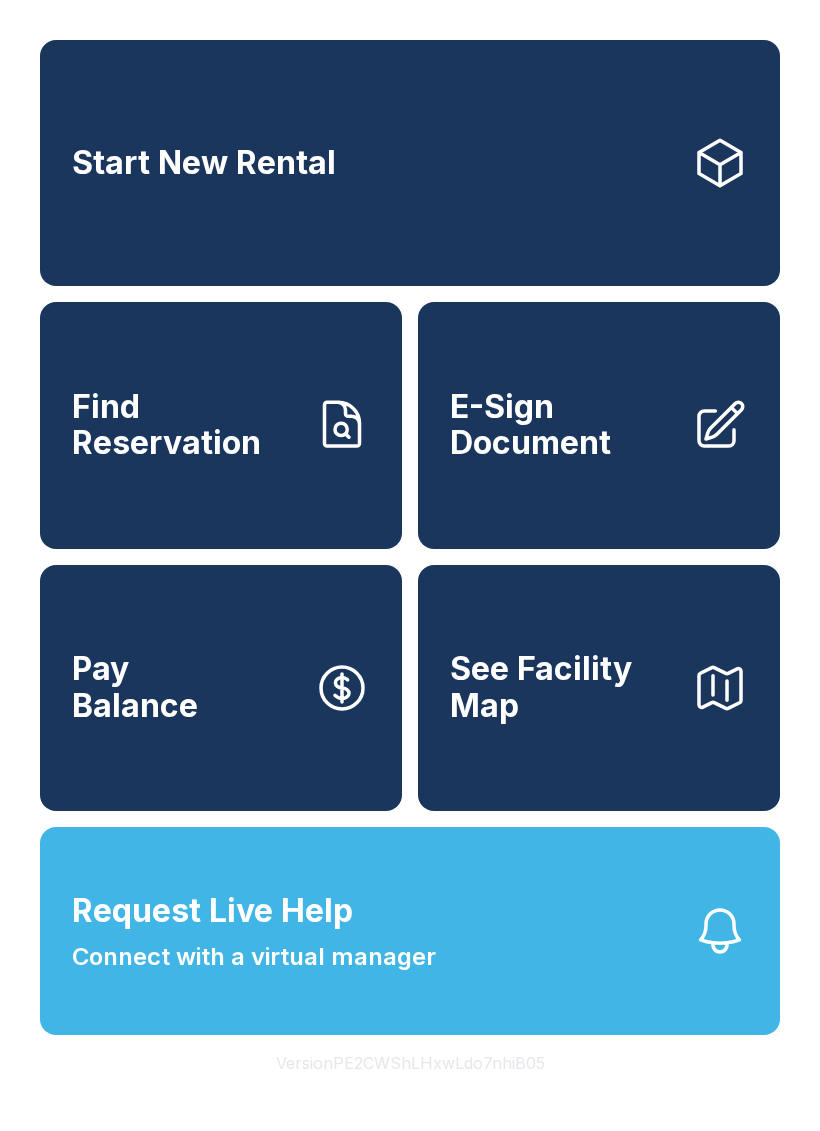 click on "Find Reservation" at bounding box center [185, 425] 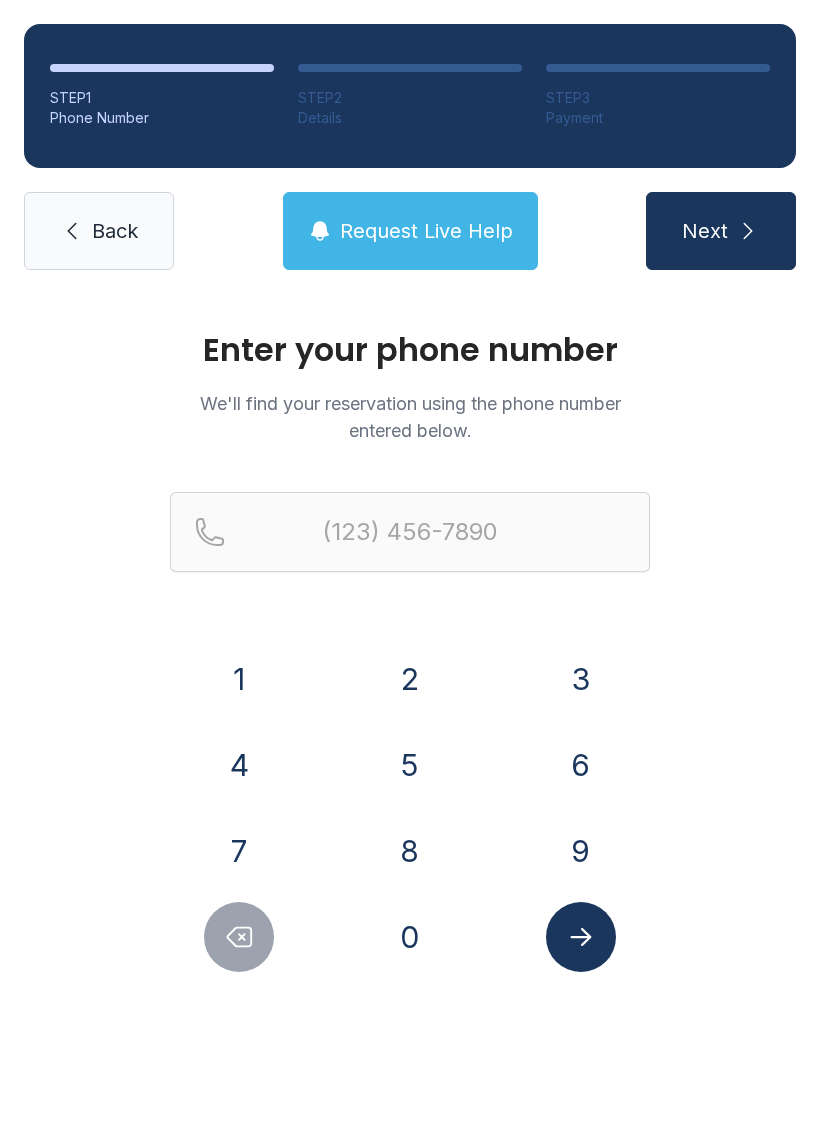 click on "6" at bounding box center [581, 765] 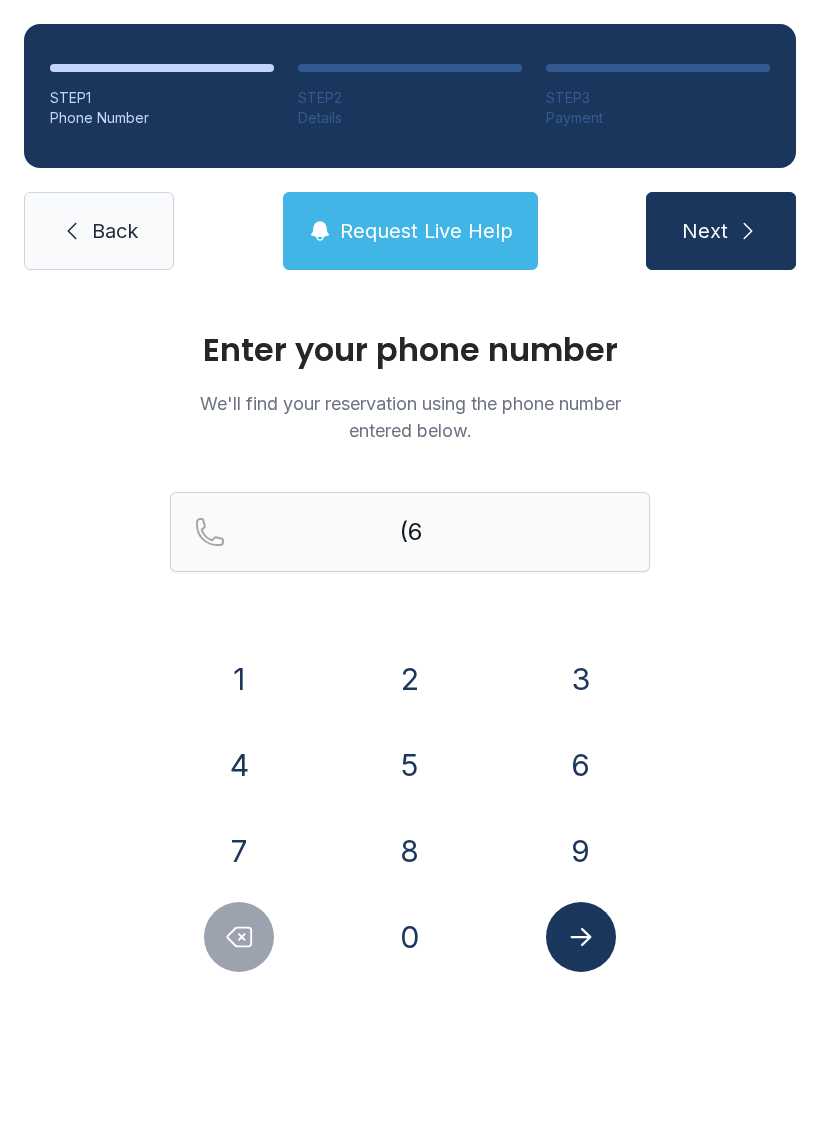 click on "3" at bounding box center (581, 679) 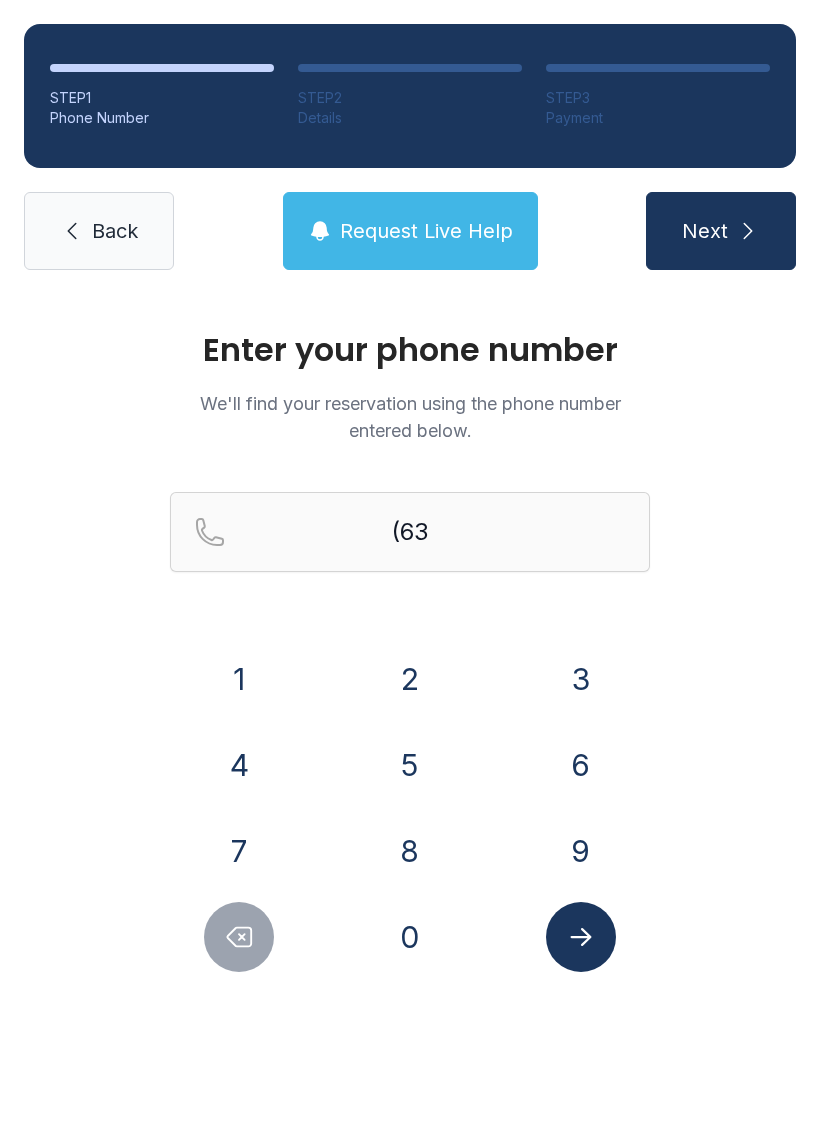 click on "0" at bounding box center [410, 937] 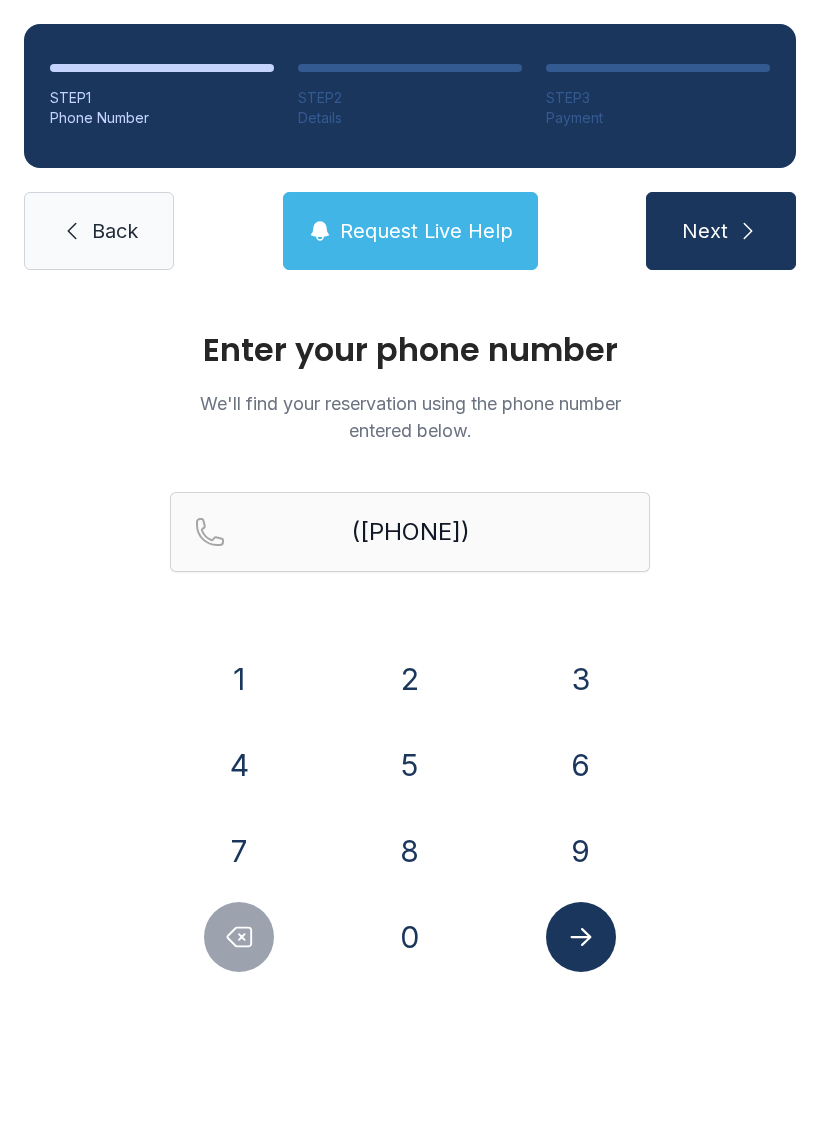 click on "6" at bounding box center [581, 765] 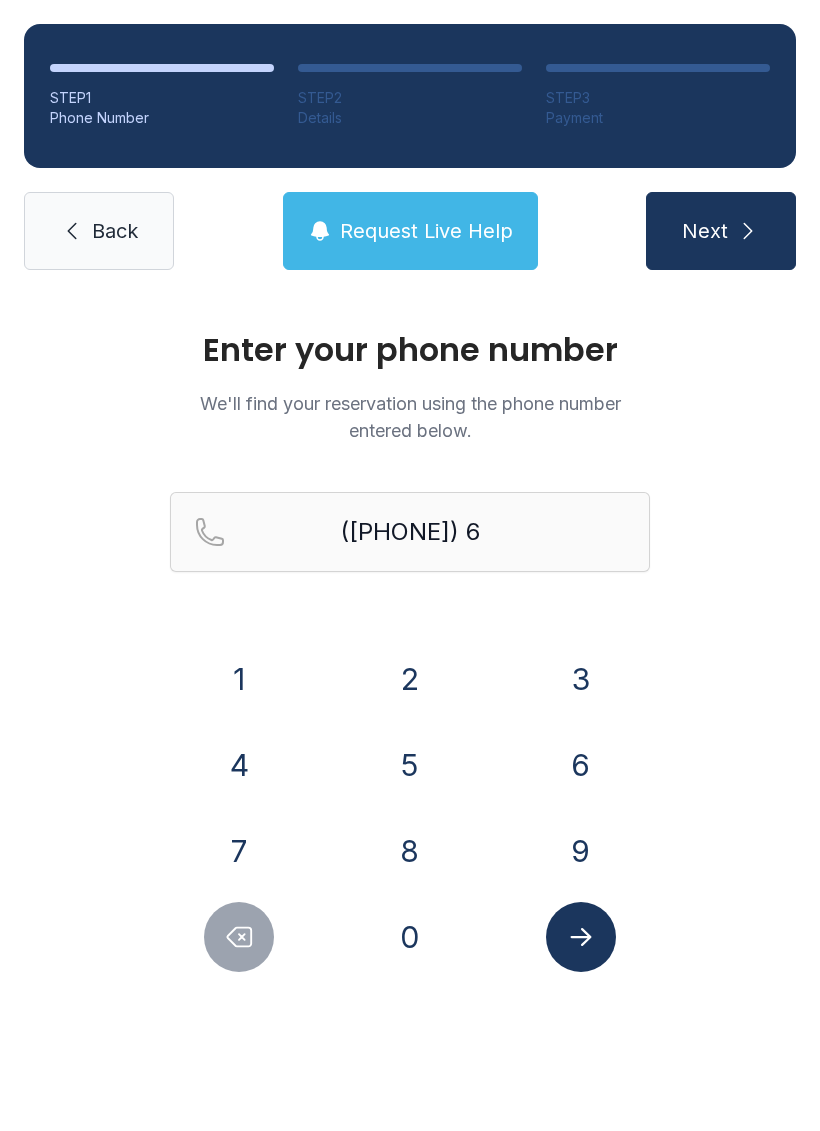 click on "8" at bounding box center (410, 851) 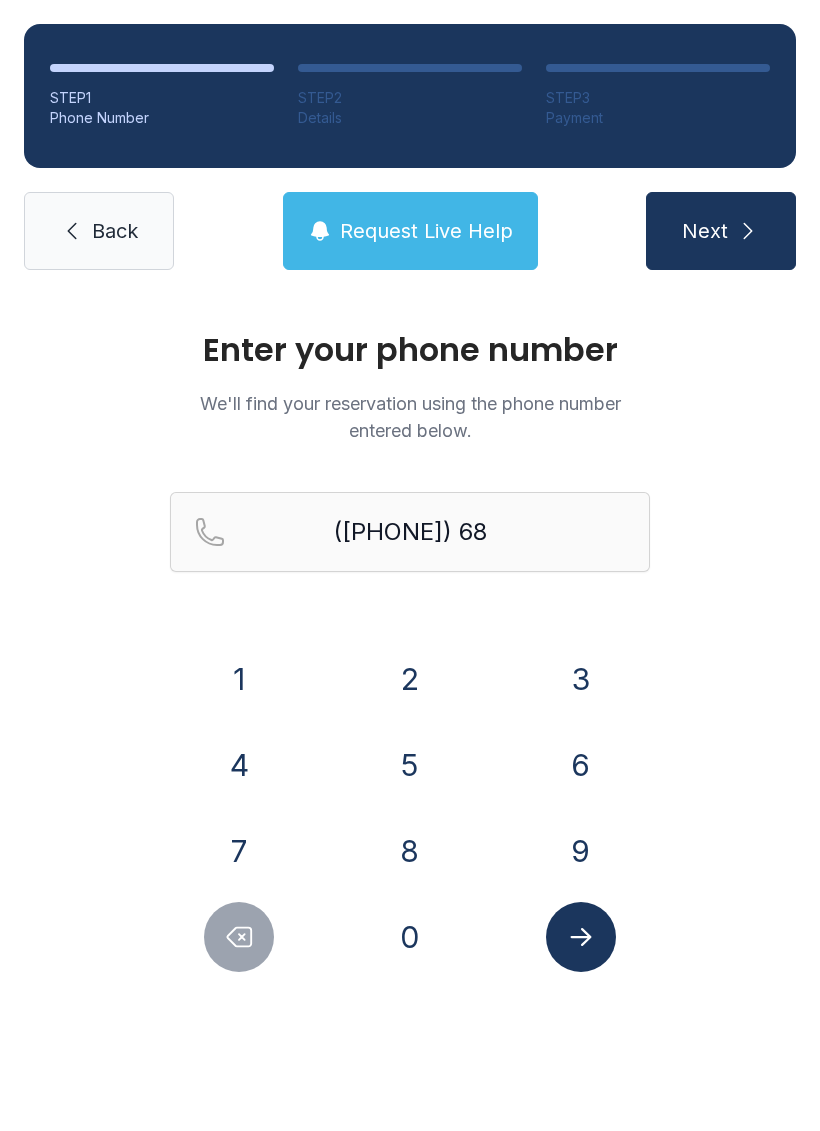 click on "7" at bounding box center (239, 851) 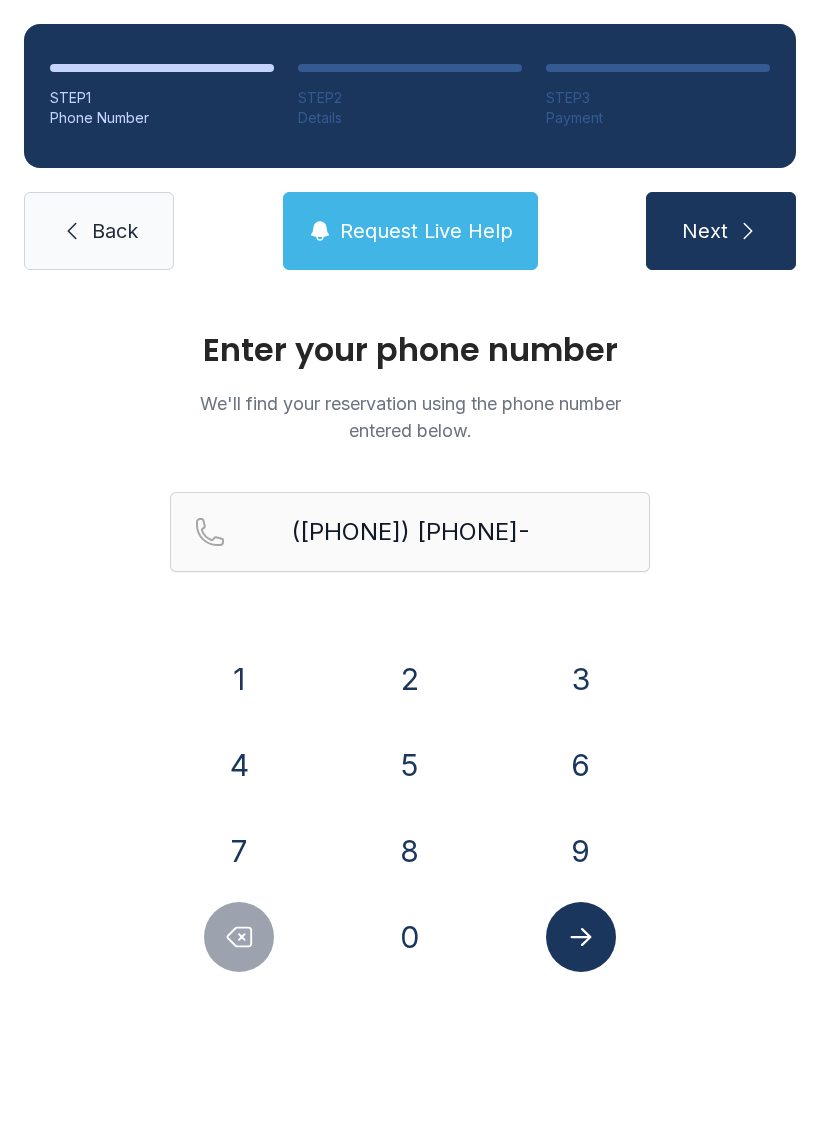 click on "0" at bounding box center [410, 937] 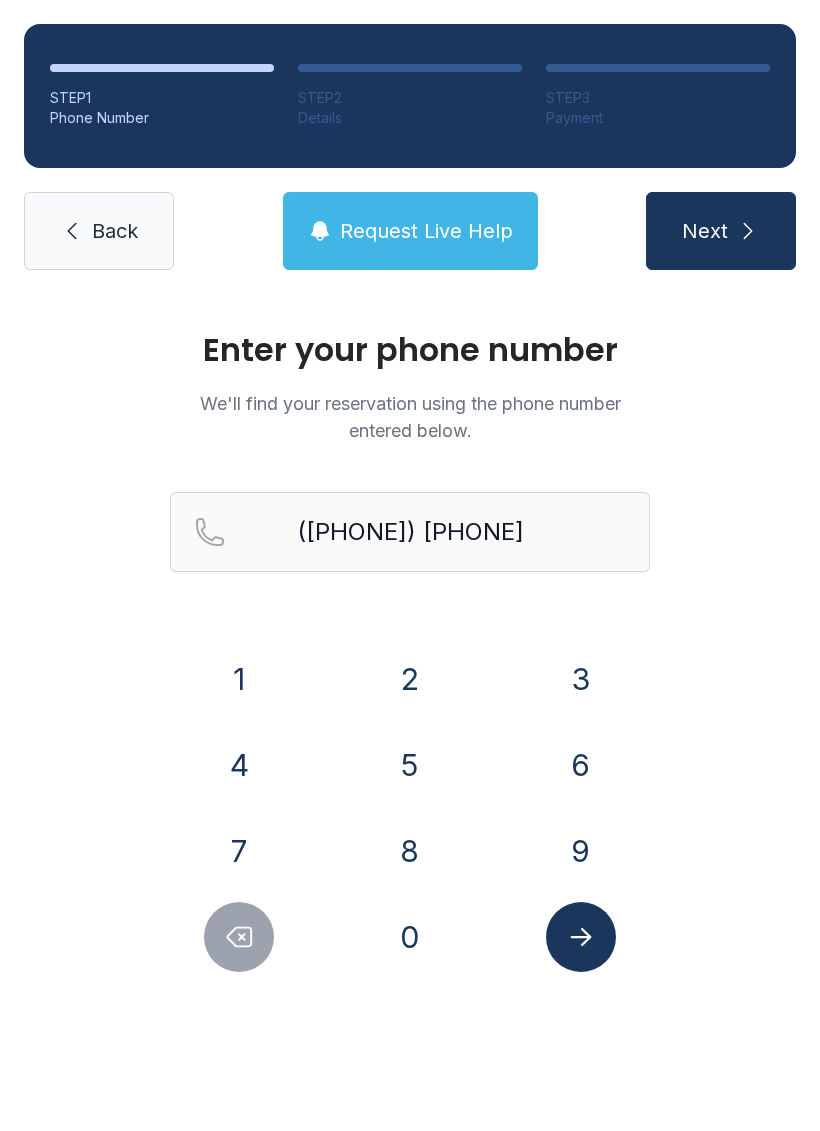click on "5" at bounding box center (410, 765) 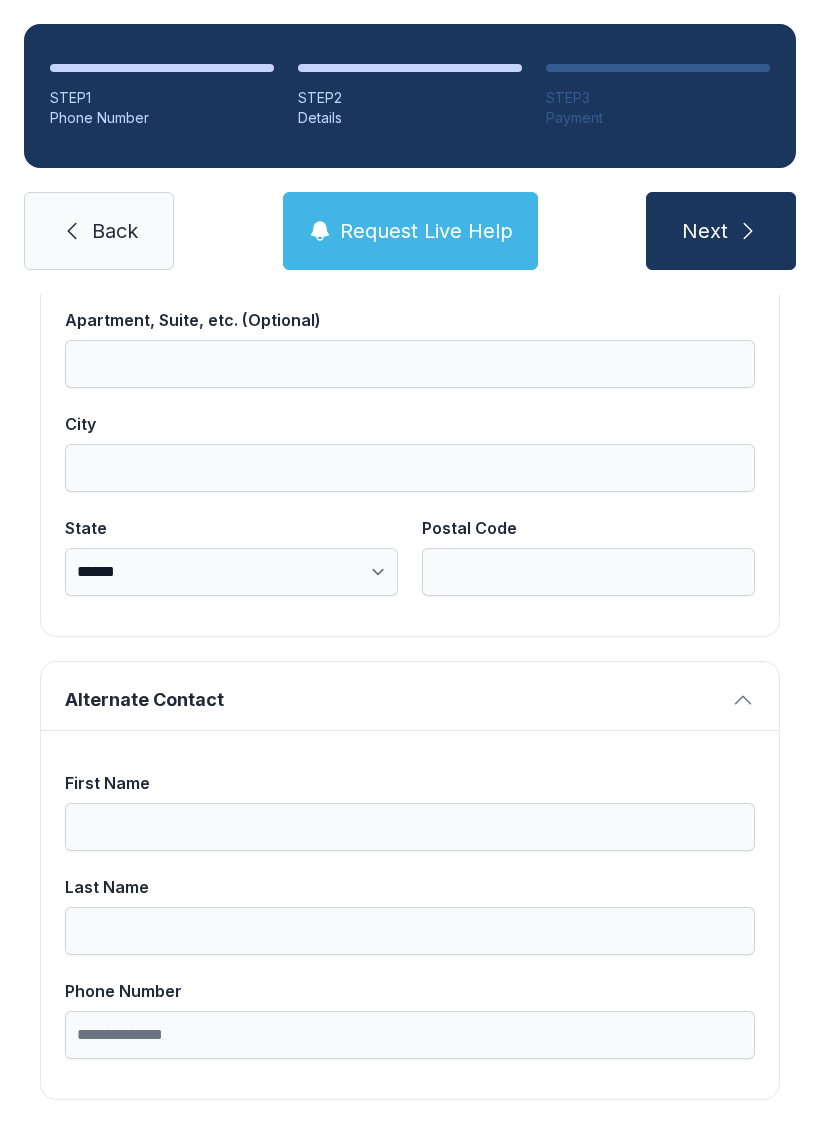 click on "Next" at bounding box center (705, 231) 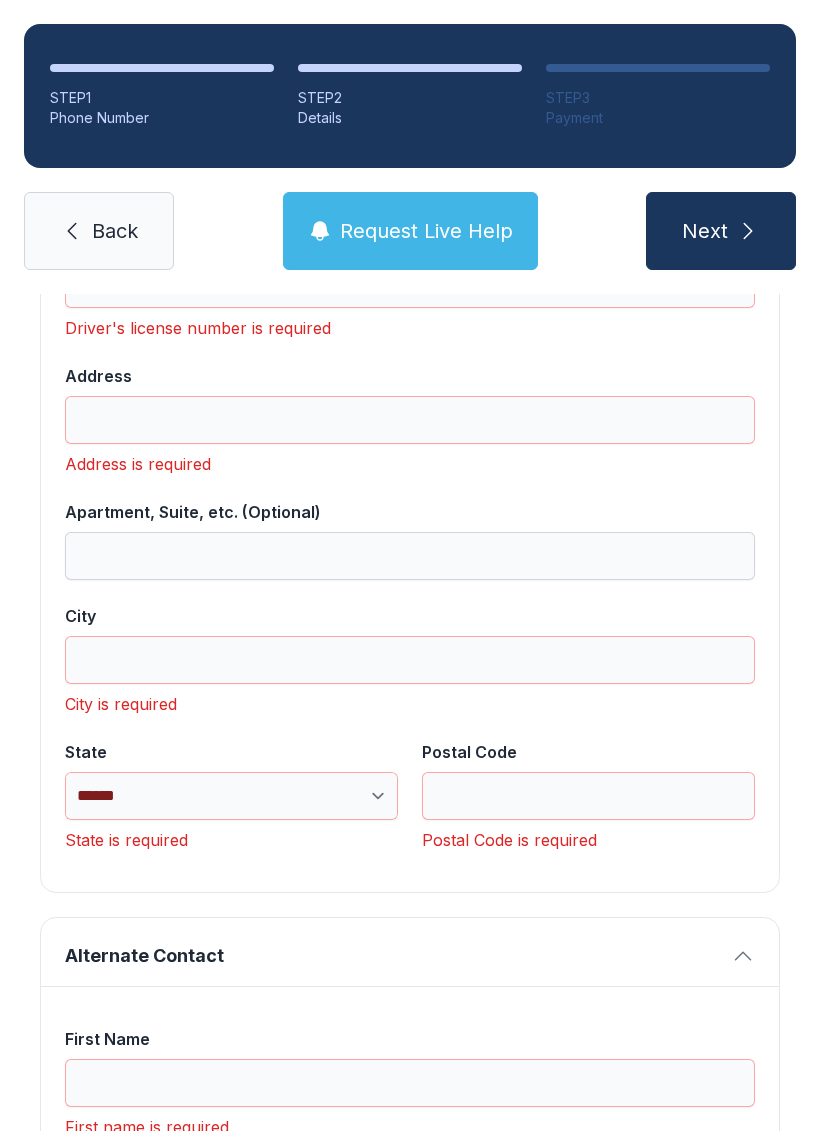scroll, scrollTop: 43, scrollLeft: 0, axis: vertical 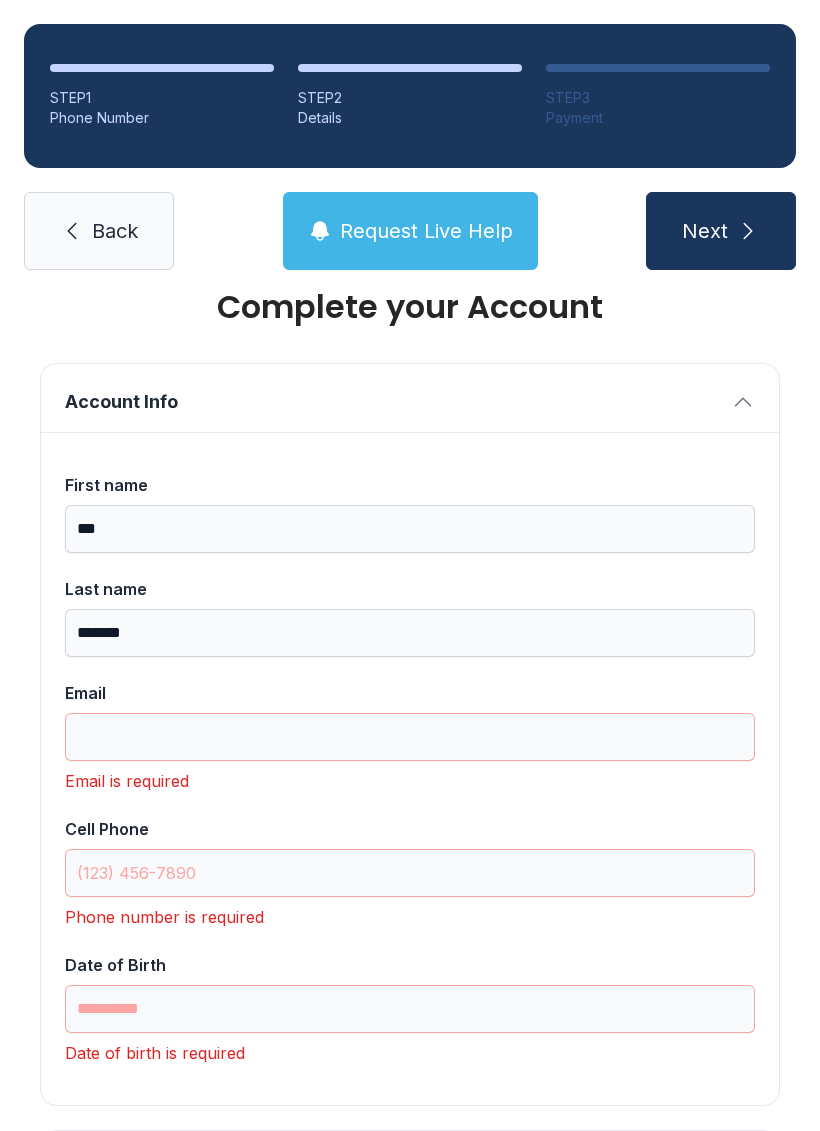 click on "Back" at bounding box center [115, 231] 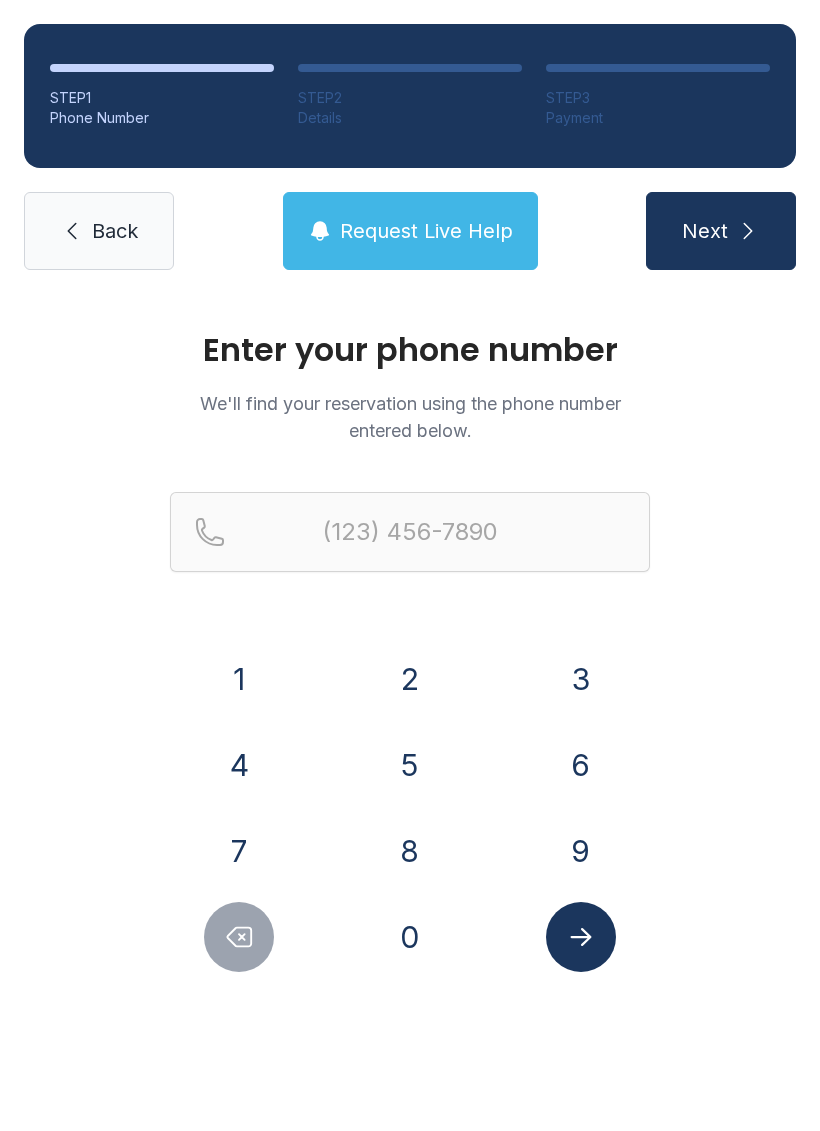 scroll, scrollTop: 0, scrollLeft: 0, axis: both 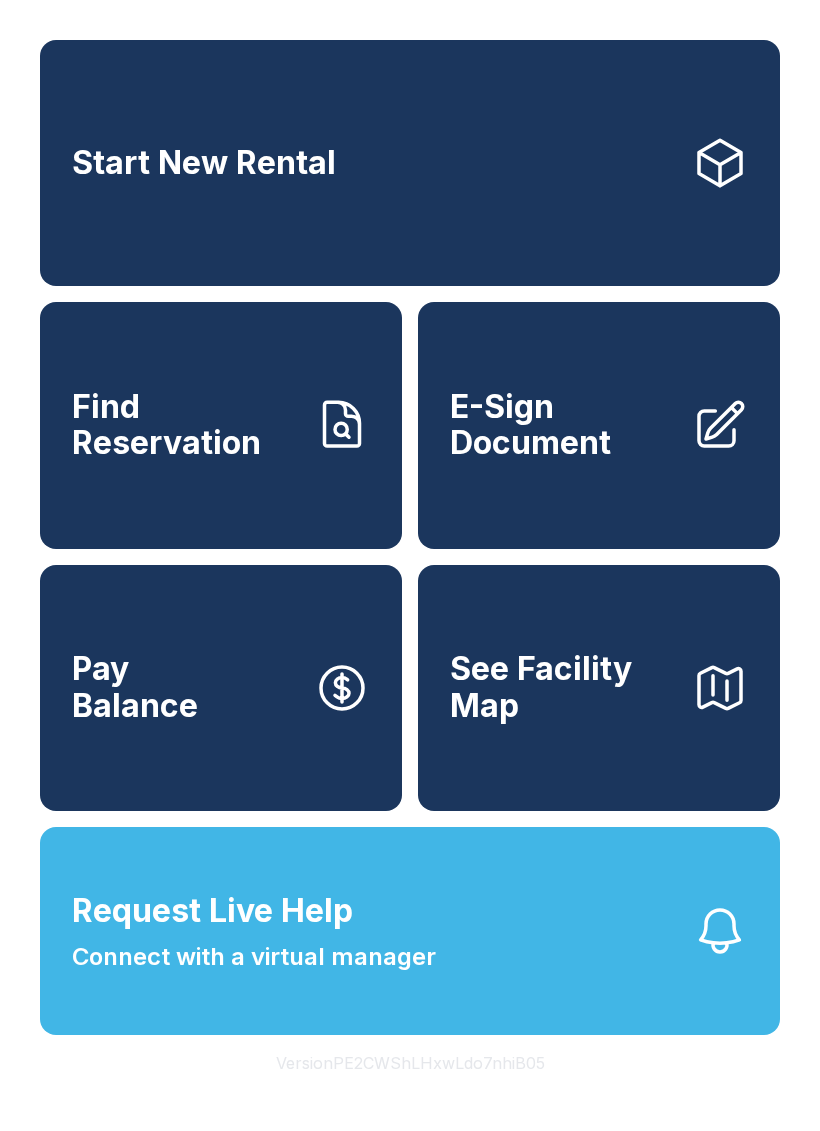 click on "Find Reservation" at bounding box center [185, 425] 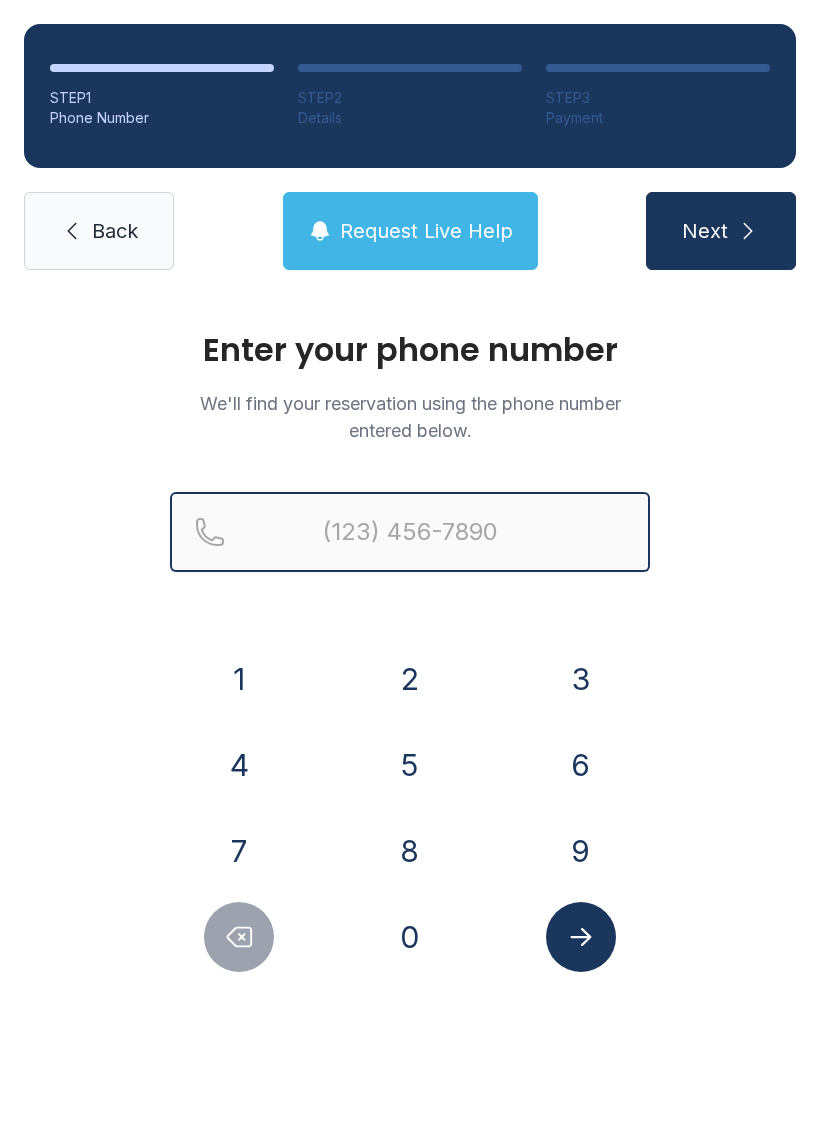 click at bounding box center [410, 532] 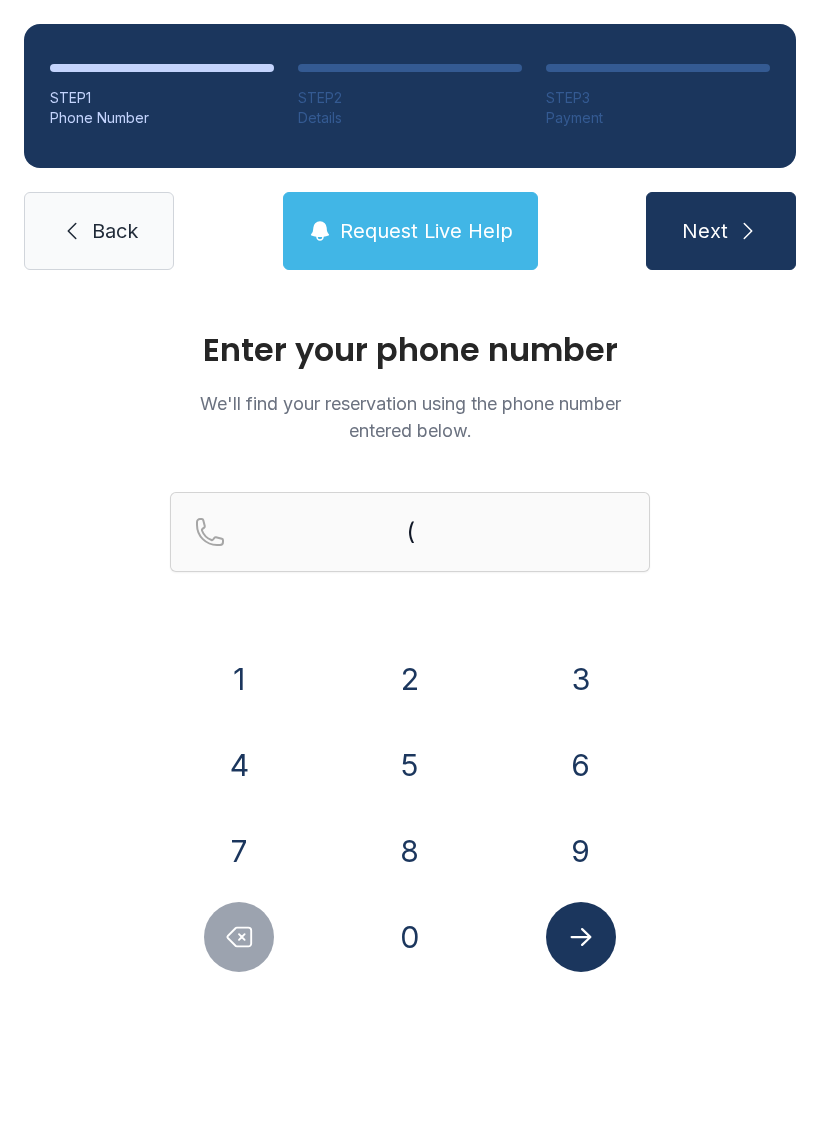 click on "6" at bounding box center [581, 765] 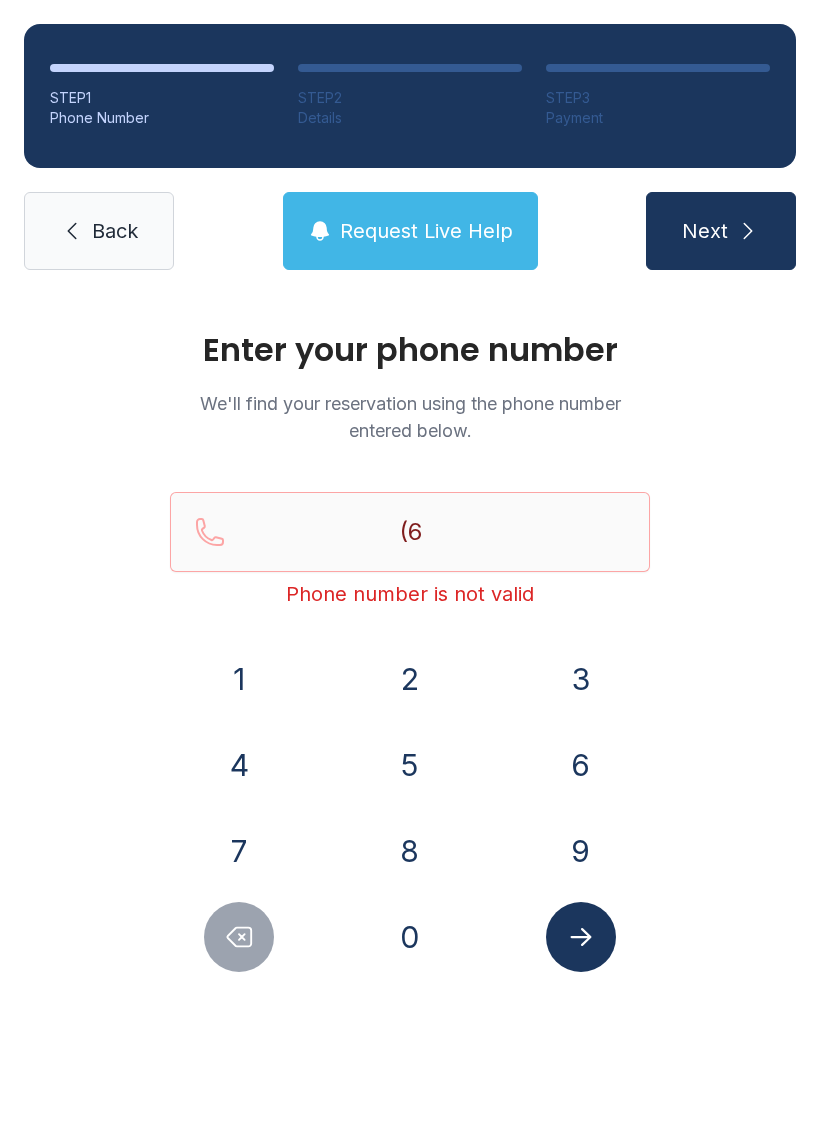 click on "3" at bounding box center (581, 679) 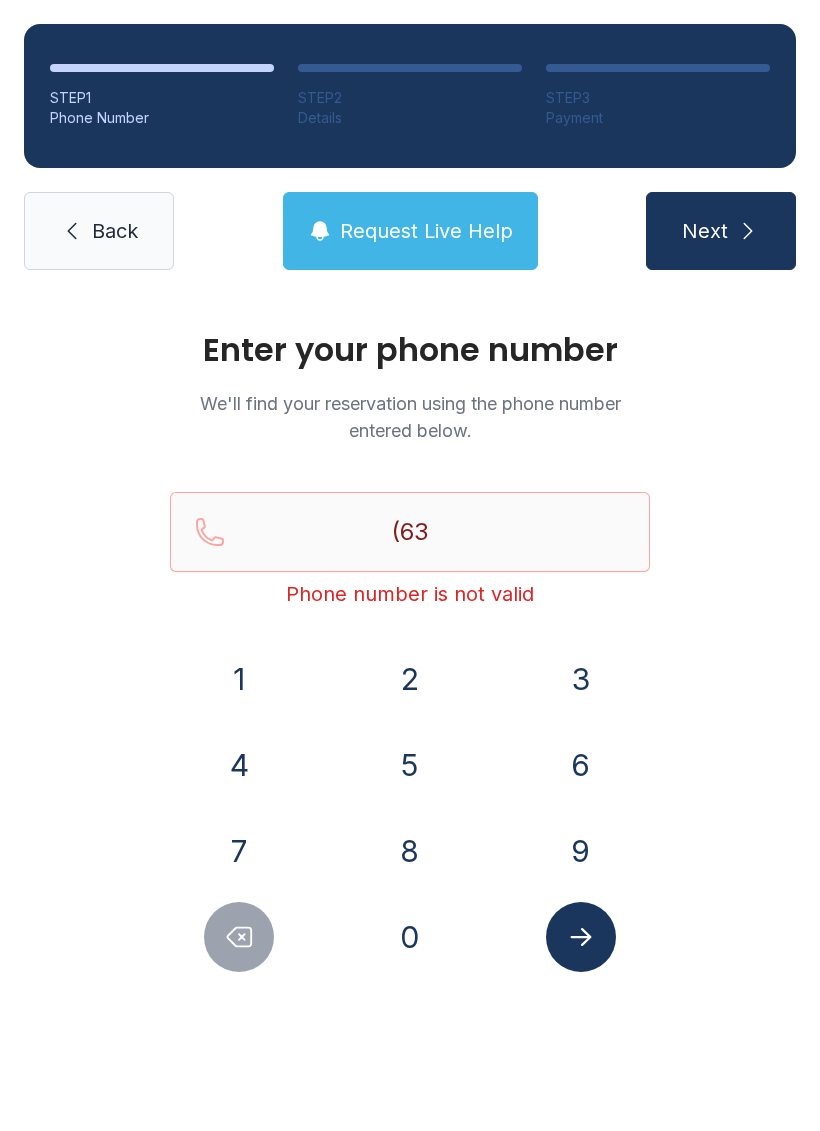 click on "0" at bounding box center (410, 937) 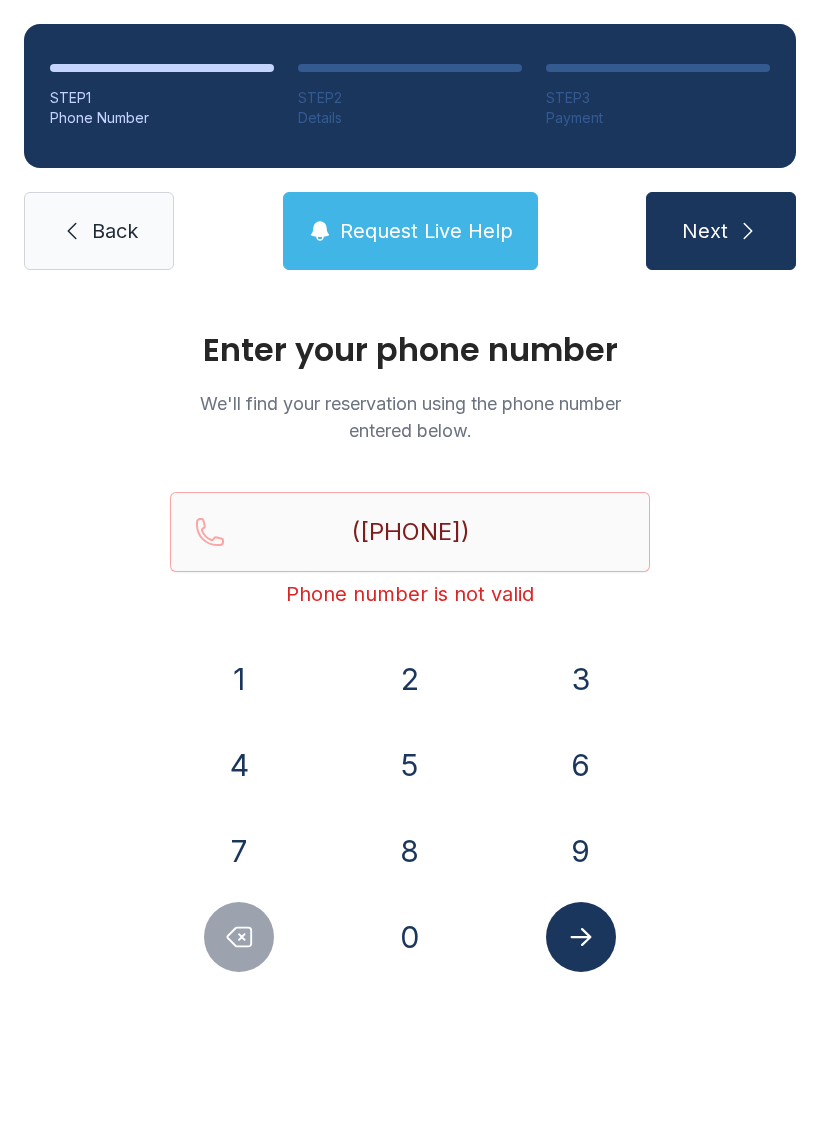 click on "6" at bounding box center (581, 765) 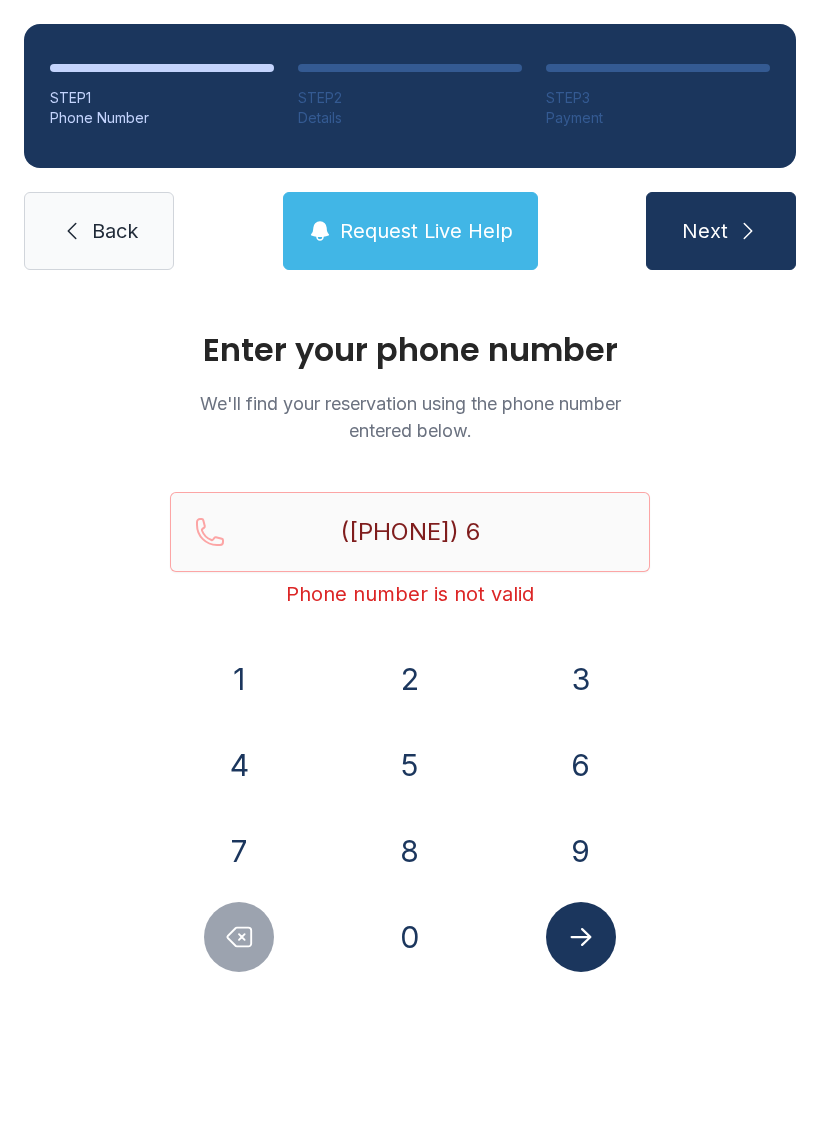click on "8" at bounding box center (410, 851) 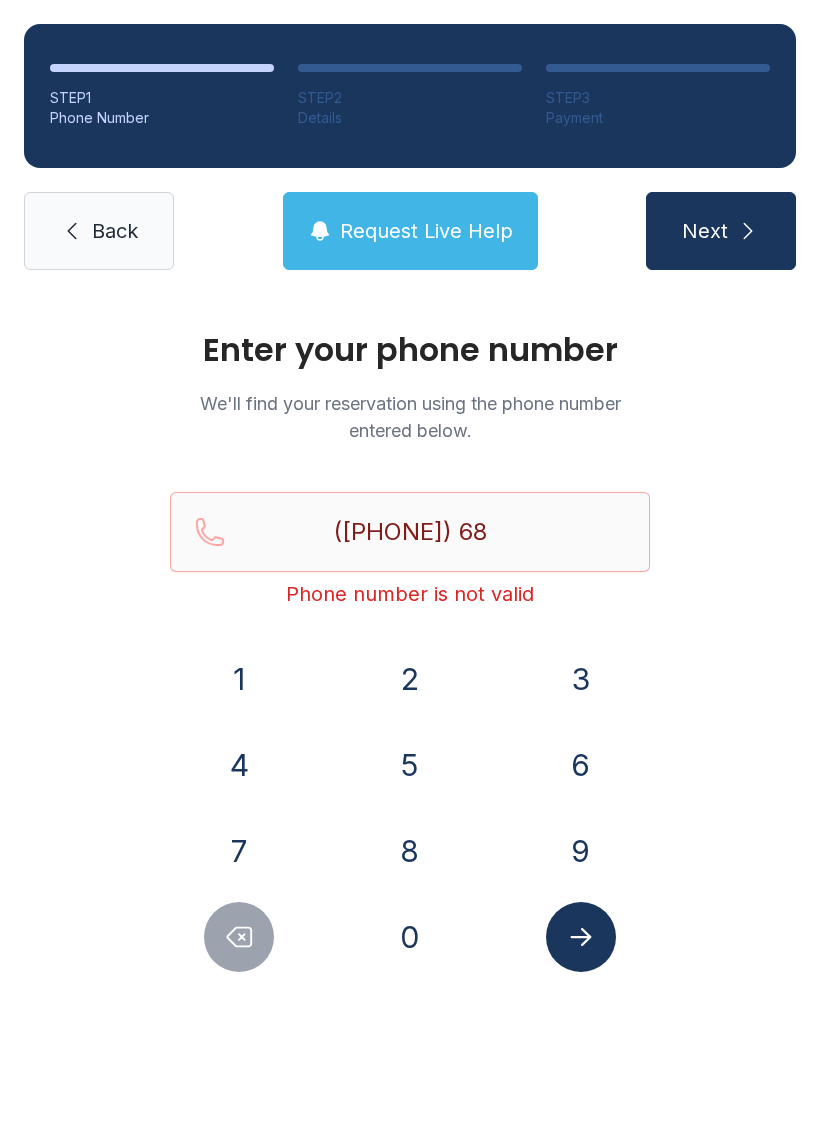 click on "7" at bounding box center (239, 851) 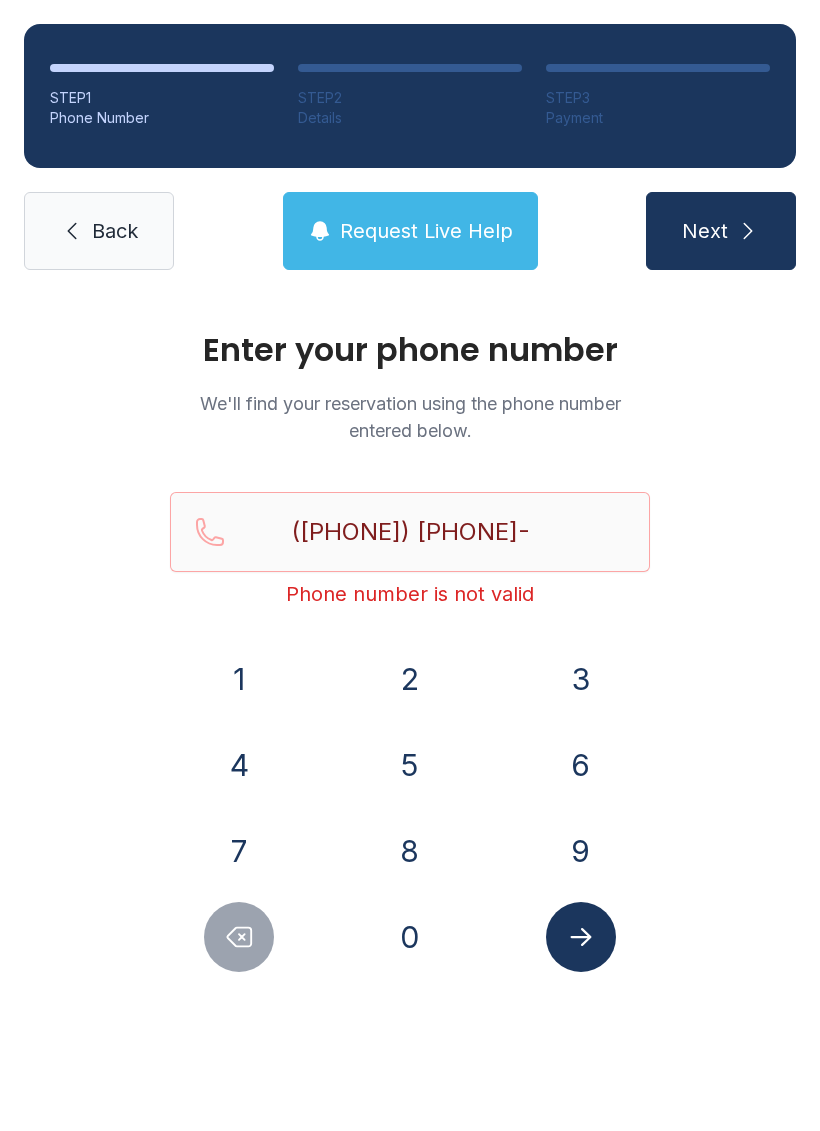 click on "0" at bounding box center (410, 937) 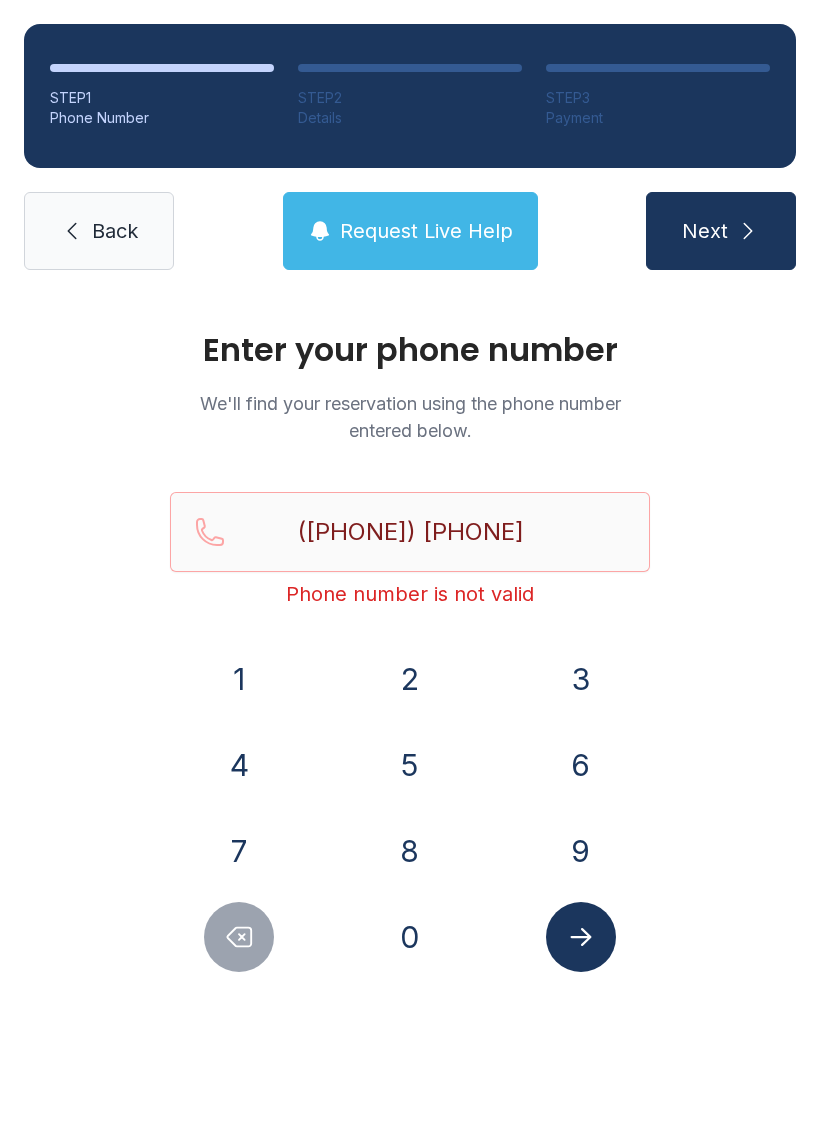click on "5" at bounding box center [410, 765] 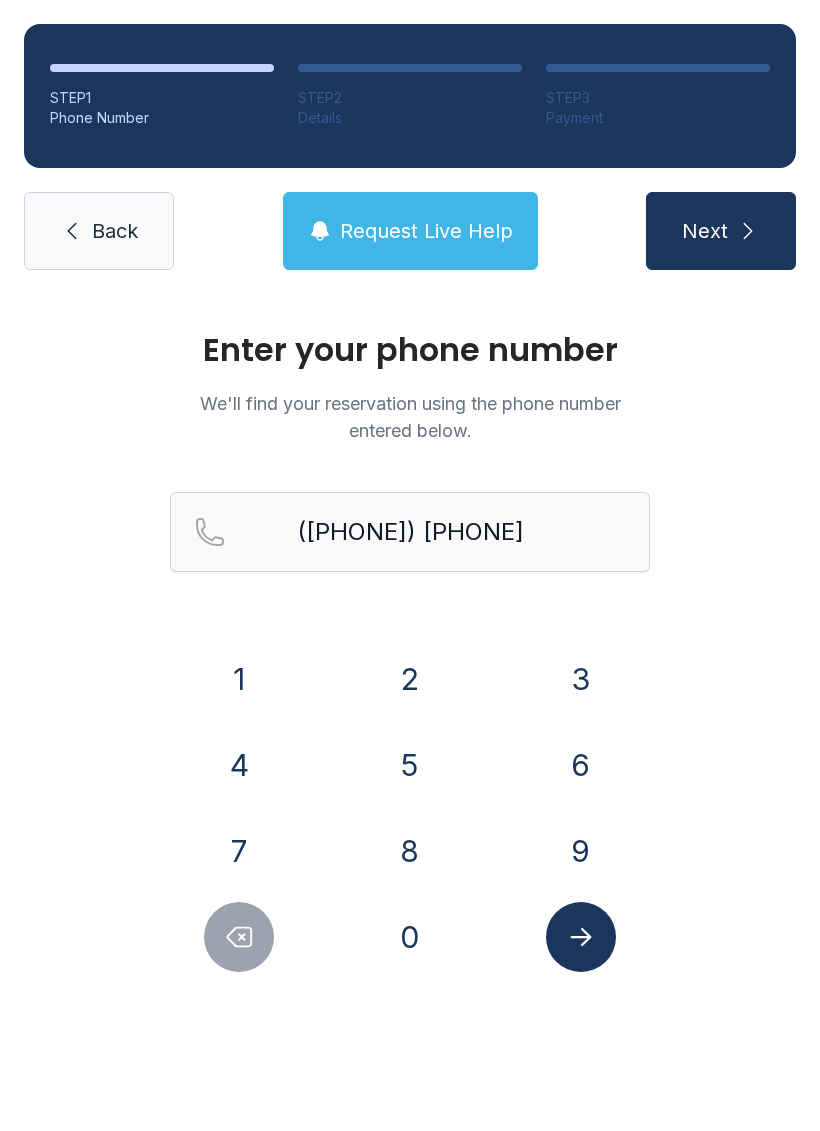 click on "Next" at bounding box center (721, 231) 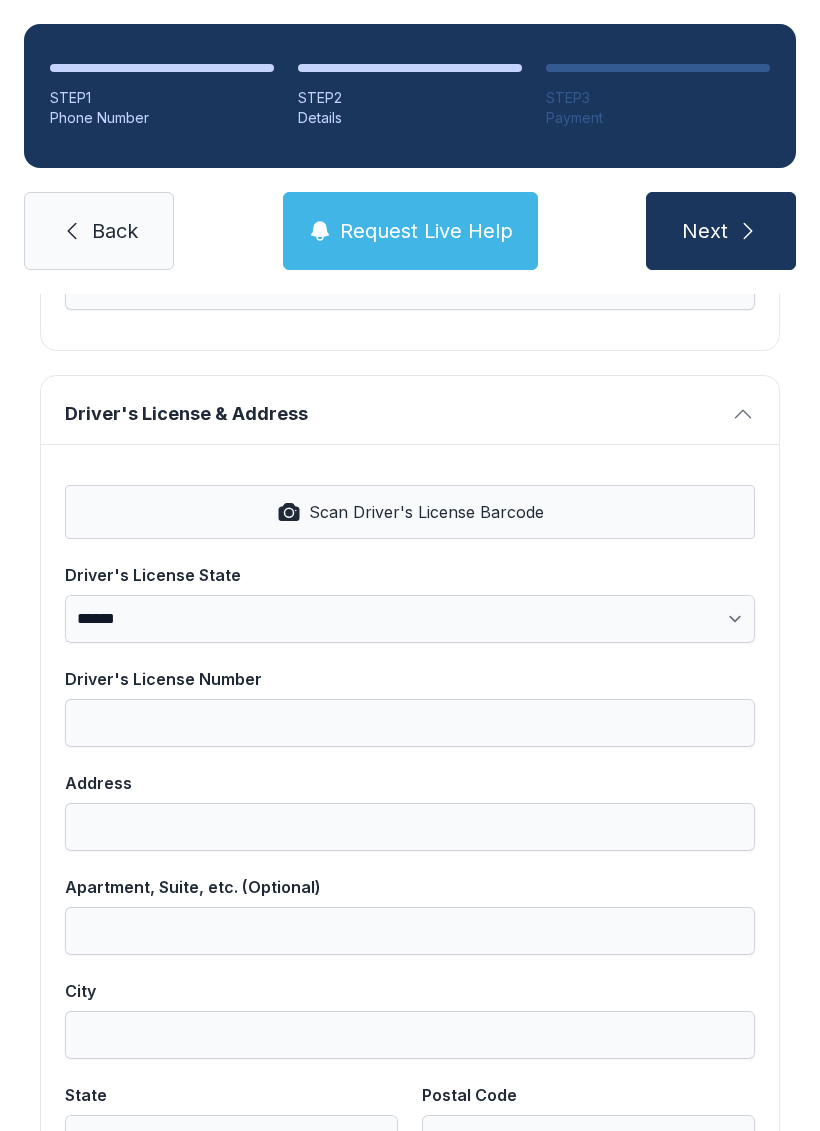 scroll, scrollTop: 708, scrollLeft: 0, axis: vertical 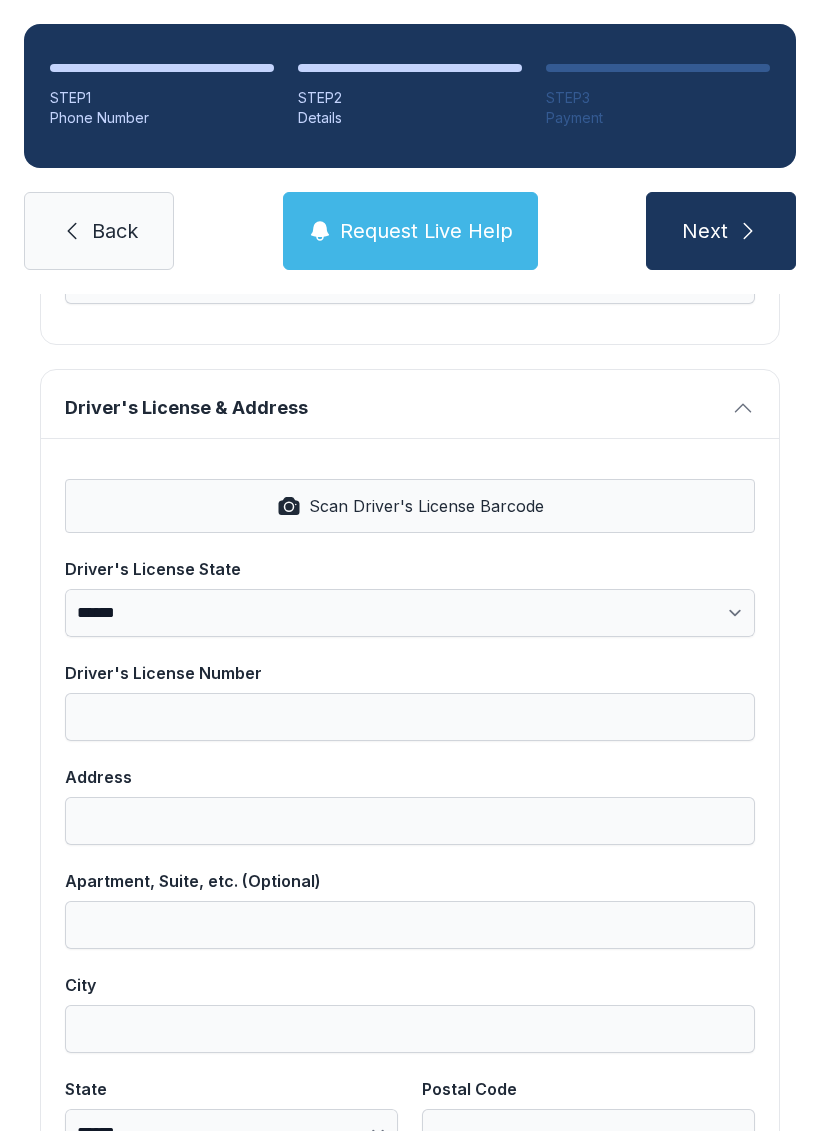 click on "Back" at bounding box center [115, 231] 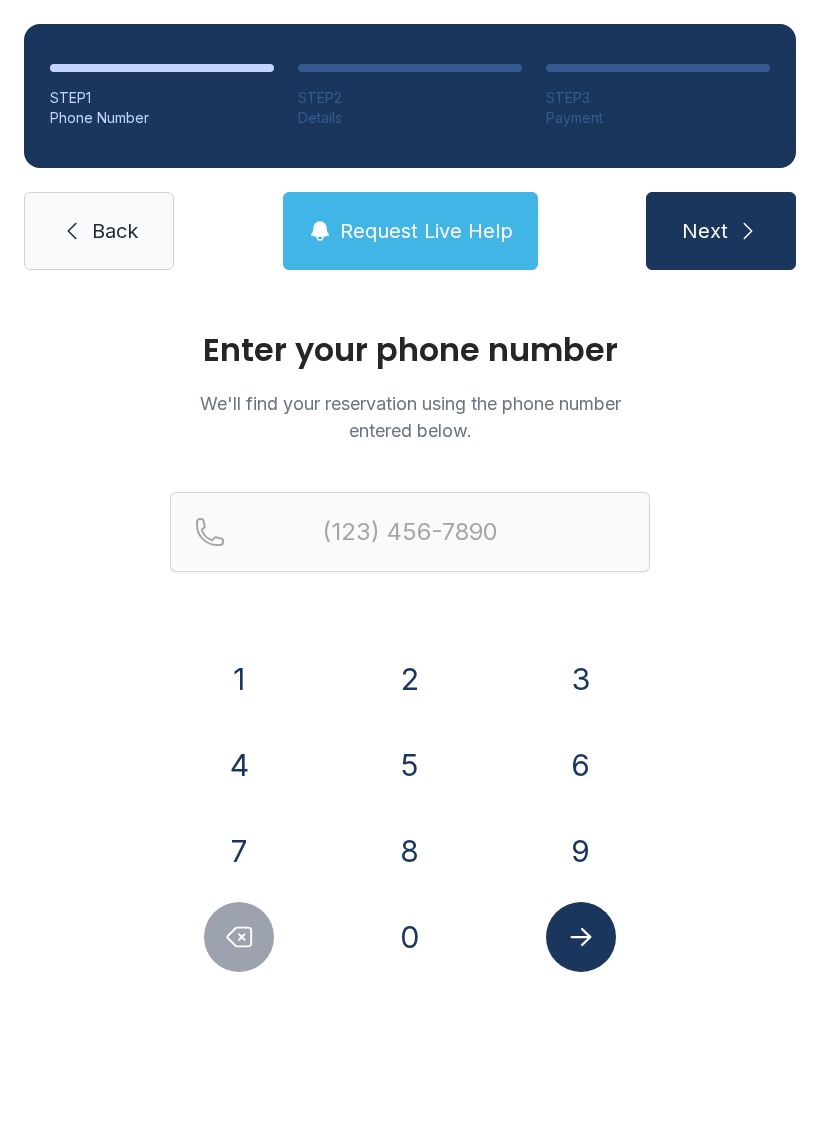 scroll, scrollTop: 0, scrollLeft: 0, axis: both 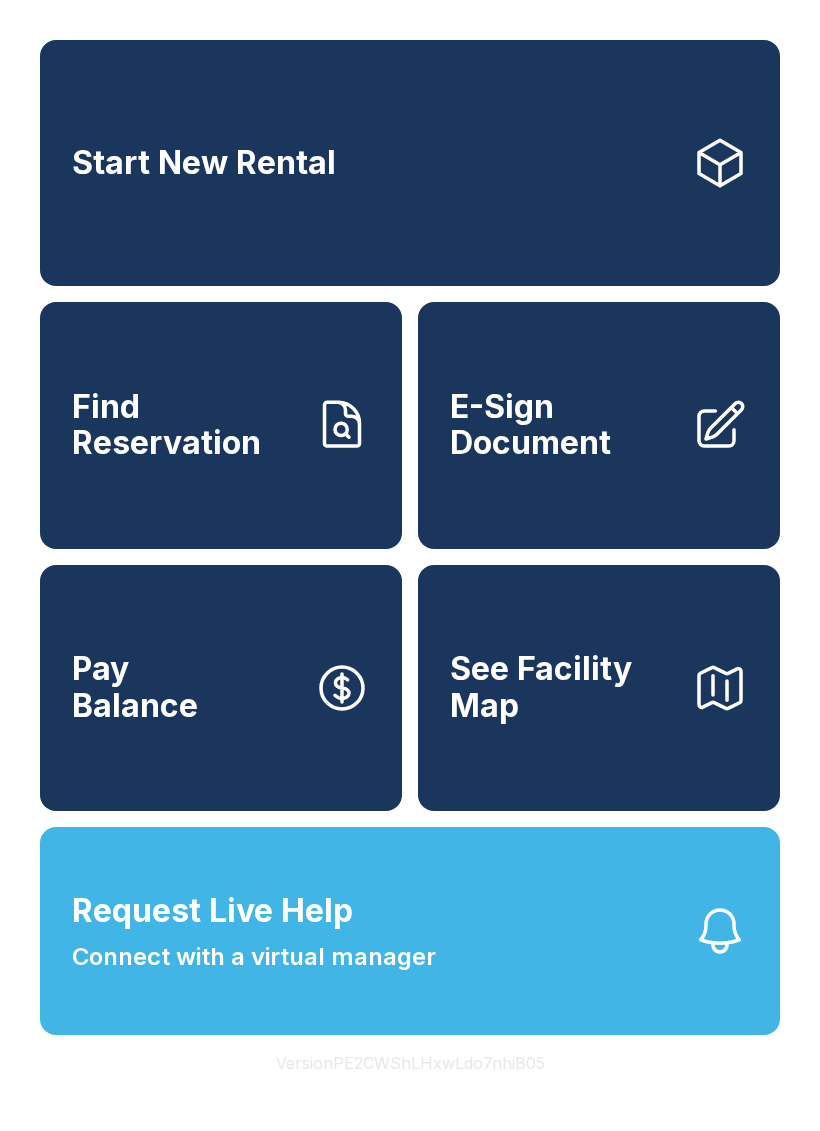 click on "E-Sign Document" at bounding box center (563, 425) 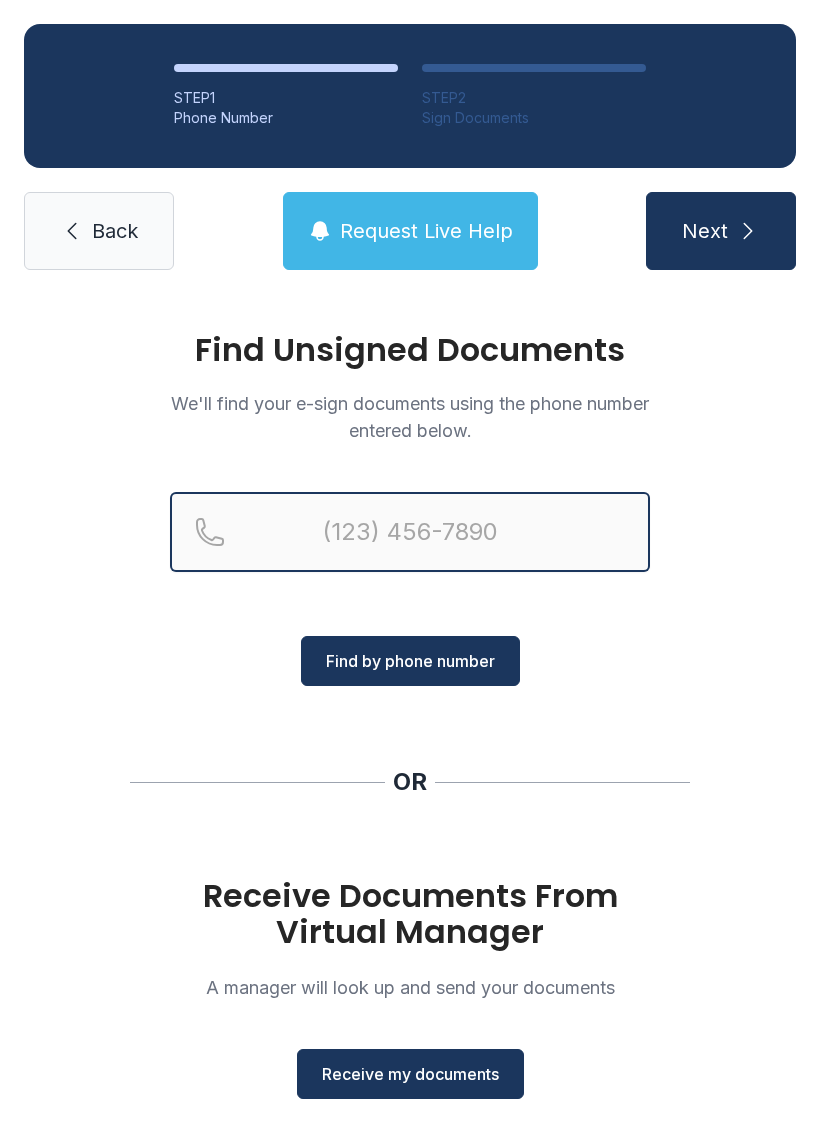 click at bounding box center (410, 532) 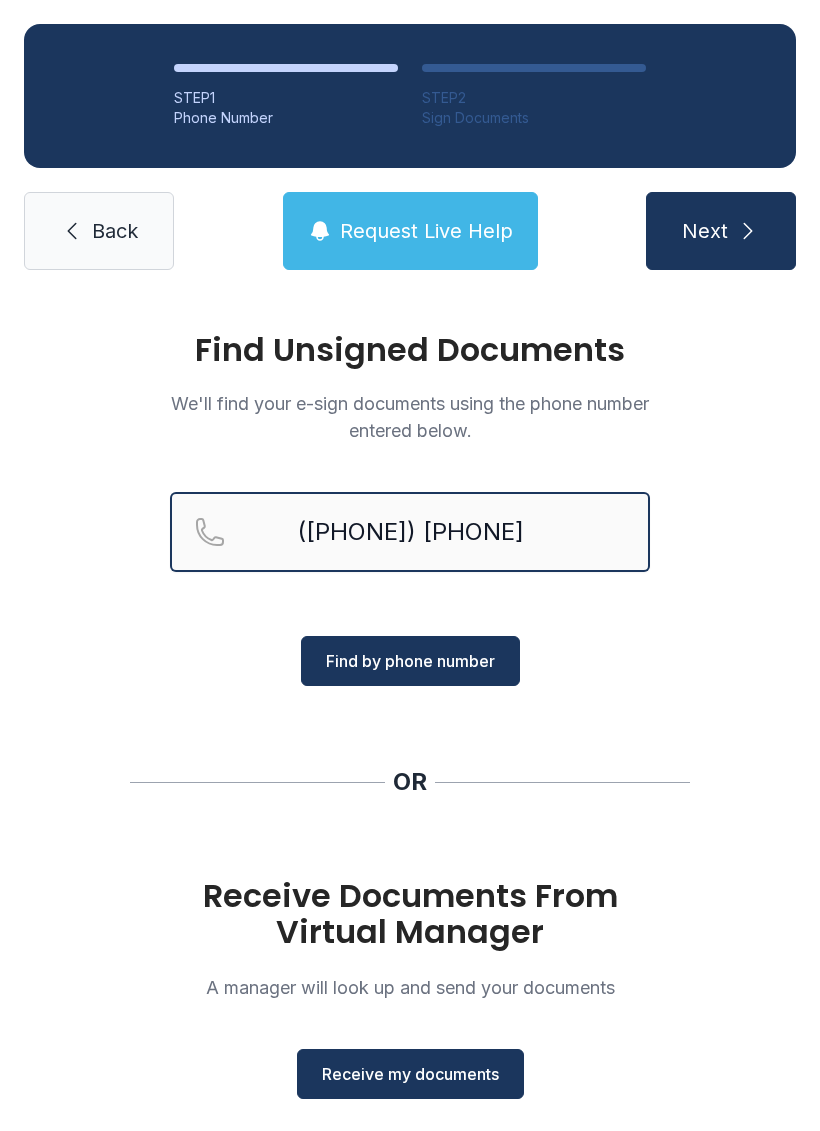 type on "([PHONE]) [PHONE]" 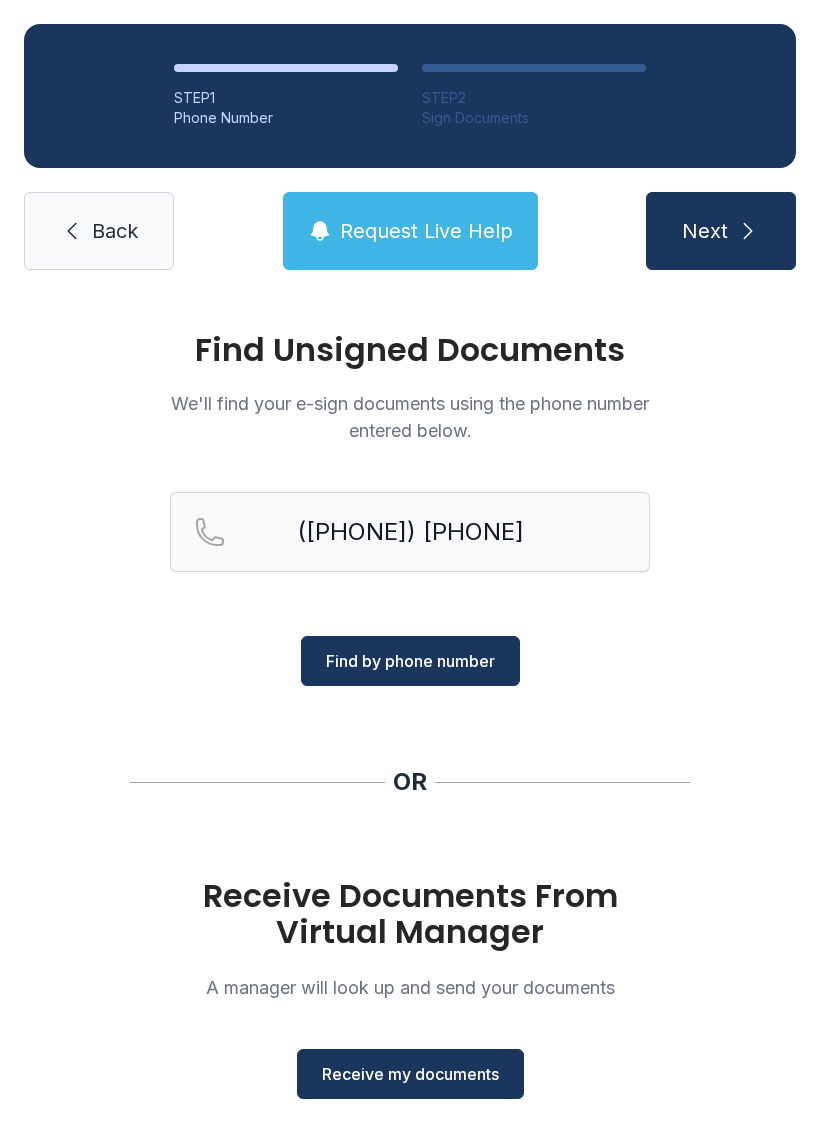 click on "Find by phone number" at bounding box center [410, 661] 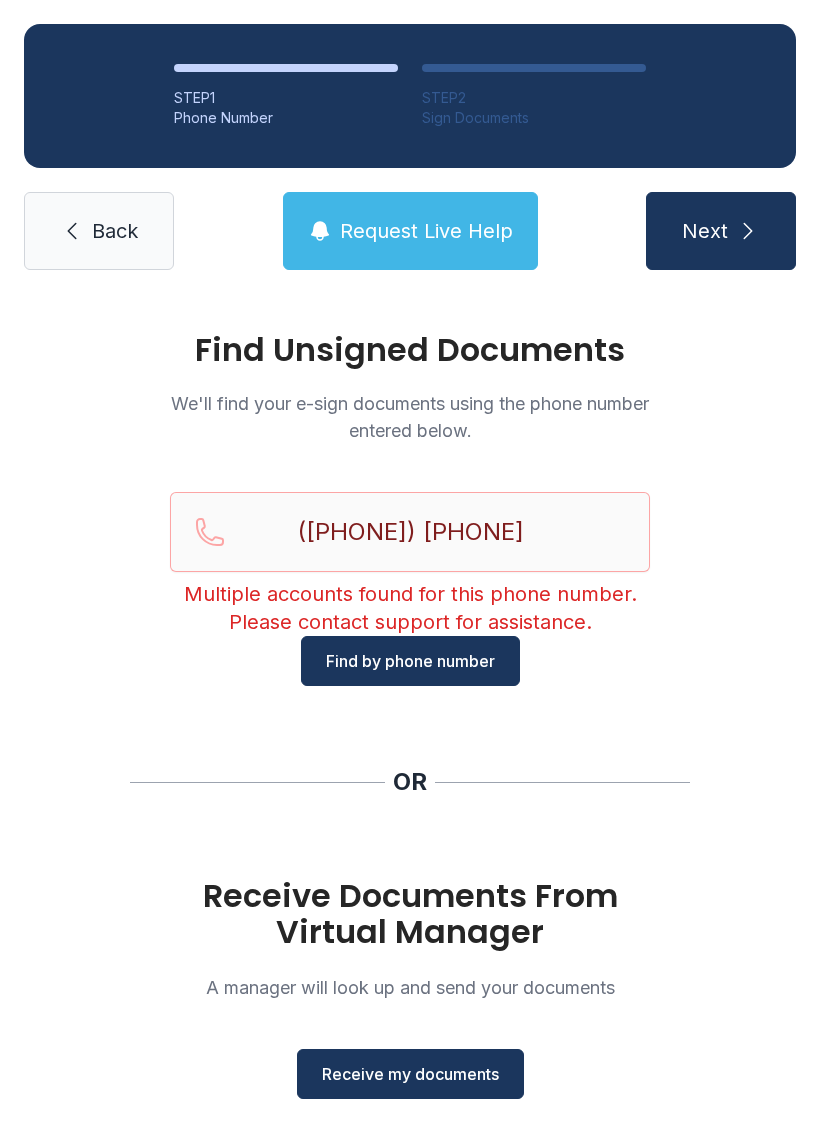 click on "Next" at bounding box center (705, 231) 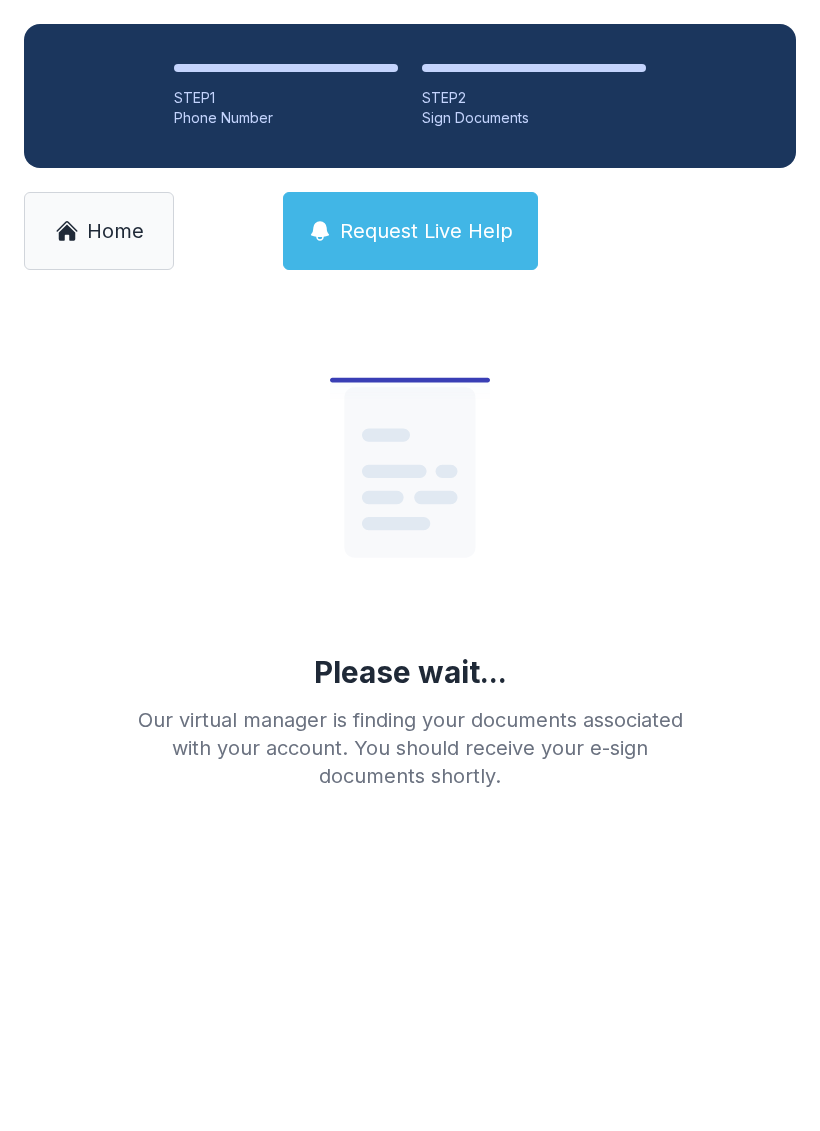click on "STEP 1 [PHONE] STEP 2 Sign Documents Home Request Live Help" at bounding box center (410, 147) 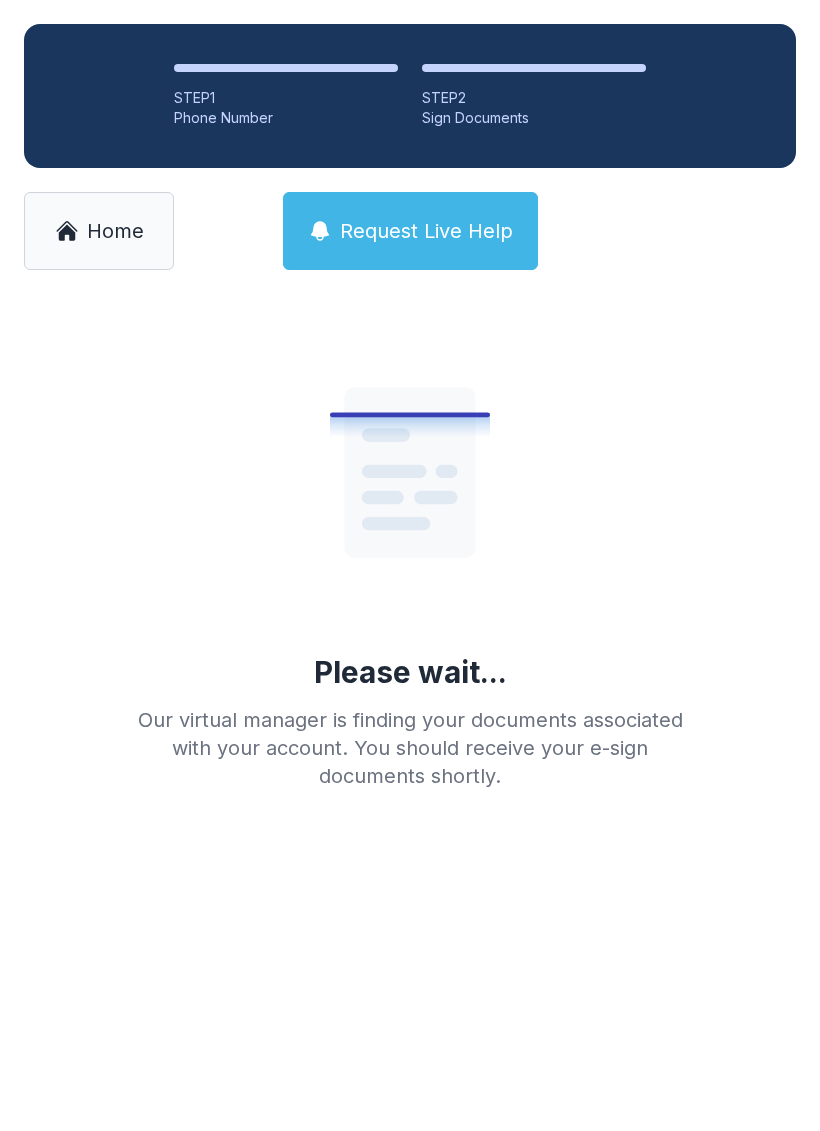 click on "Home" at bounding box center (115, 231) 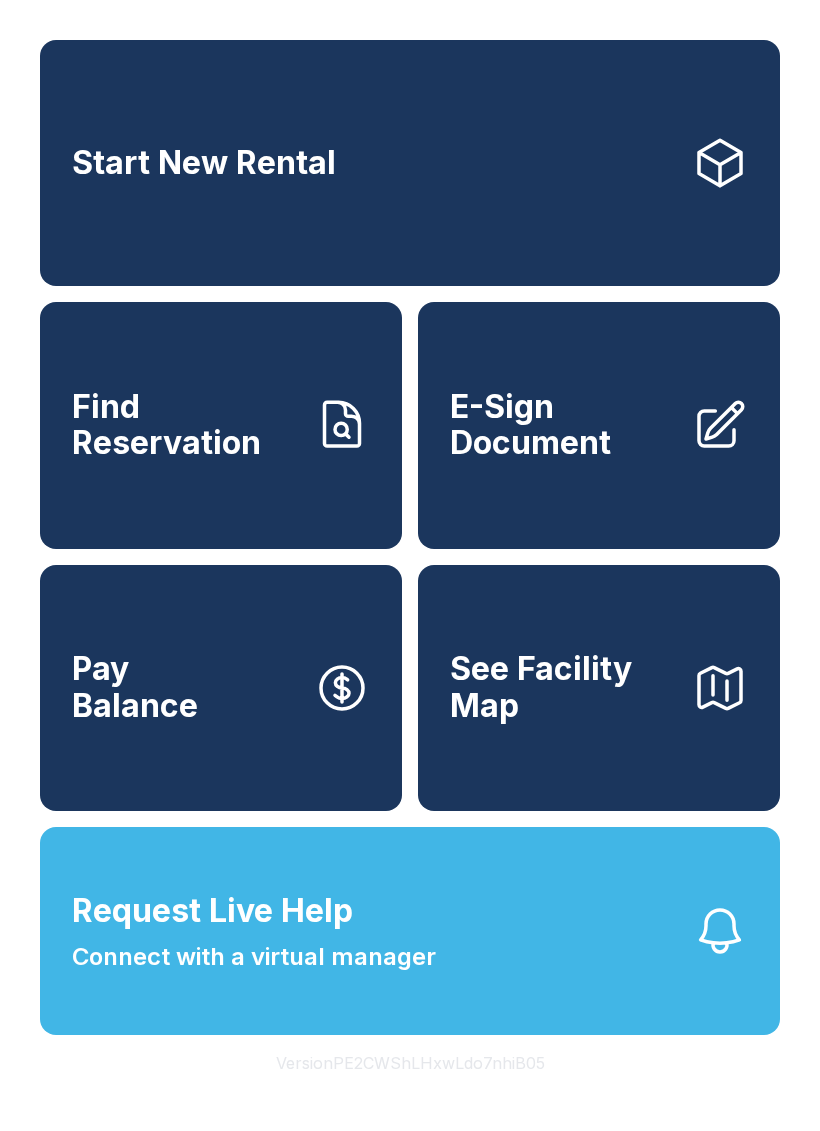 click on "E-Sign Document" at bounding box center [563, 425] 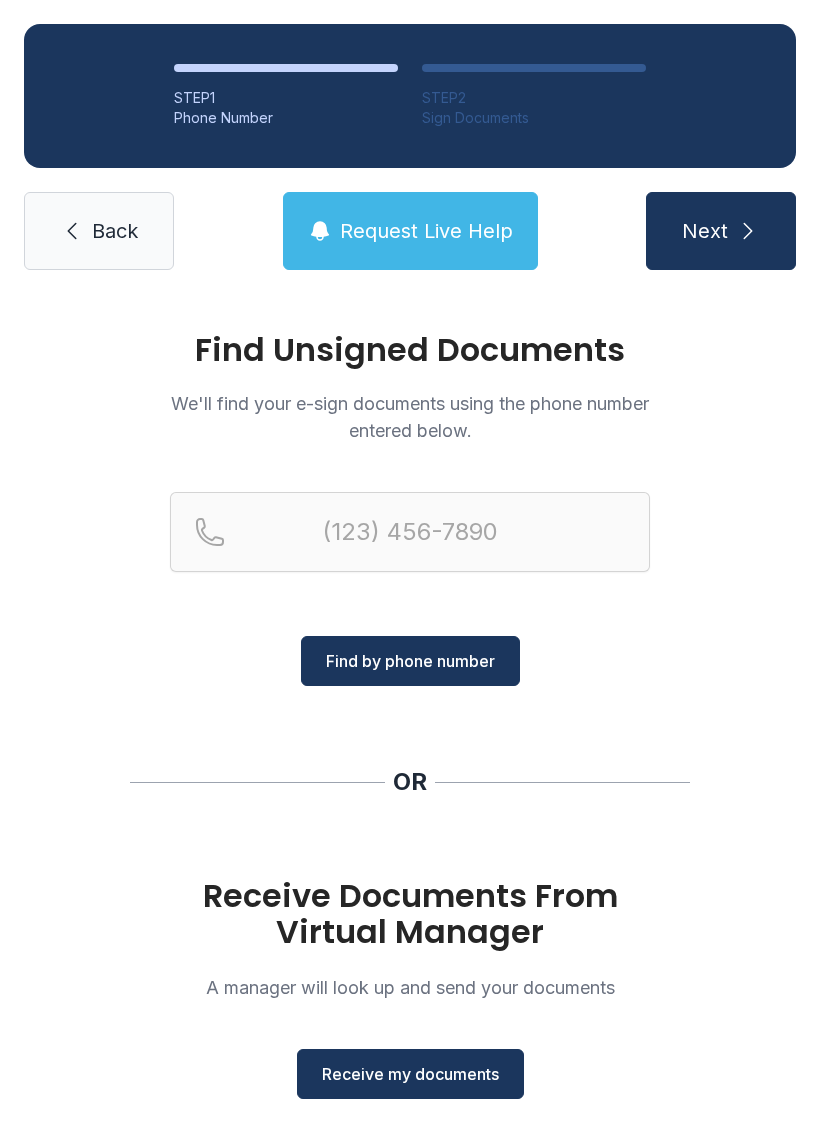 click on "Find by phone number" at bounding box center [410, 661] 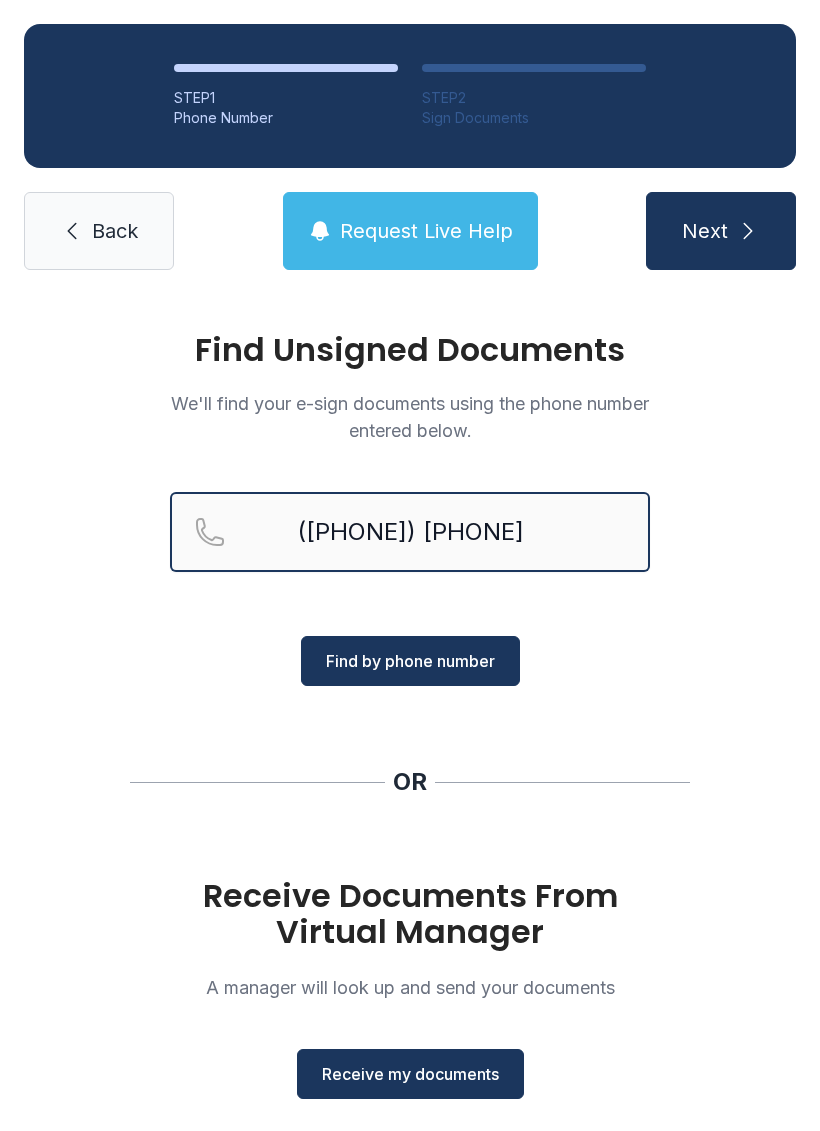 type on "([PHONE]) [PHONE]" 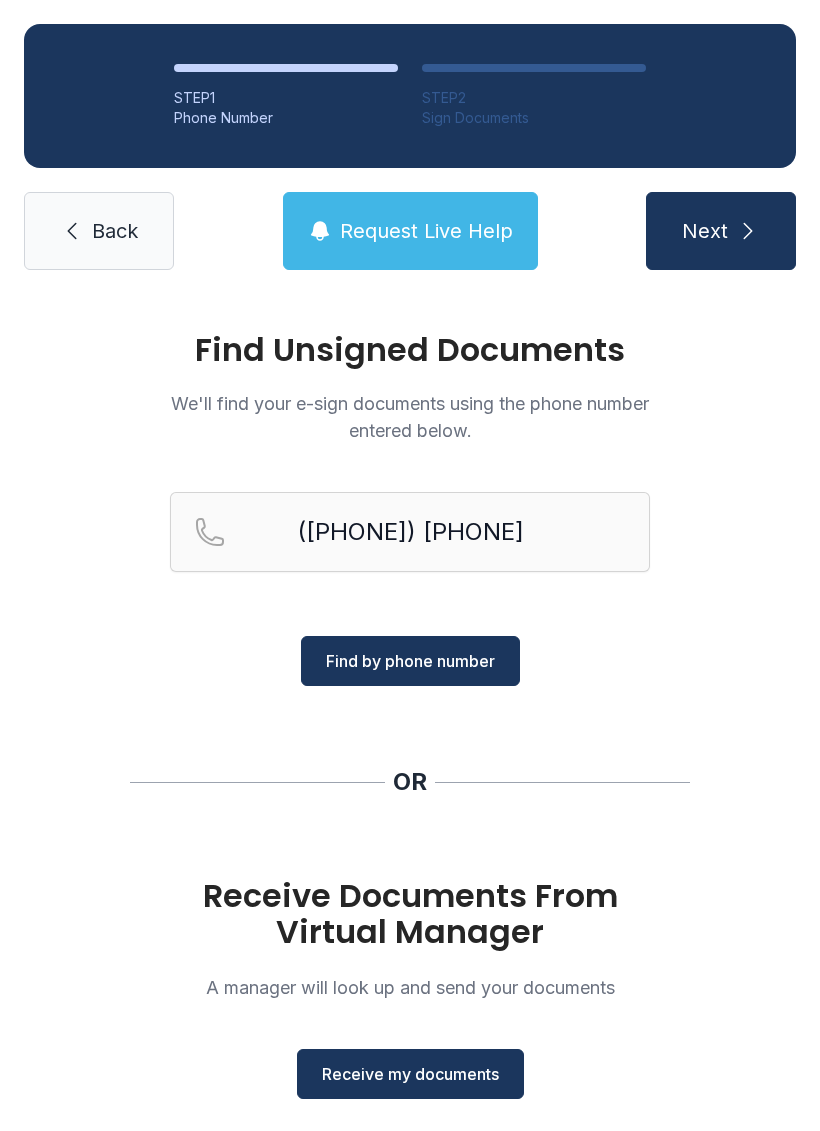 click on "Next" at bounding box center [721, 231] 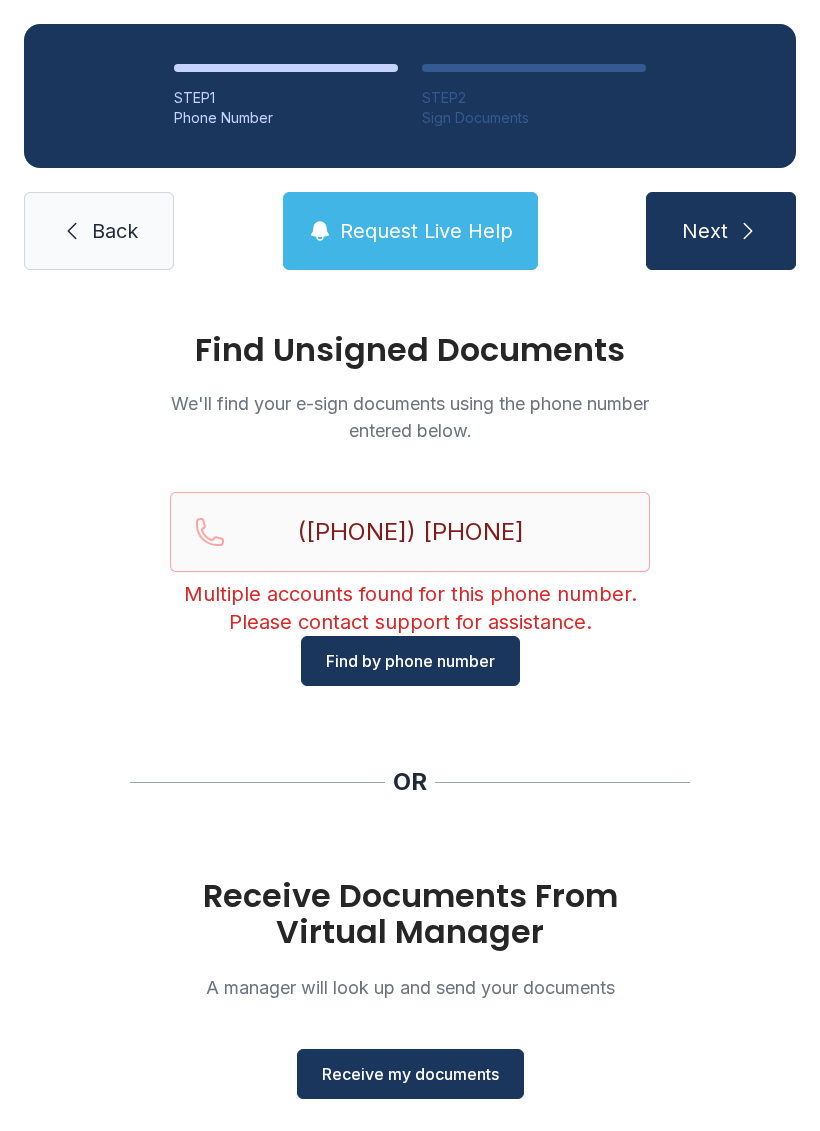 click on "Back" at bounding box center (115, 231) 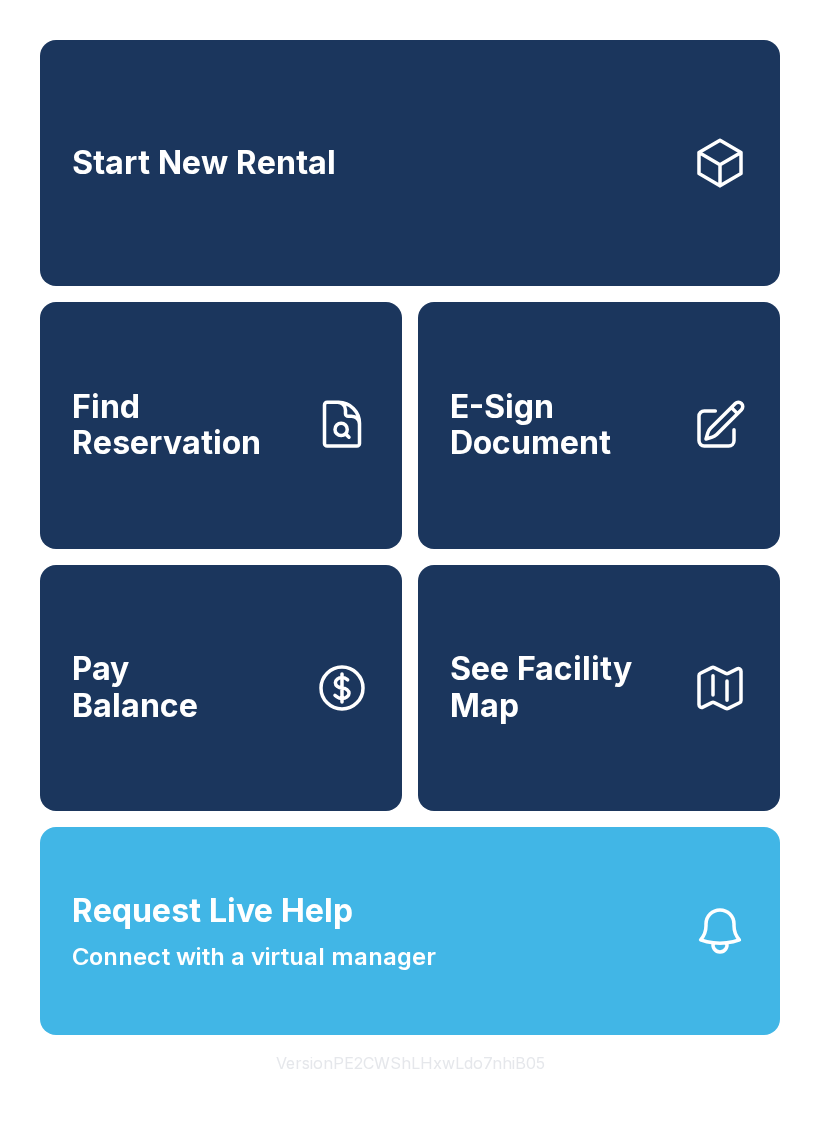 click on "E-Sign Document" at bounding box center [563, 425] 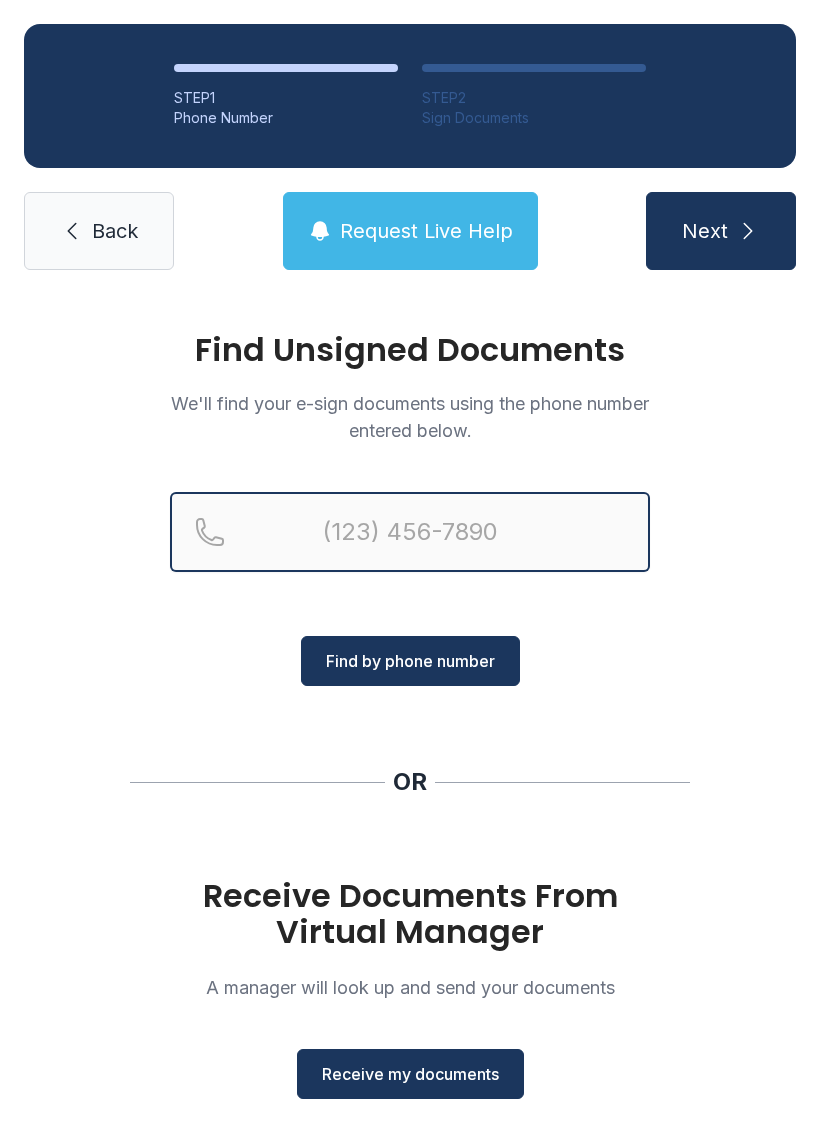 click at bounding box center (410, 532) 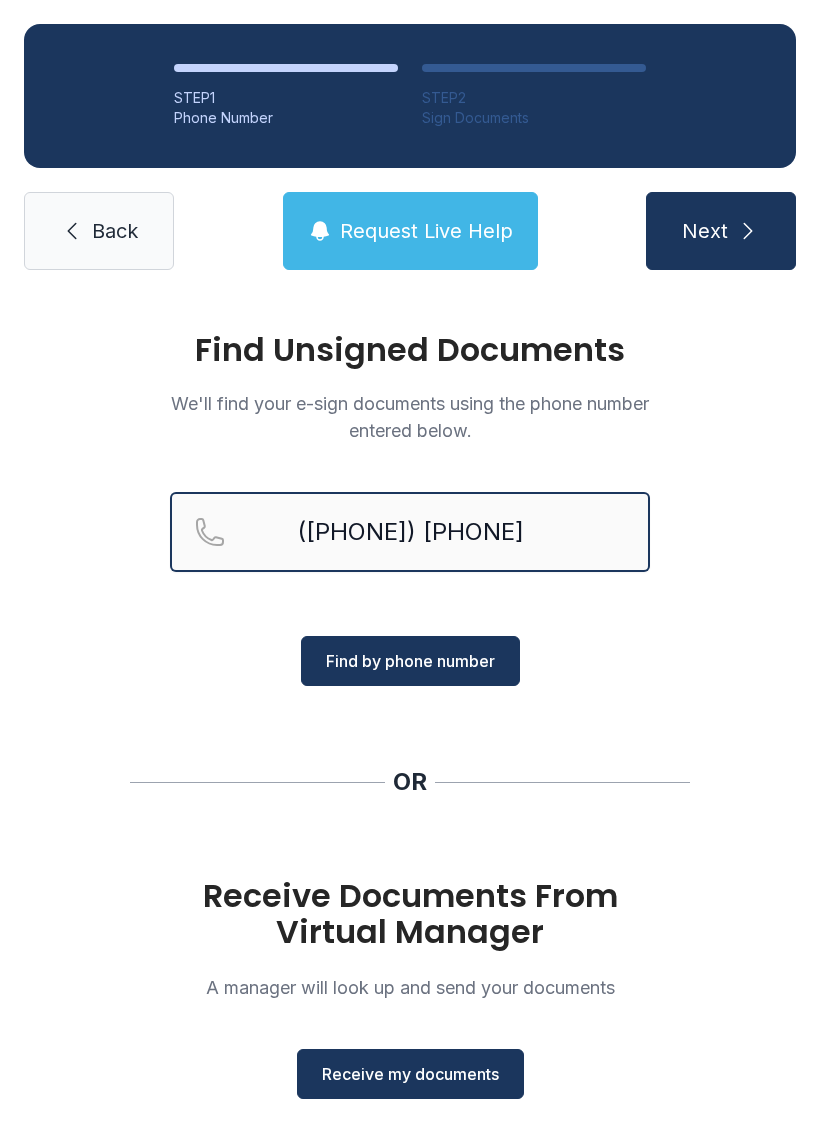 type on "([PHONE]) [PHONE]" 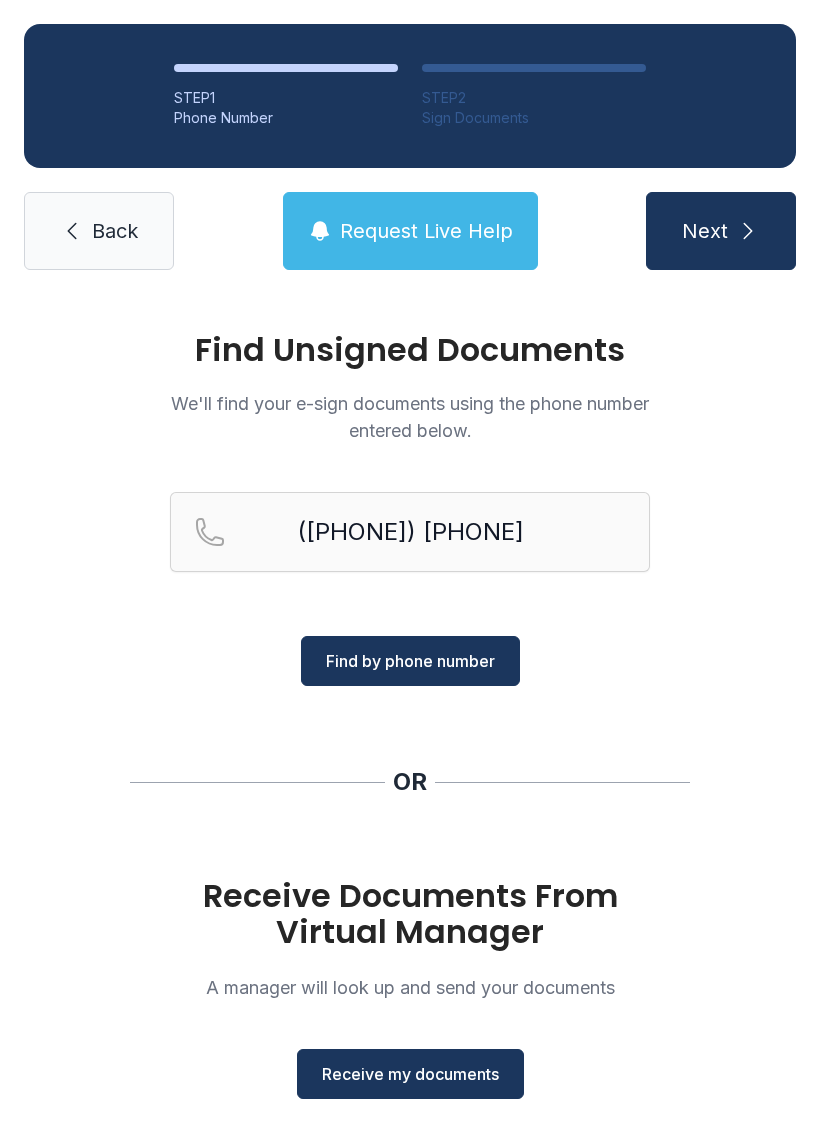 click 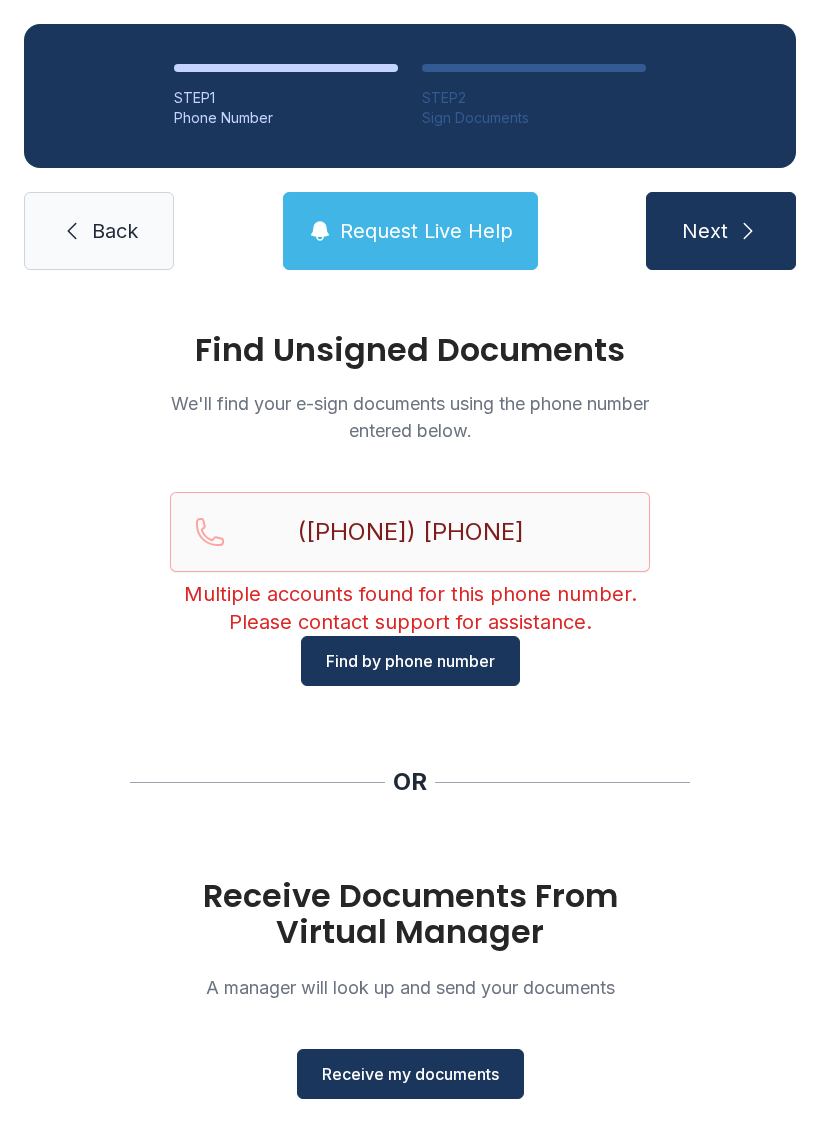 click on "Back" at bounding box center (99, 231) 